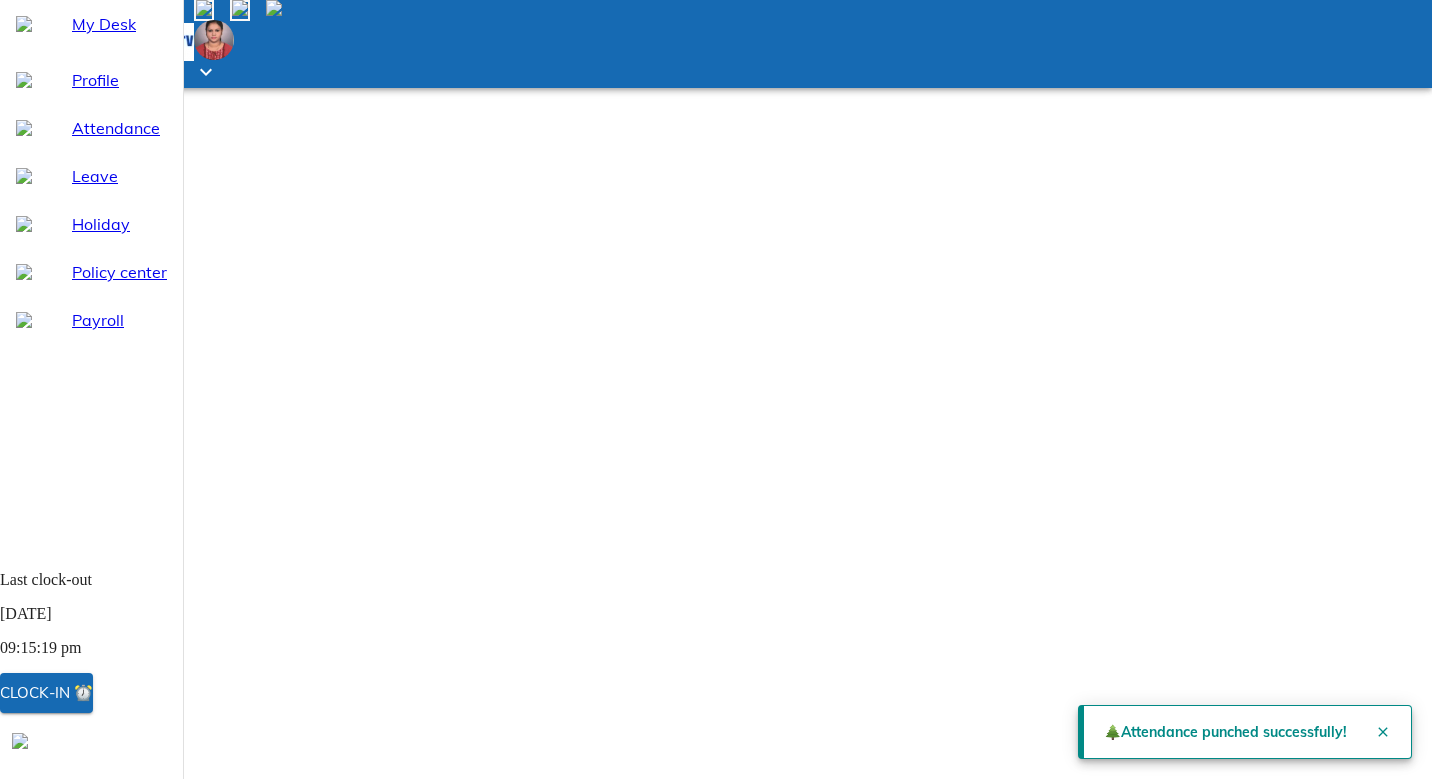 select on "6" 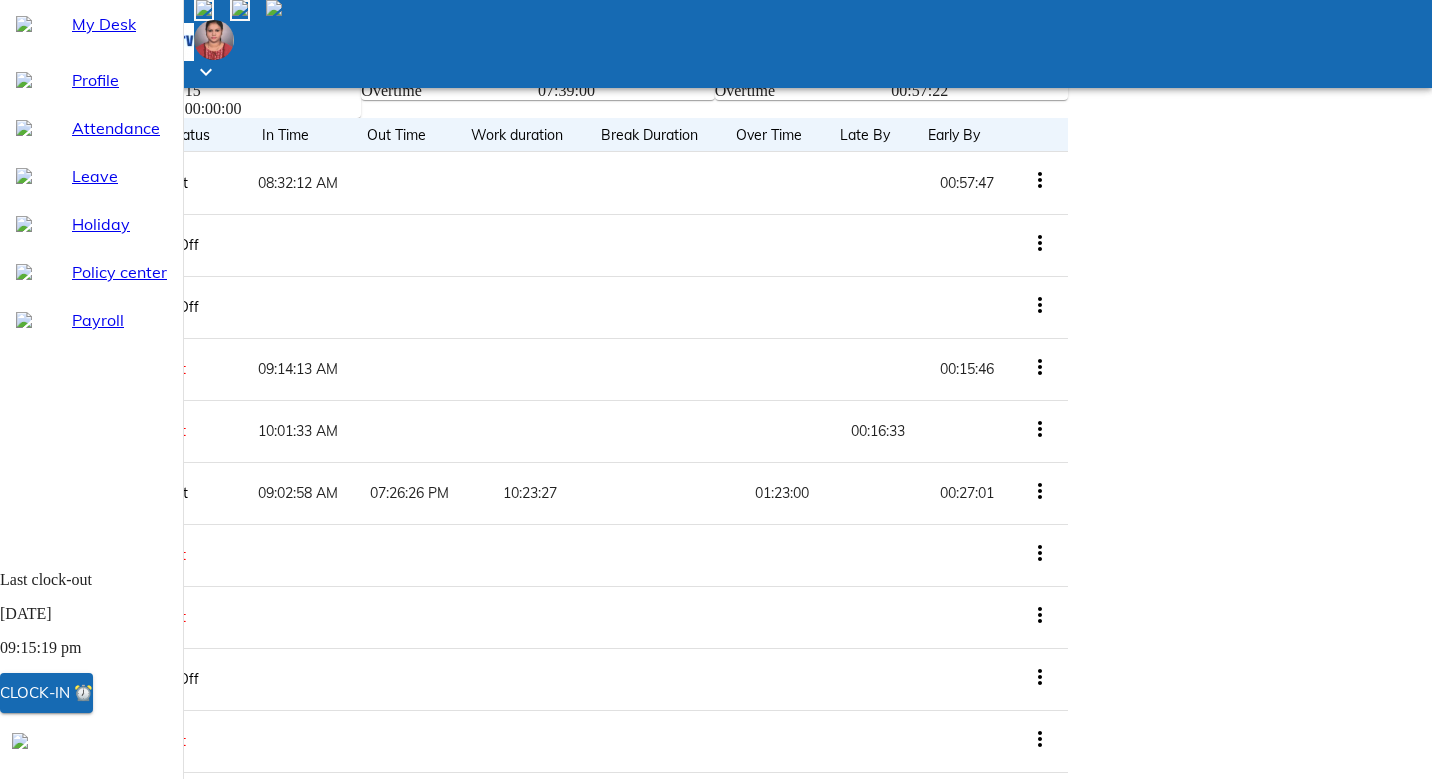 scroll, scrollTop: 1004, scrollLeft: 0, axis: vertical 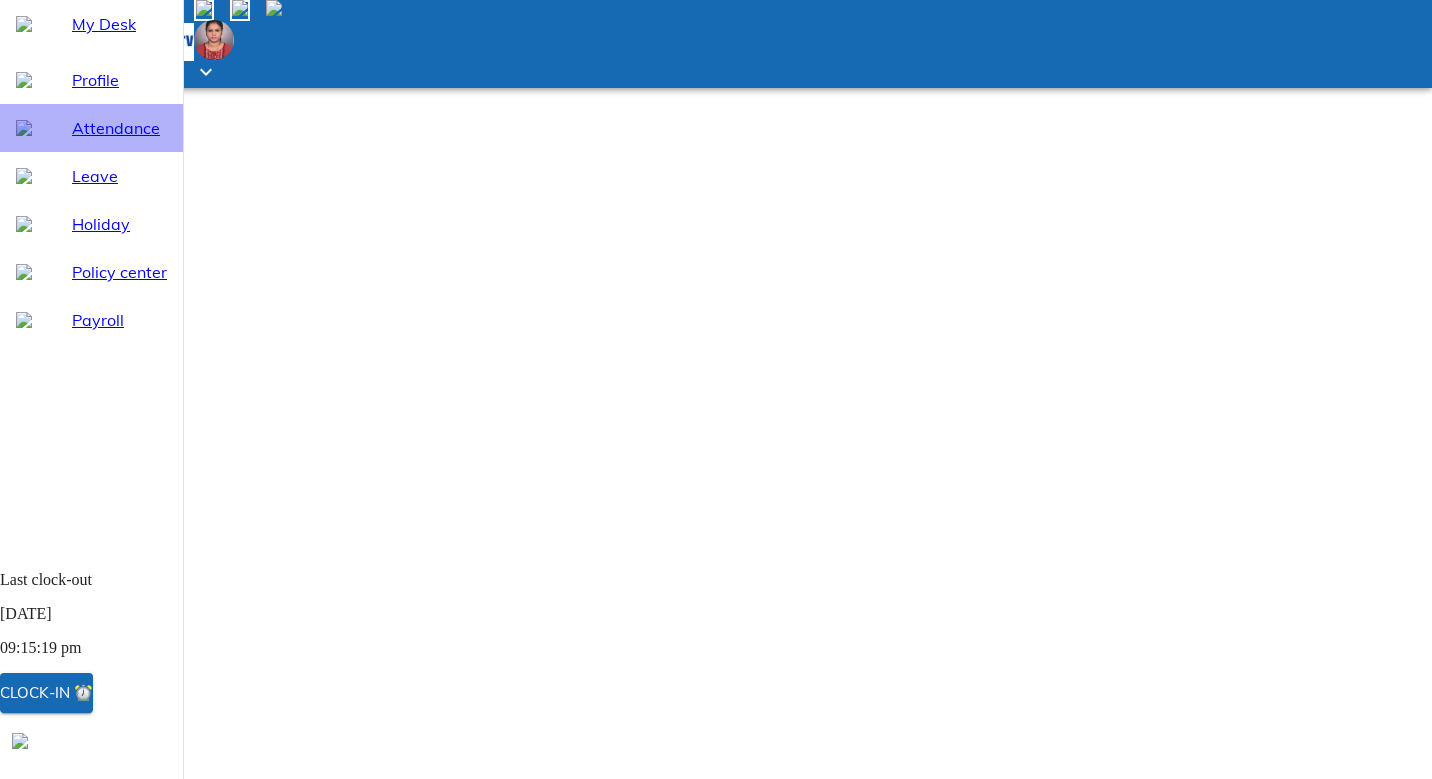 click on "Attendance" at bounding box center [119, 128] 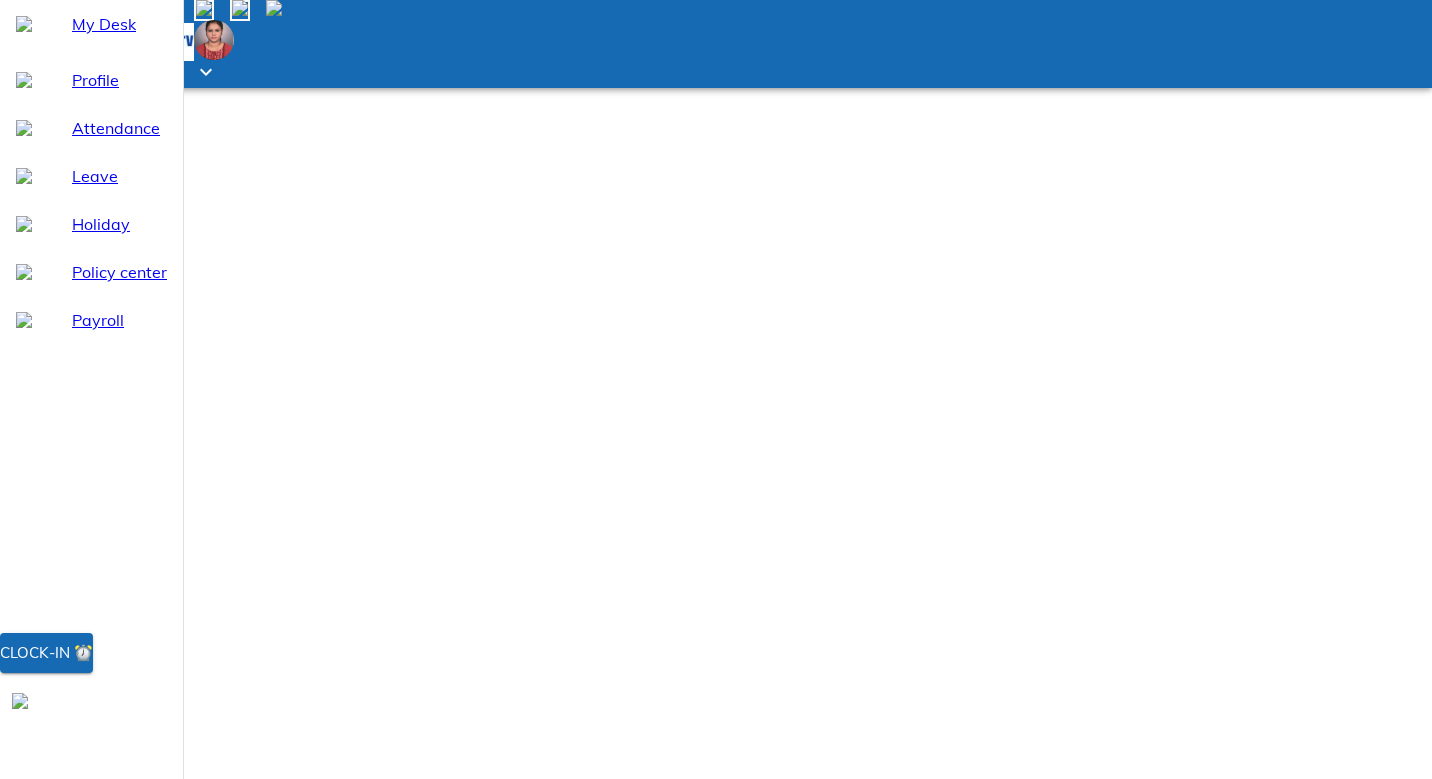 click on "Out Time" at bounding box center (396, 1139) 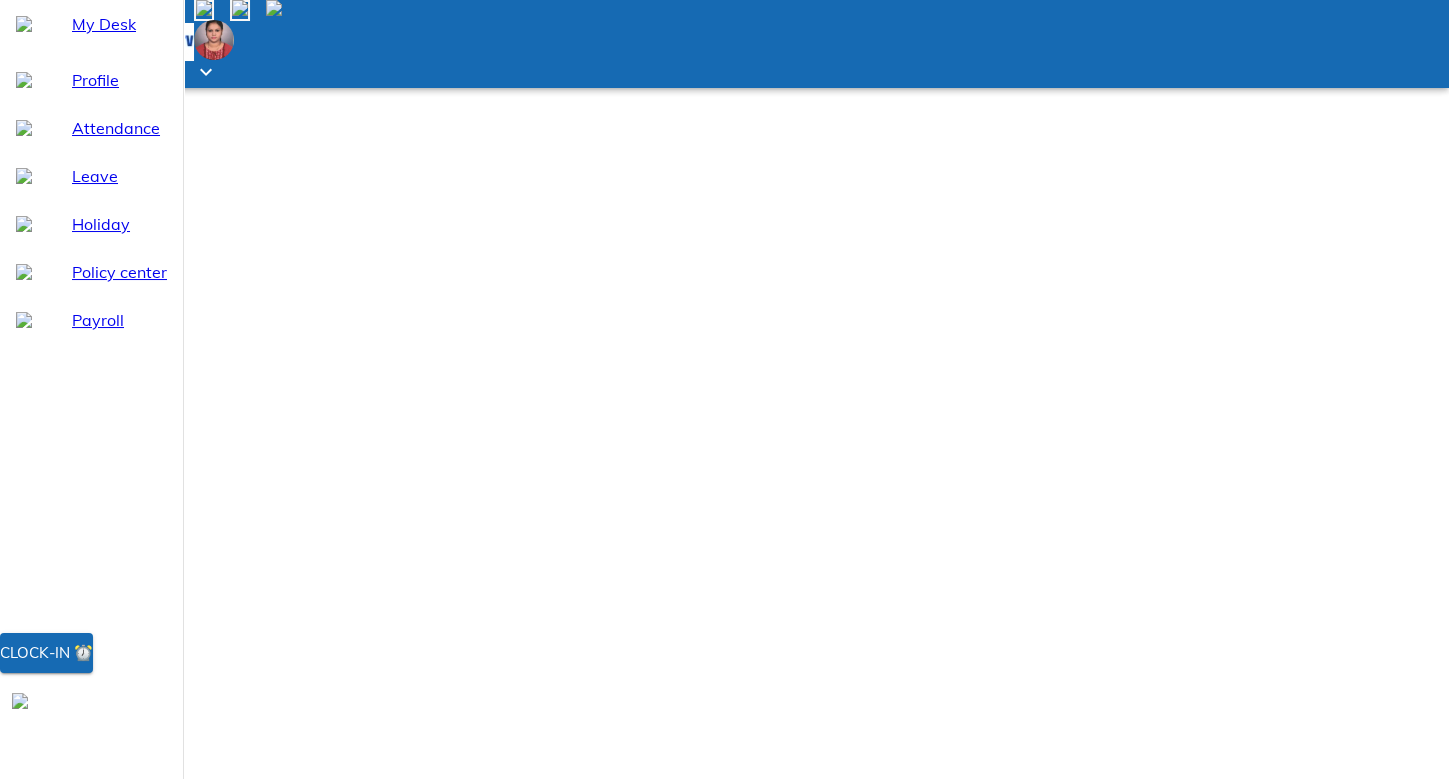 click on "2025-07 Jan Feb Mar Apr May Jun [DATE] Aug Sep Oct Nov [DATE]" at bounding box center (1117, 822) 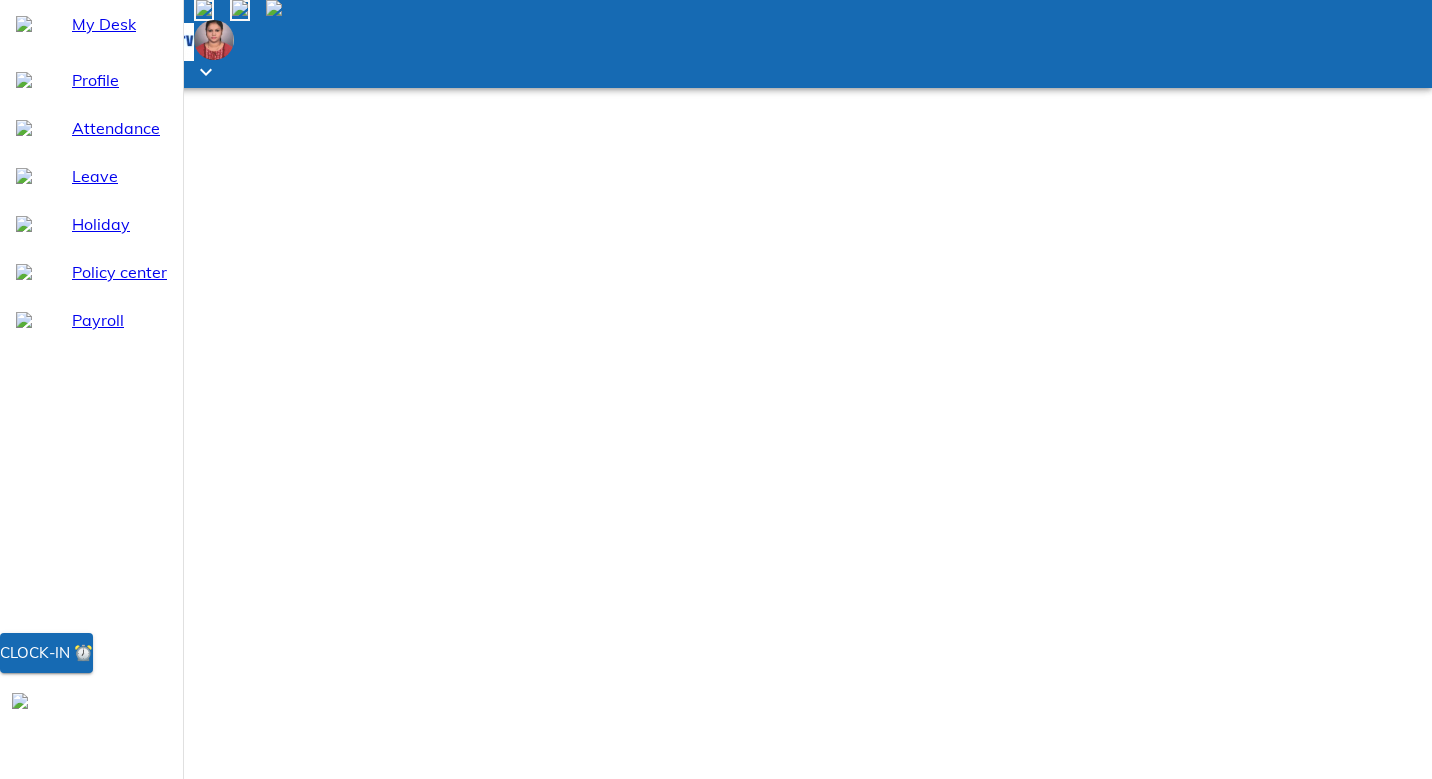 select on "6" 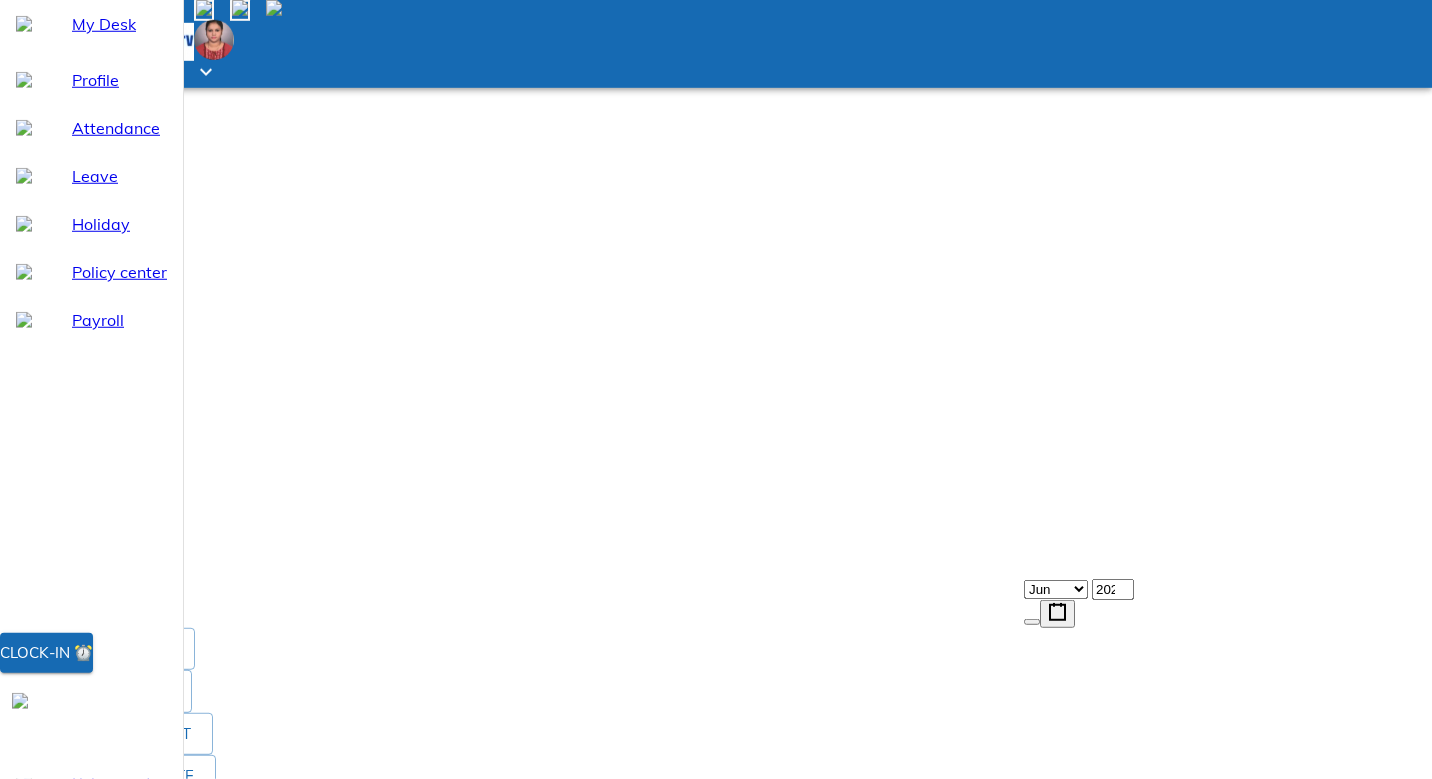 scroll, scrollTop: 343, scrollLeft: 0, axis: vertical 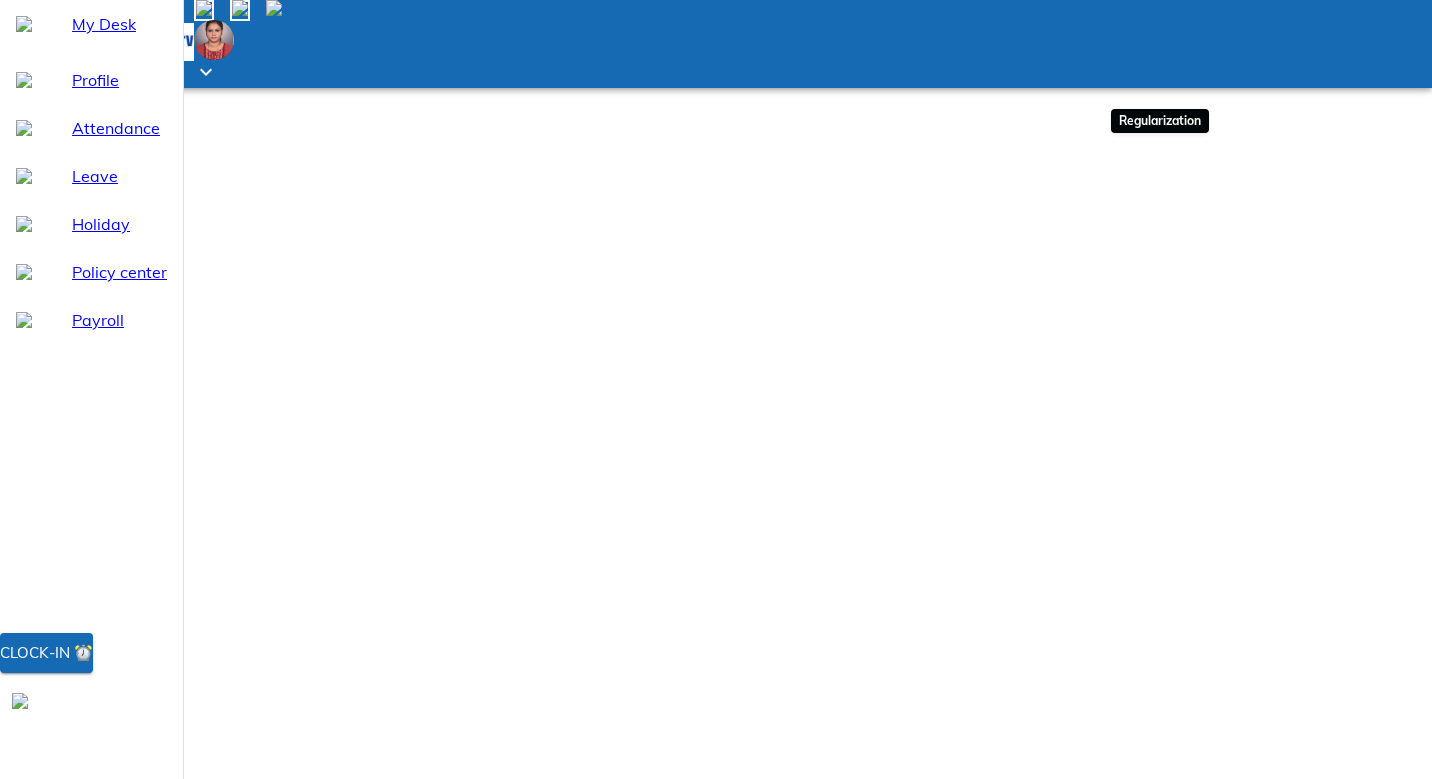 click on "Attendance update" at bounding box center (112, 1009) 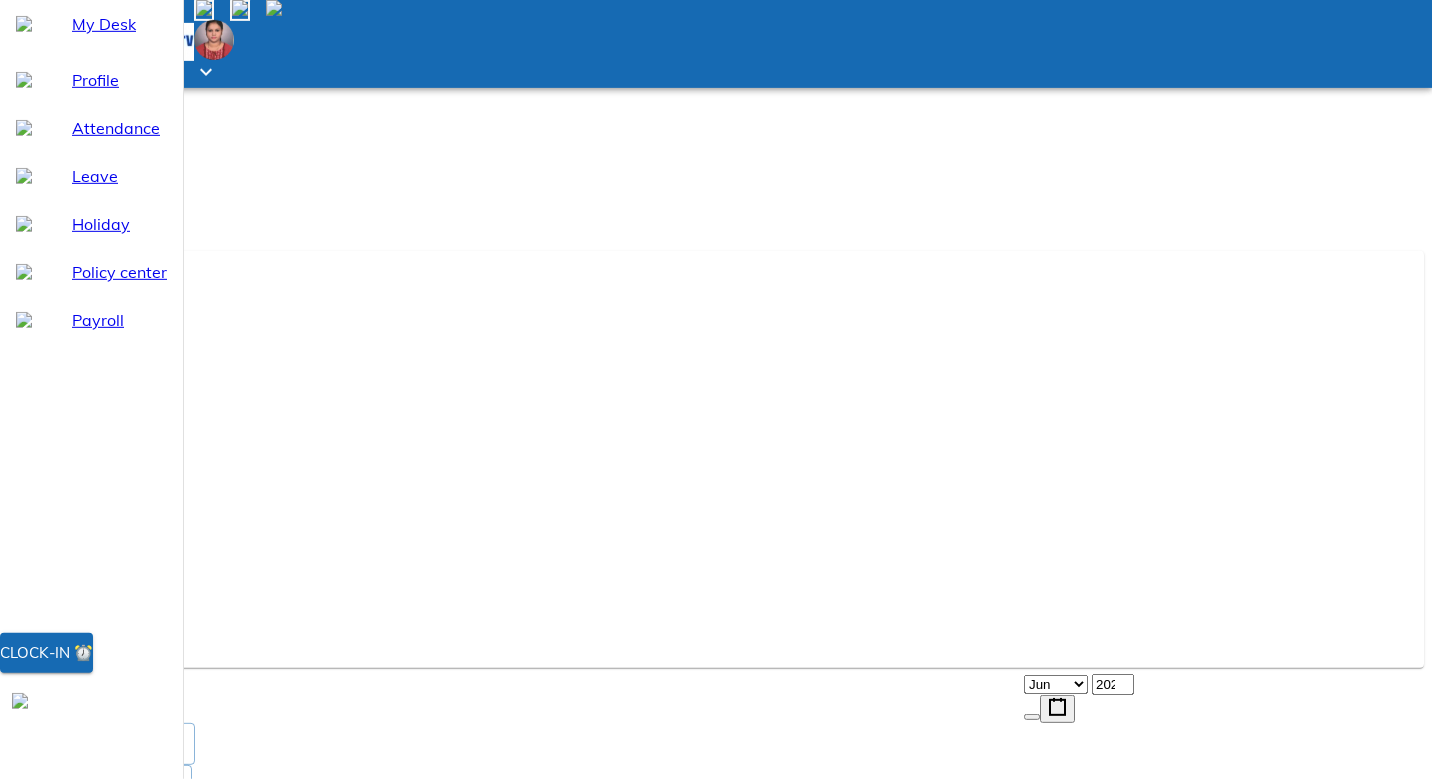 scroll, scrollTop: 1004, scrollLeft: 0, axis: vertical 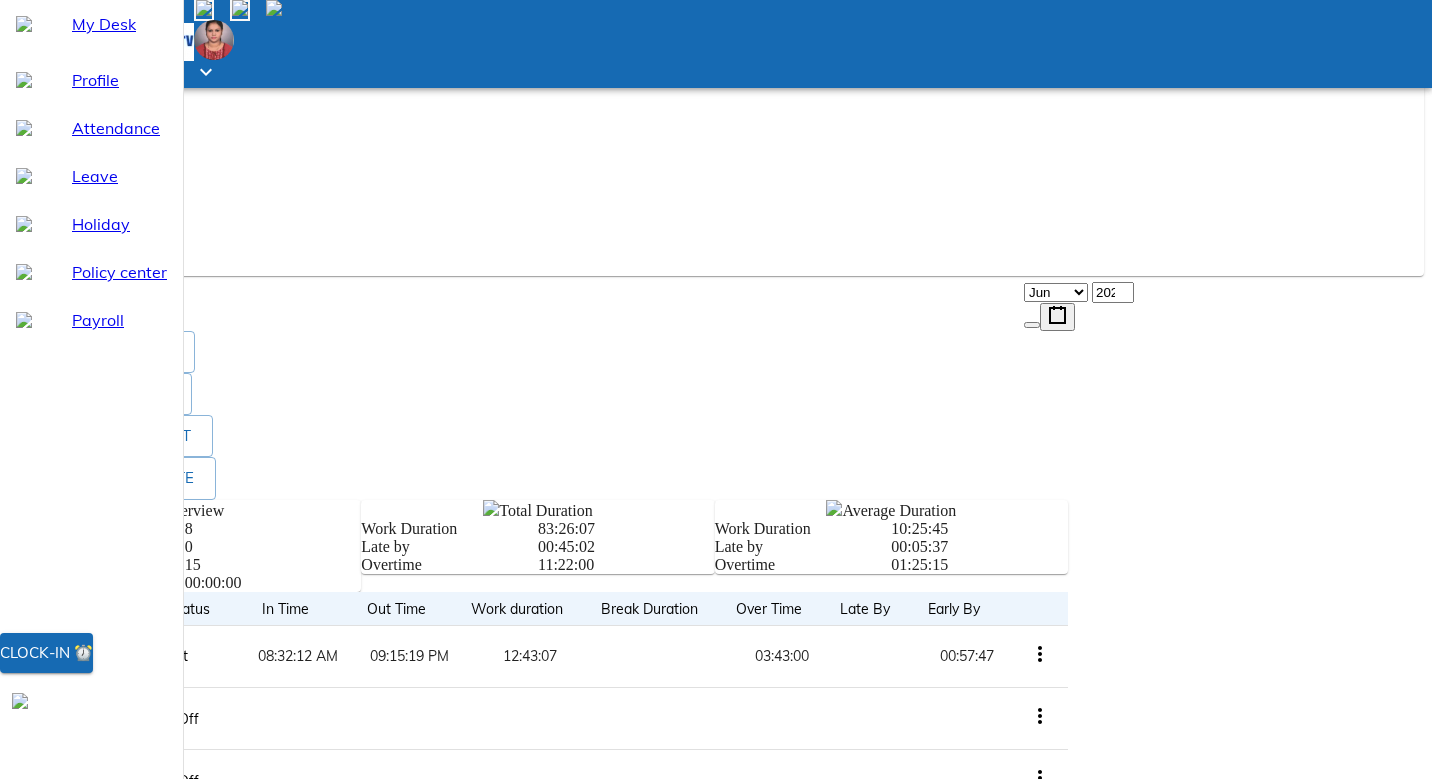 click on "-- Jan Feb Mar Apr May Jun [DATE] Aug Sep Oct Nov Dec   ," at bounding box center [716, 237] 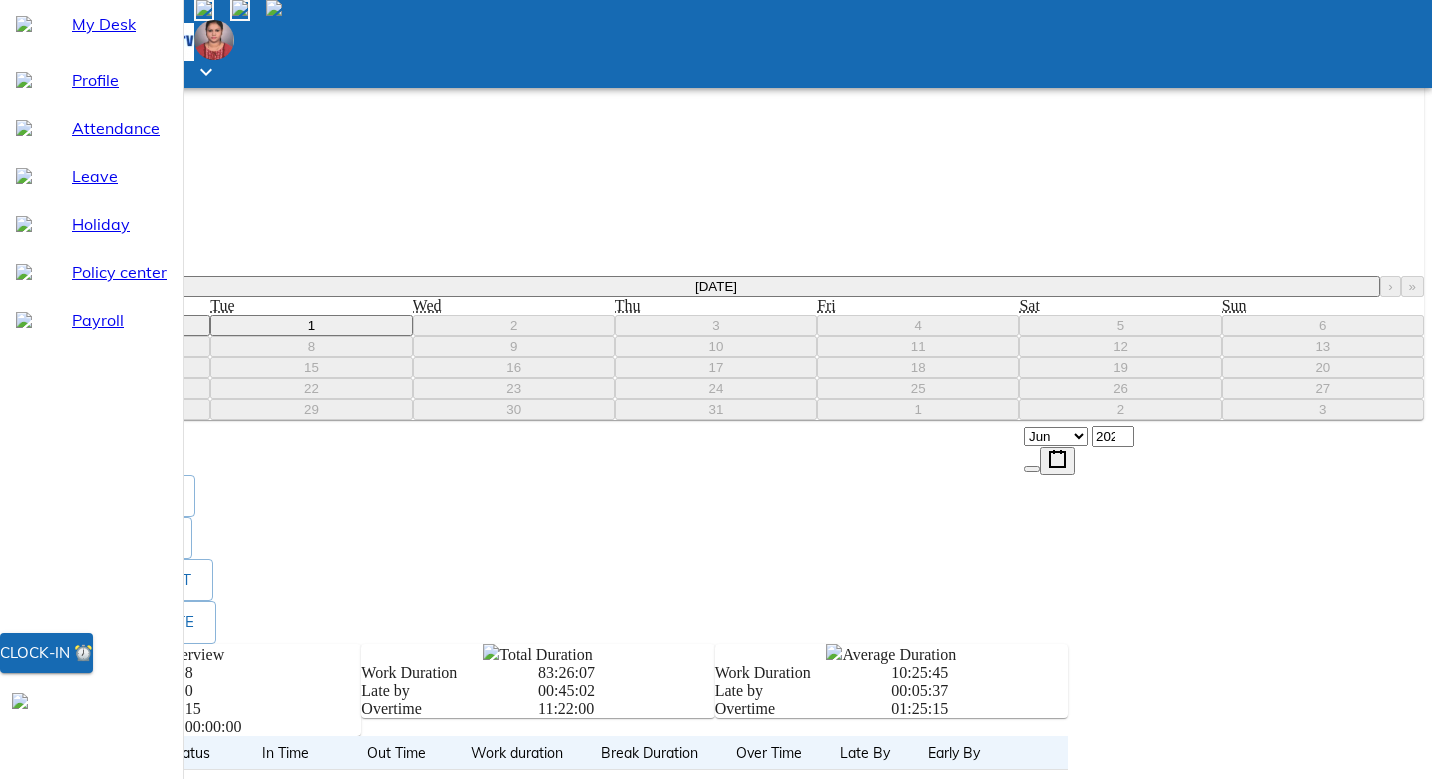 click on "‹" at bounding box center (41, 286) 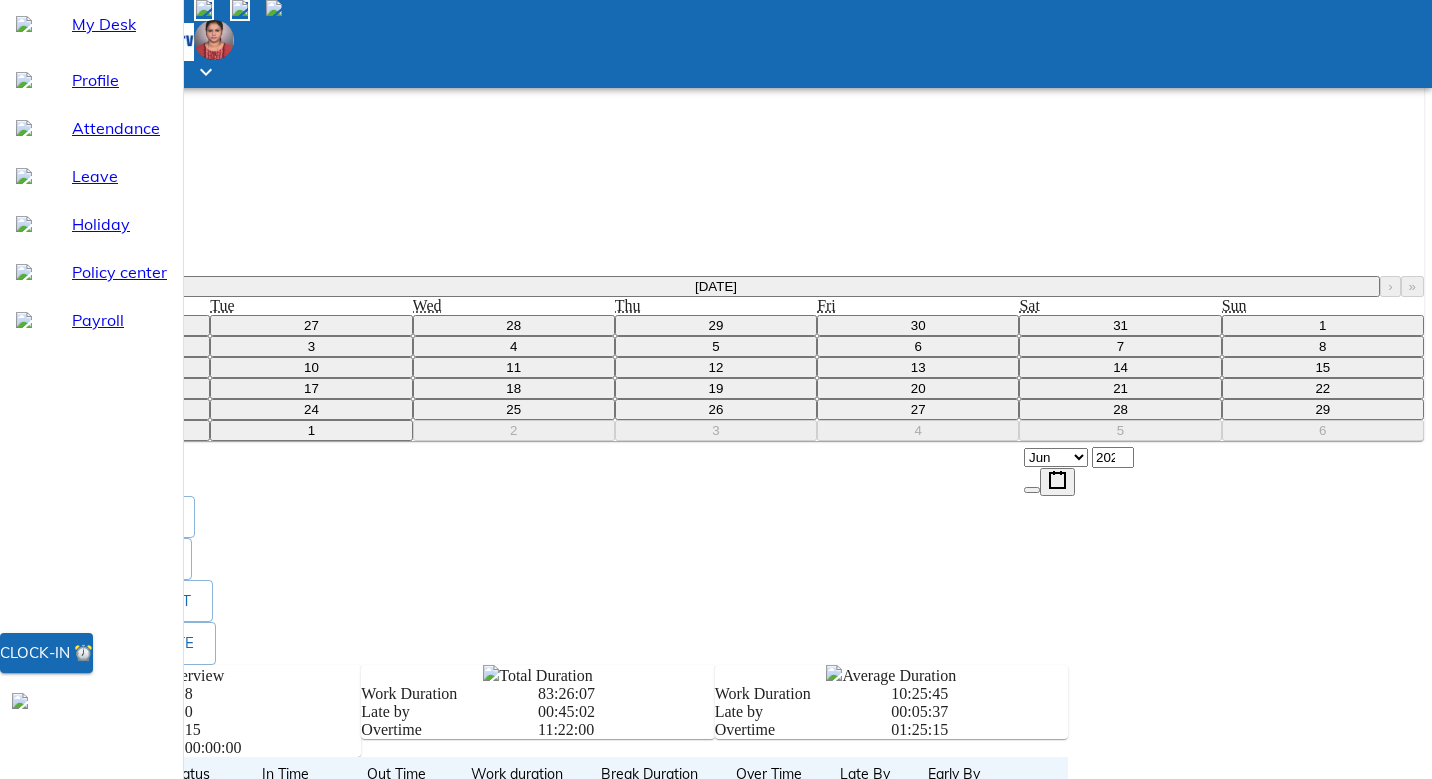 click on "2" at bounding box center (108, 346) 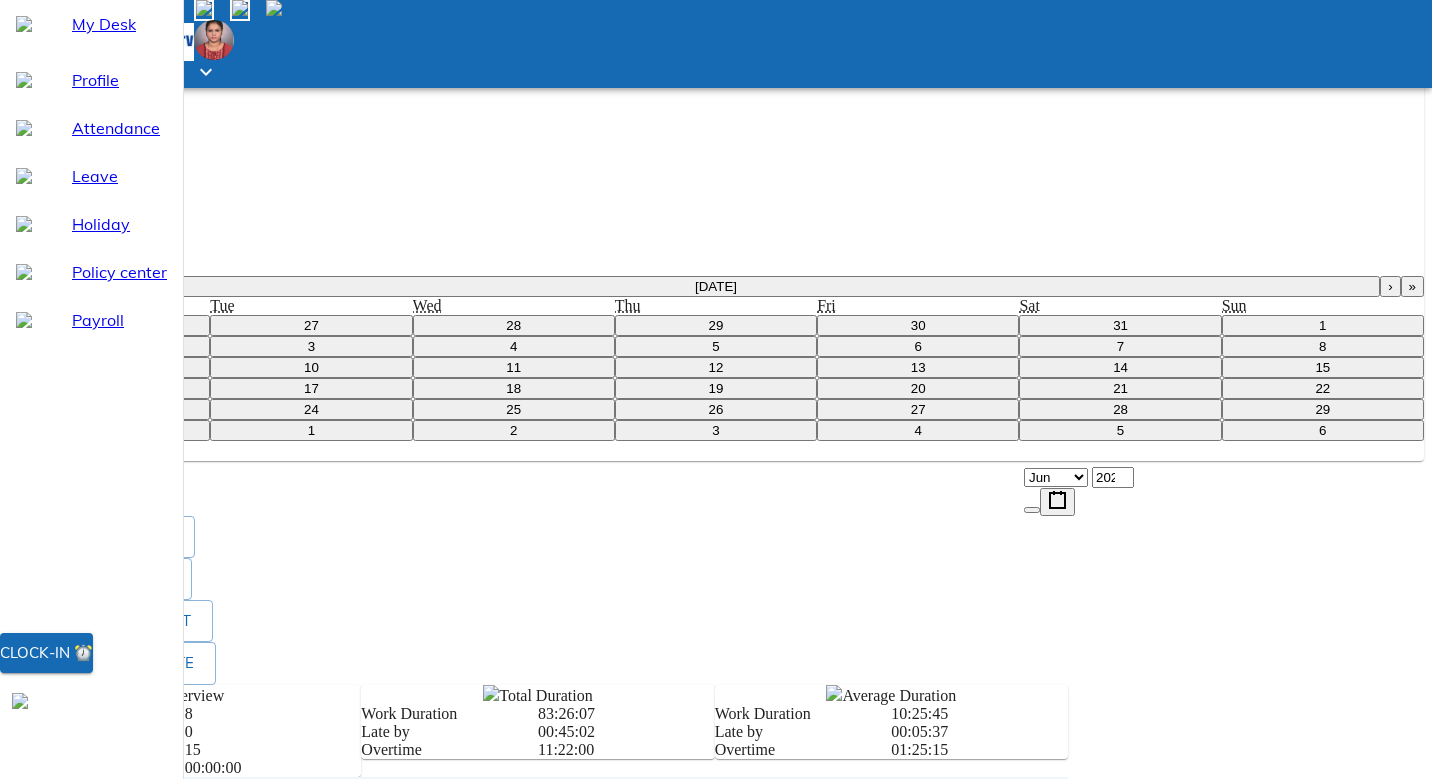 click on "Recipients Select shift date -- Jan Feb Mar Apr May Jun [DATE] Aug Sep Oct Nov Dec   ,  « ‹ [DATE] › » Mon Tue Wed Thu Fri Sat Sun 26 27 28 29 30 31 1 2 3 4 5 6 7 8 9 10 11 12 13 14 15 16 17 18 19 20 21 22 23 24 25 26 27 28 29 30 1 2 3 4 5 6" at bounding box center [716, 160] 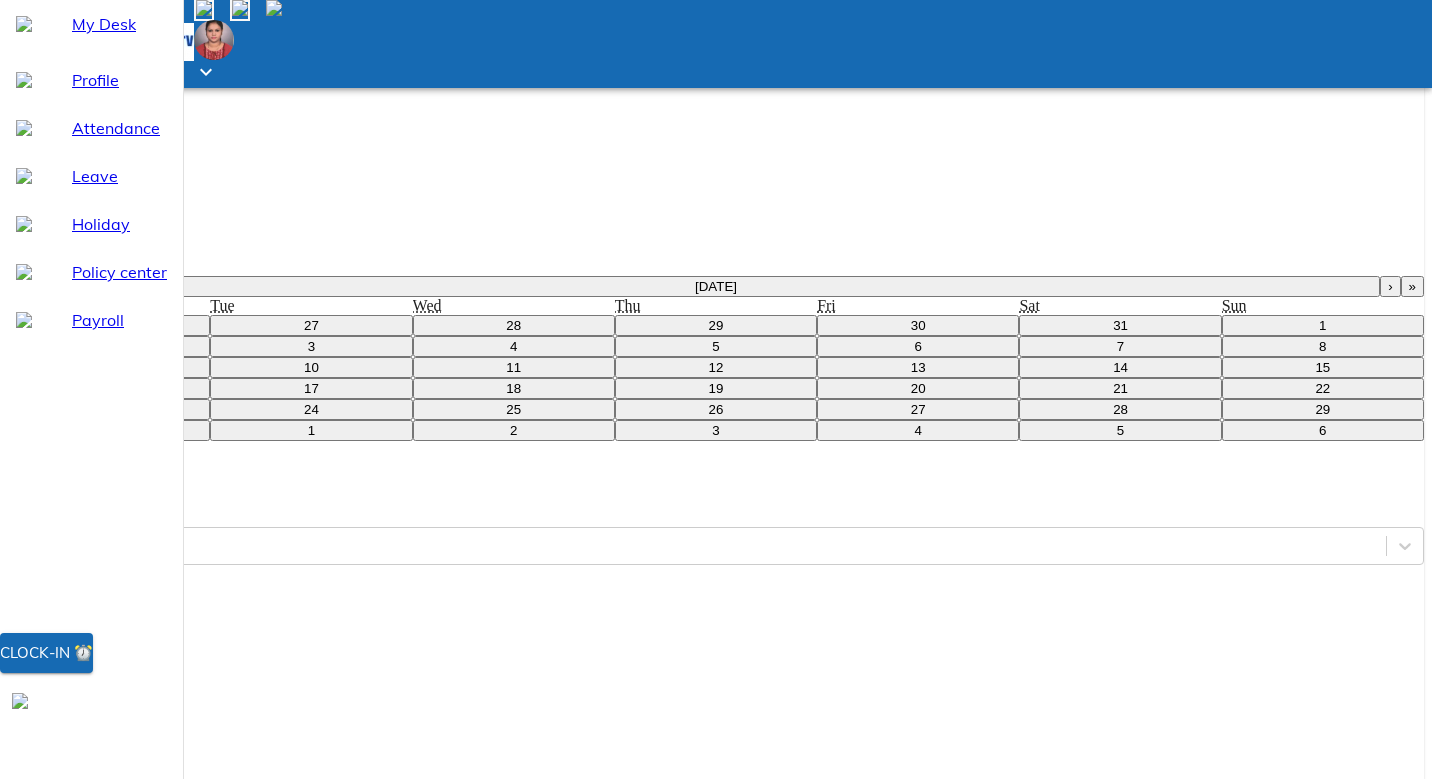 type on "[DATE]" 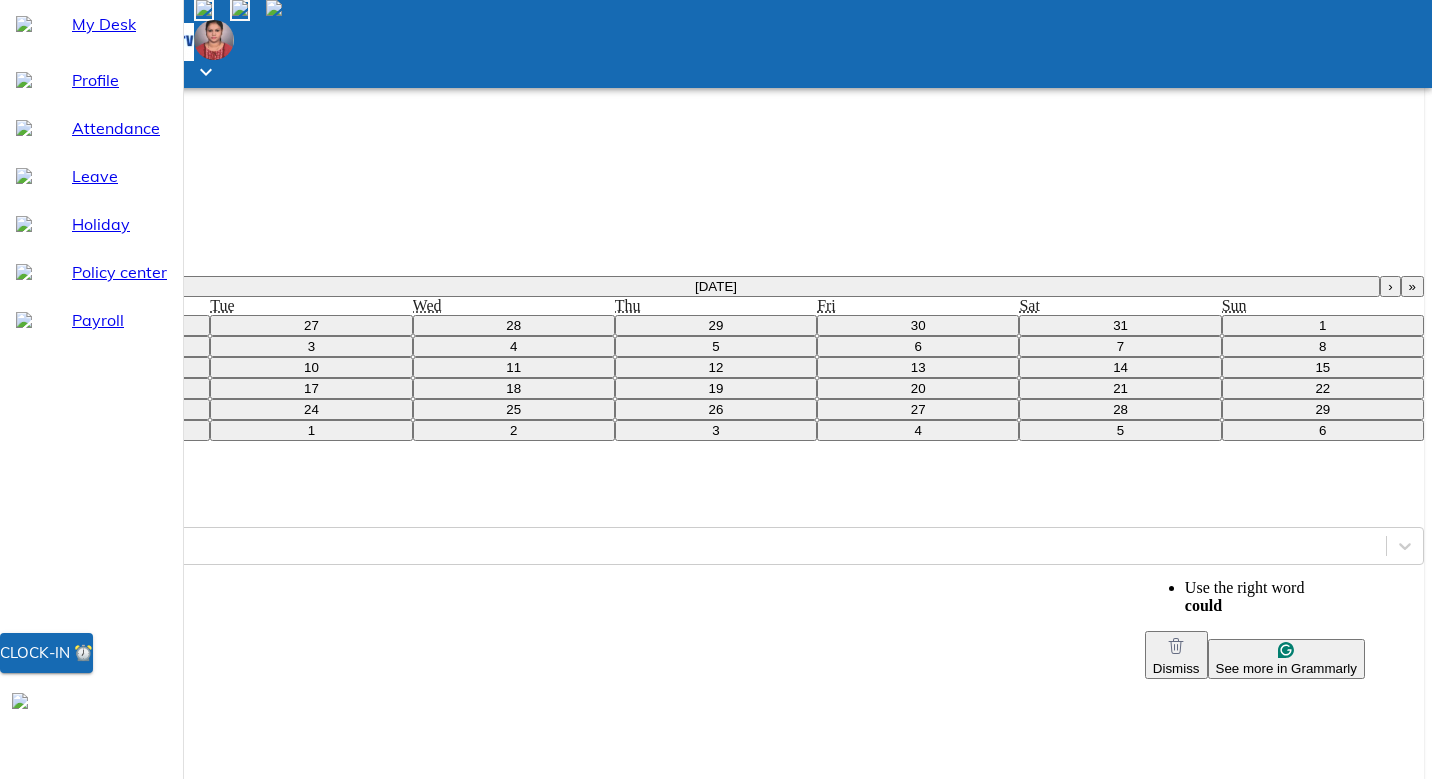 type on "Dear [PERSON_NAME],
This is to inform you that I performed my duty on [DATE] but could not clock in. Therefore, request you to kindly approve my presence for the said date.
Thanks and regards,
[PERSON_NAME]" 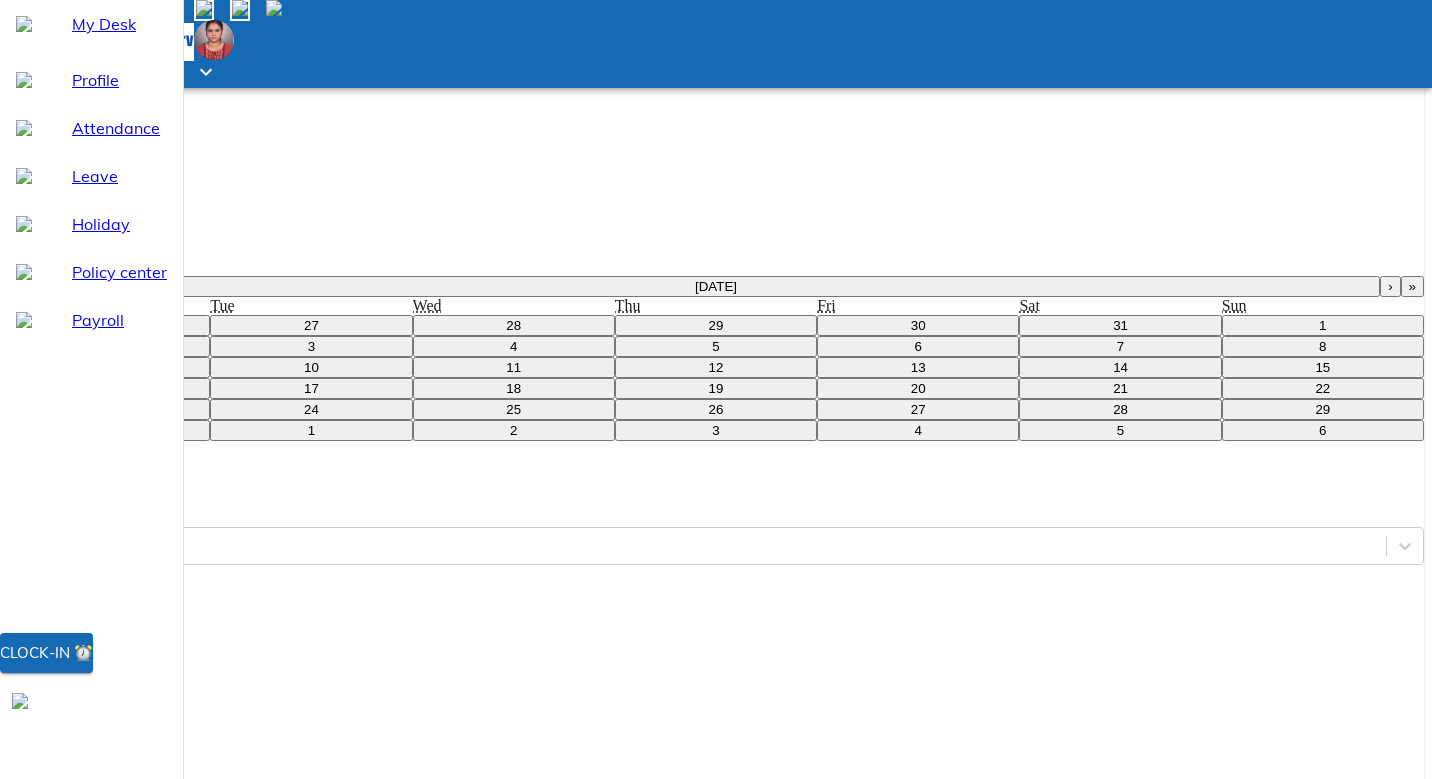 click on "Going mobile and on the go?   Get our dedicated app! My Desk   Profile Attendance Leave Holiday Policy center Payroll Clock-in ⏰ Bulk Regularize Recipients Select shift date [DATE] Jan Feb Mar Apr May Jun [DATE] Aug Sep Oct Nov Dec   0 2 ,  2025 « ‹ [DATE] › » Mon Tue Wed Thu Fri Sat Sun 26 27 28 29 30 31 1 2 3 4 5 6 7 8 9 10 11 12 13 14 15 16 17 18 19 20 21 22 23 24 25 26 27 28 29 30 1 2 3 4 5 6 Shift Range:   9:30AM to 6:30PM Shift 9:30am to 6:30pm Select in date [DATE] Jan Feb Mar Apr May Jun [DATE] Aug Sep Oct Nov Dec   0 2 ,  2025 In time 09:30:00 ​ Select out date [DATE] Jan Feb Mar Apr May Jun [DATE] Aug Sep Oct Nov Dec   0 2 ,  2025 Select out time 18:30:00 ​ Where were you working from? Out Duty Reason for request Dear [PERSON_NAME],
This is to inform you that I performed my duty on [DATE] but could not clock in. Therefore, request you to kindly approve my presence for the said date.
Thanks and regards,
[PERSON_NAME]
x ​ Add Cancel Send request My attendance 2025-06 Jan Feb Mar Apr" at bounding box center [716, 1251] 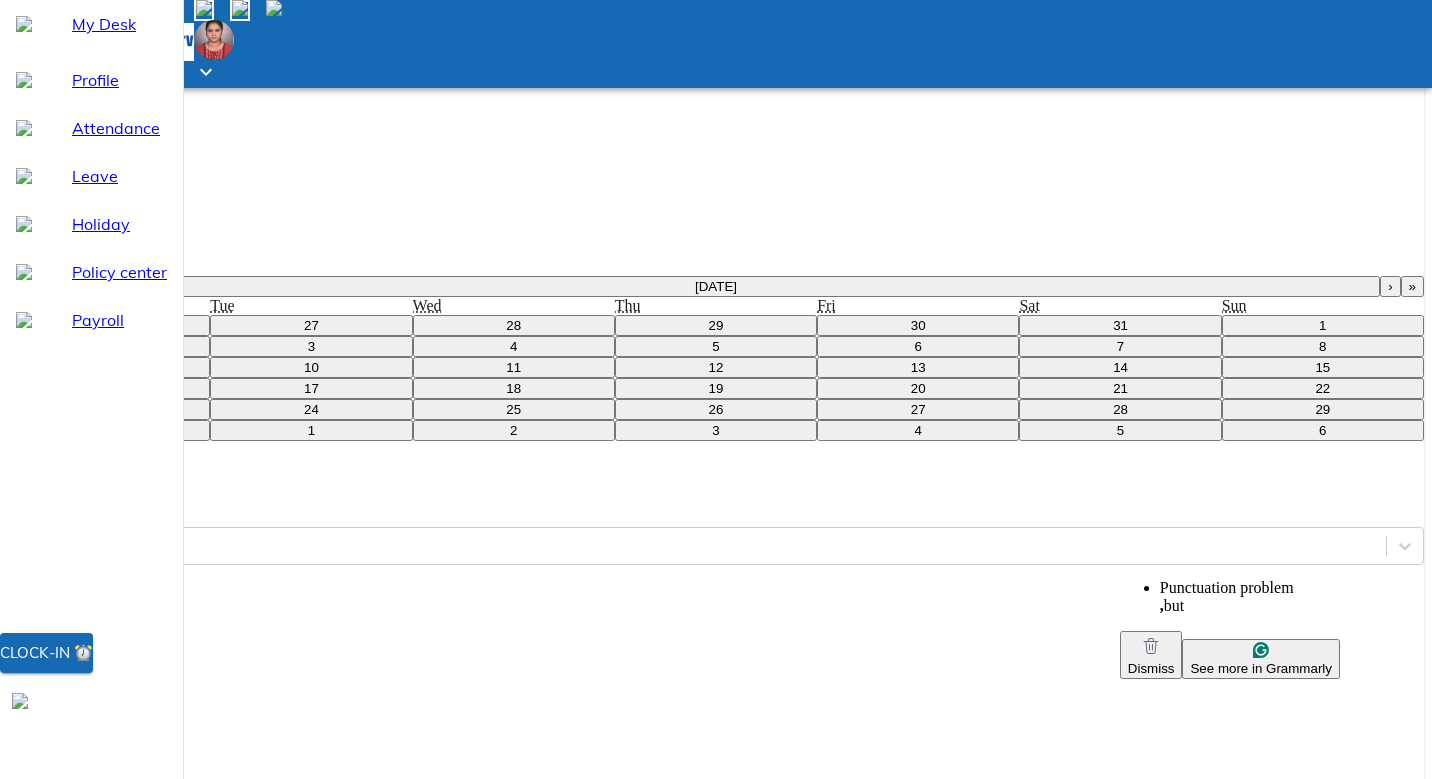 click on "Dear [PERSON_NAME],
This is to inform you that I performed my duty on [DATE] but could not clock in on time. Therefore, request you to kindly approve my presence for the said date.
Thanks and regards,
[PERSON_NAME]" at bounding box center (101, 1165) 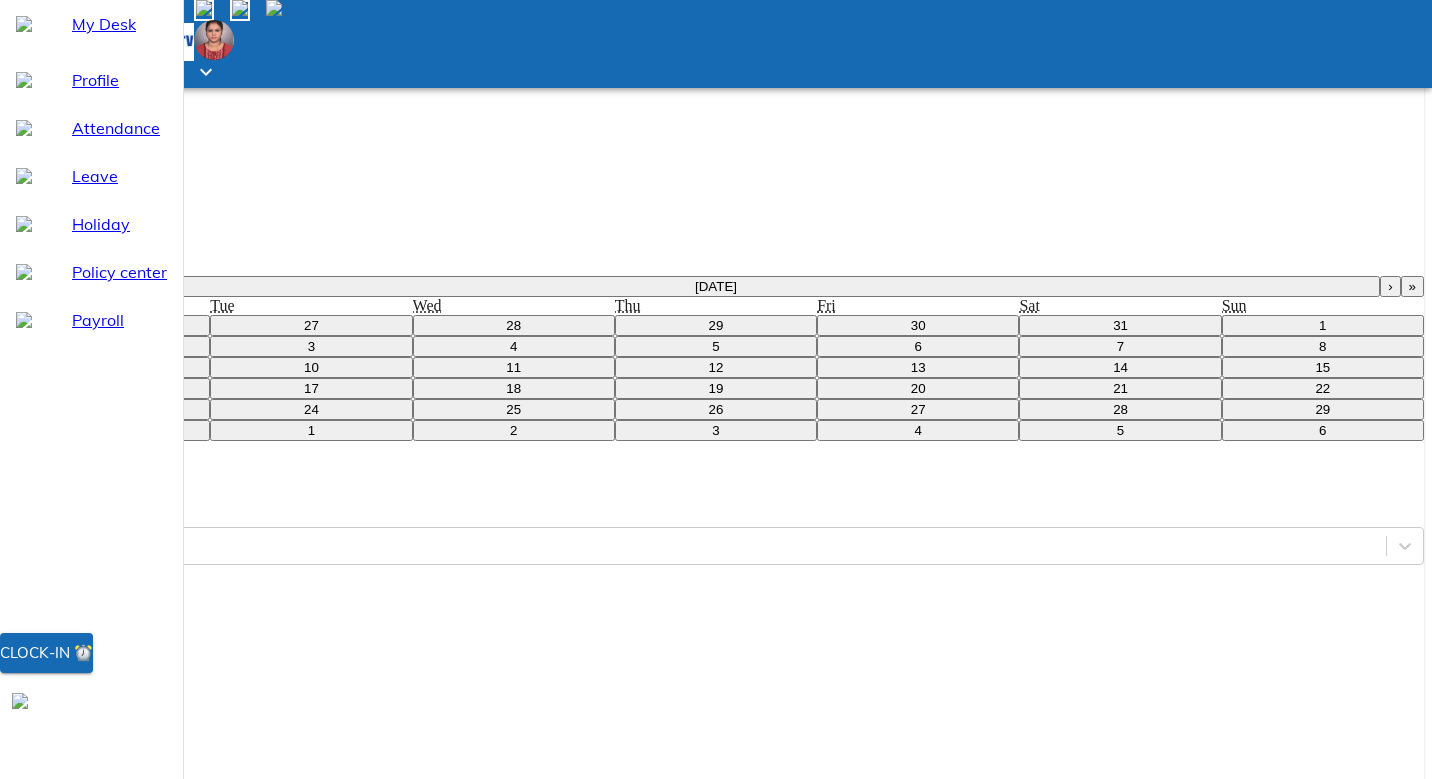 type on "Dear [PERSON_NAME],
This is to inform you that I performed my duty on [DATE], but could not clock in on time. Therefore, request you to kindly approve my presence for the said date.
Thanks and regards,
[PERSON_NAME]" 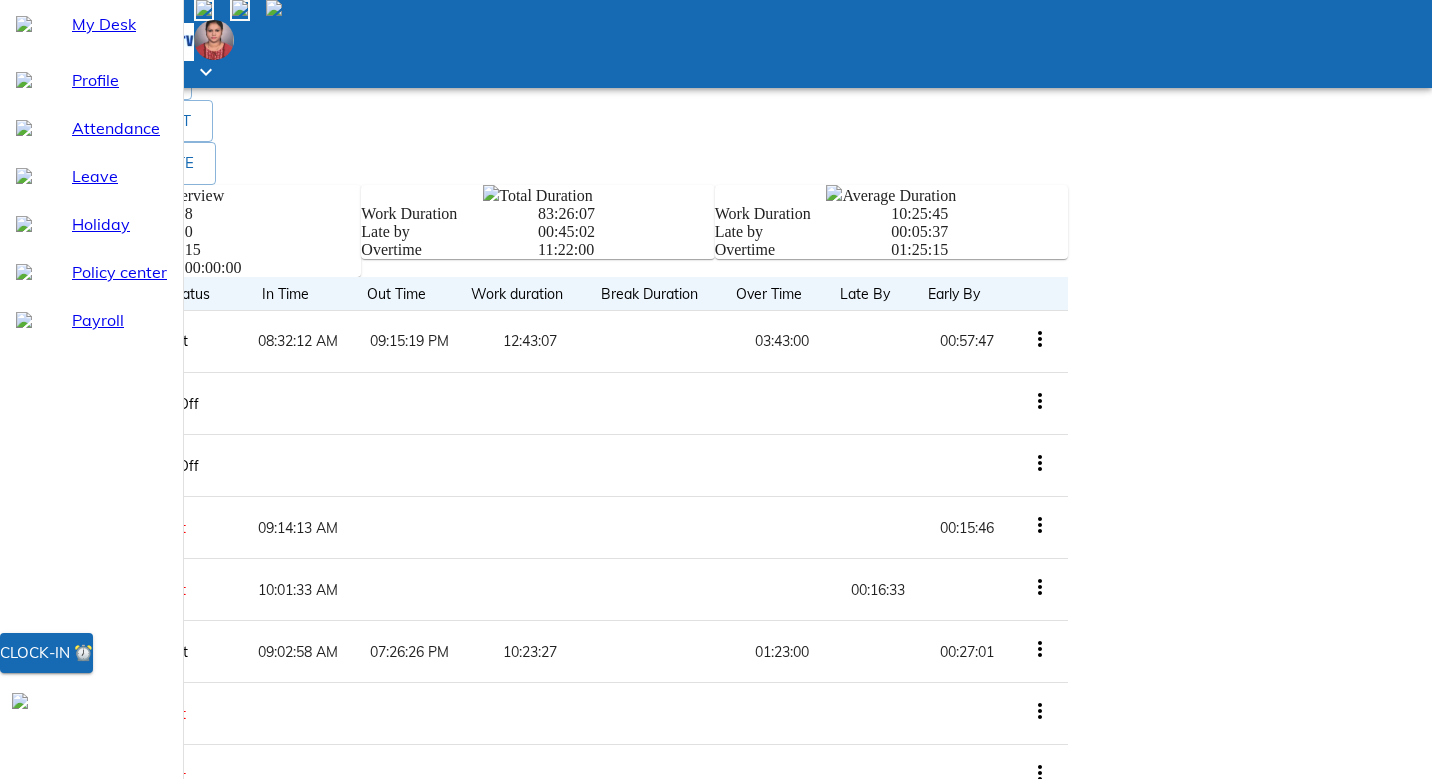 click 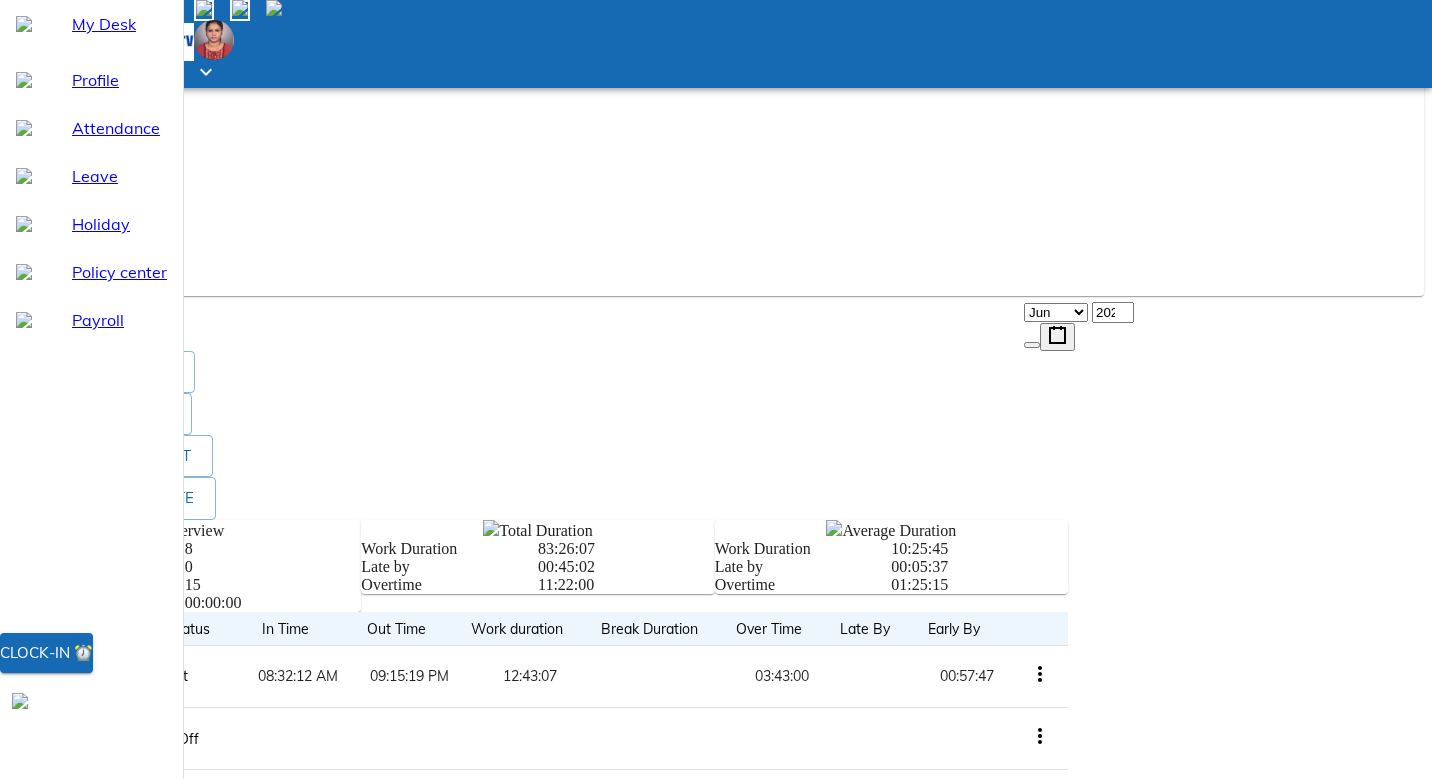click on "-- Jan Feb Mar Apr May Jun [DATE] Aug Sep Oct Nov Dec   ," at bounding box center [716, 257] 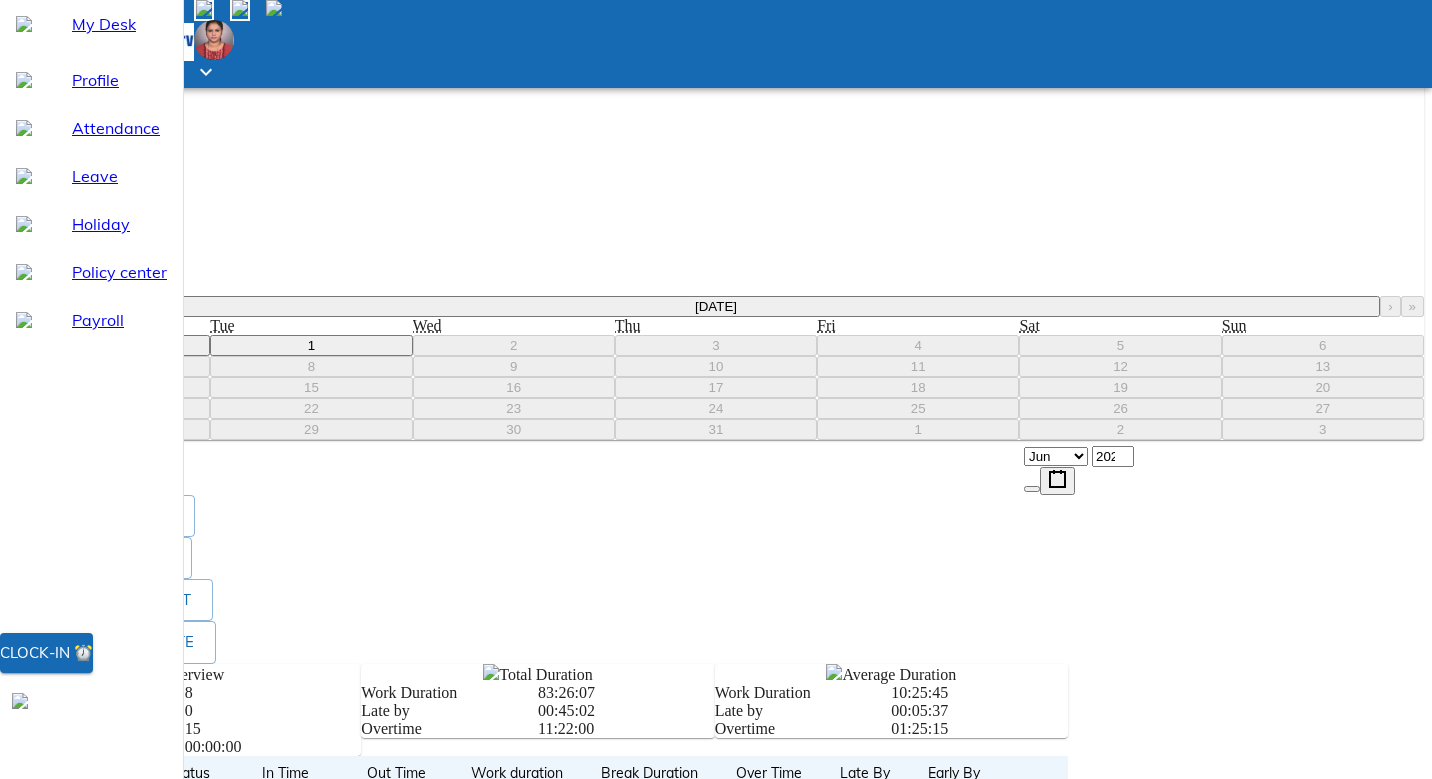 click on "‹" at bounding box center (41, 306) 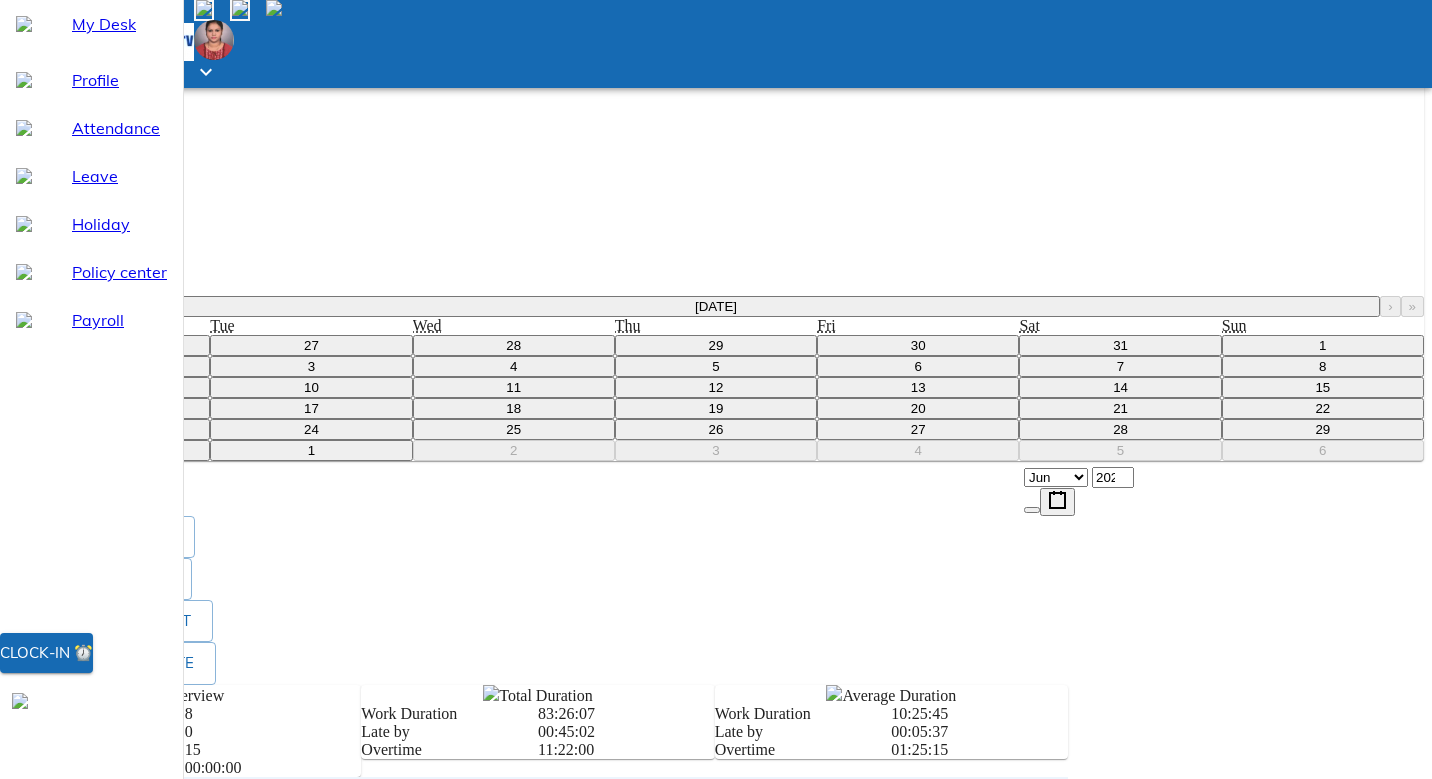 click on "3" at bounding box center (311, 366) 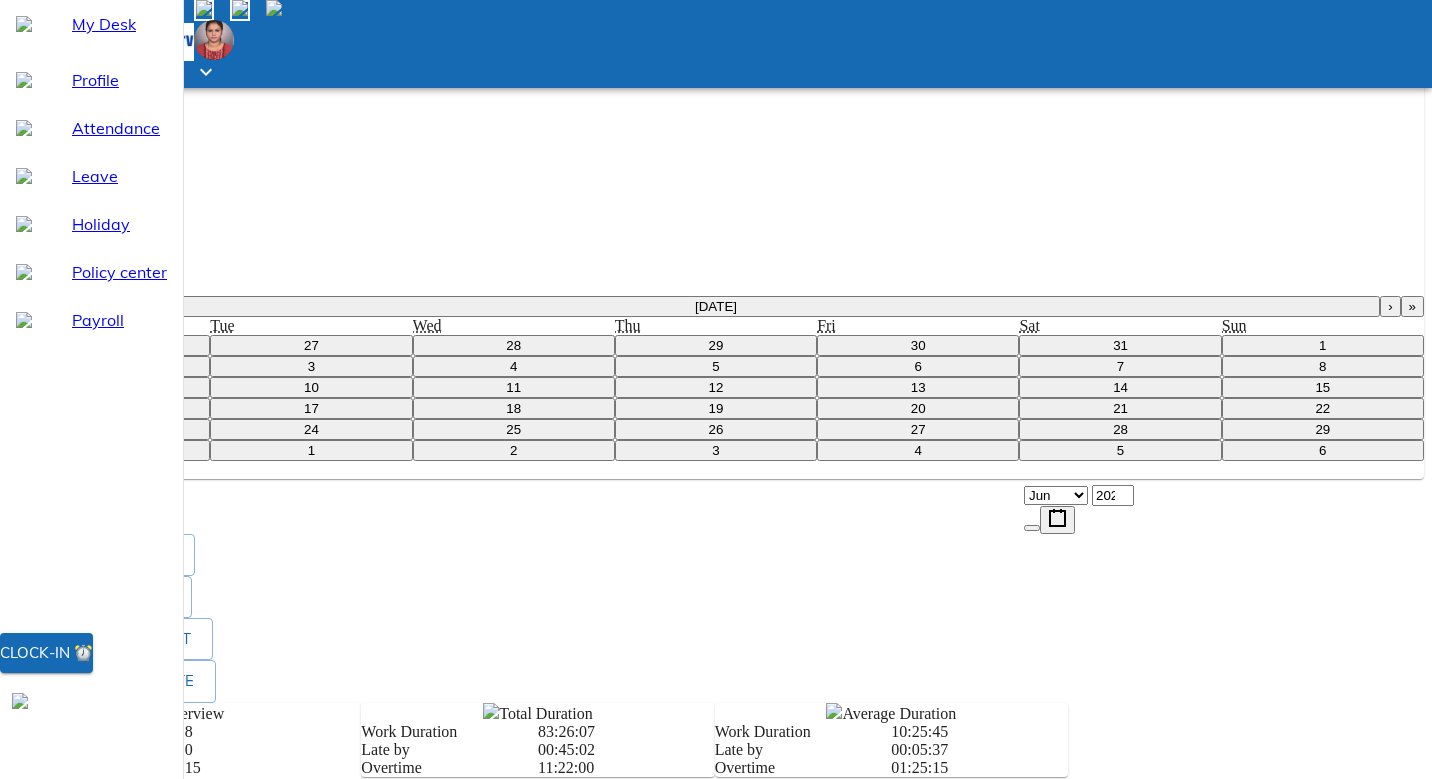 type on "[DATE]" 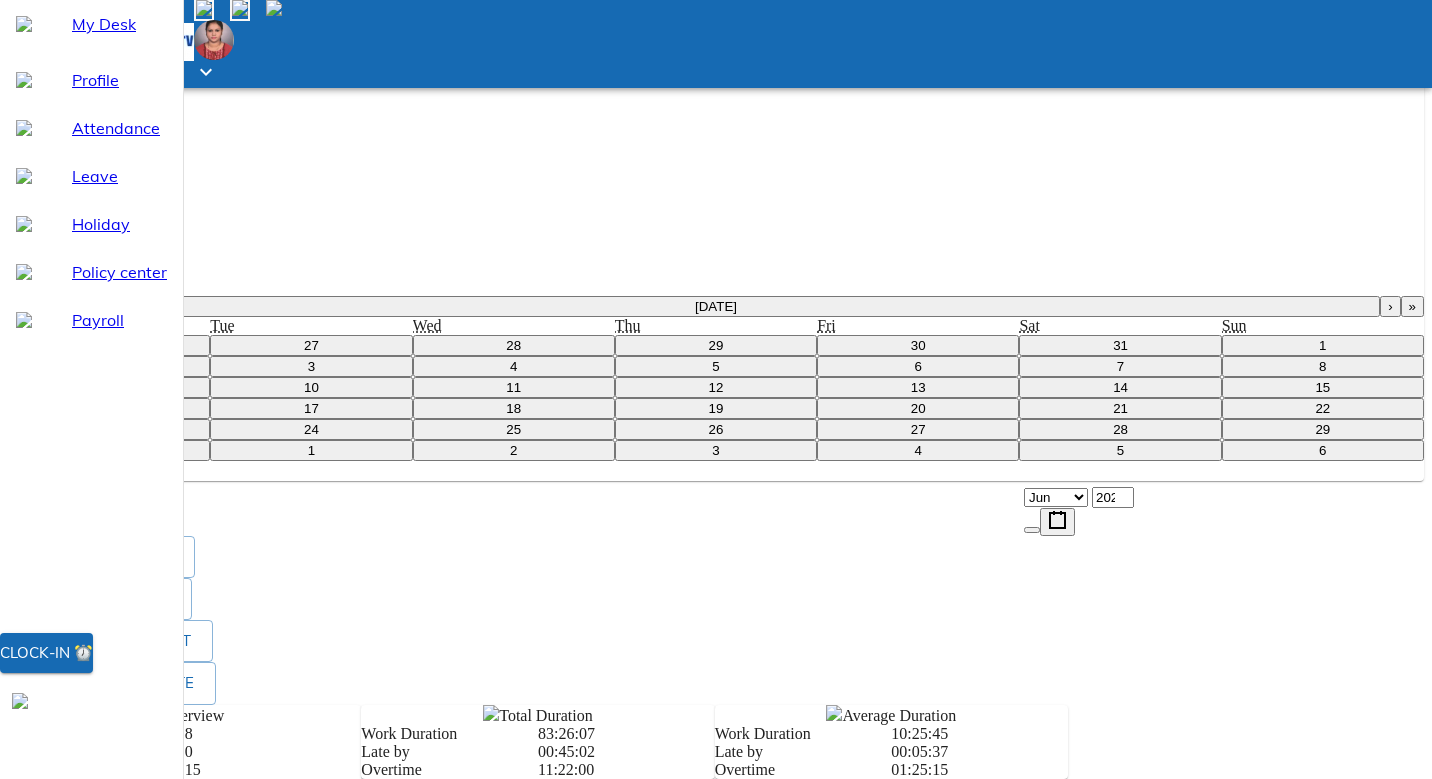 select on "6" 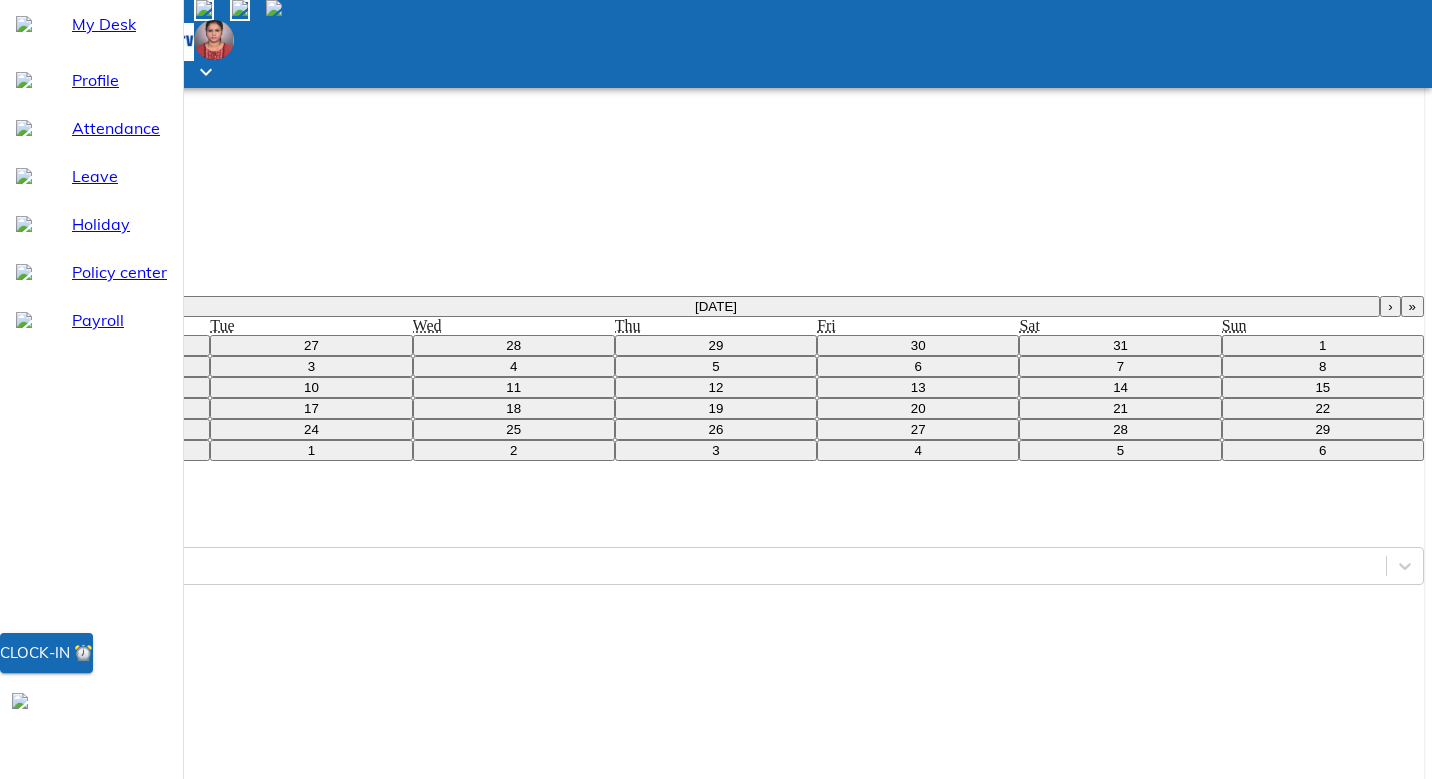 scroll, scrollTop: 386, scrollLeft: 0, axis: vertical 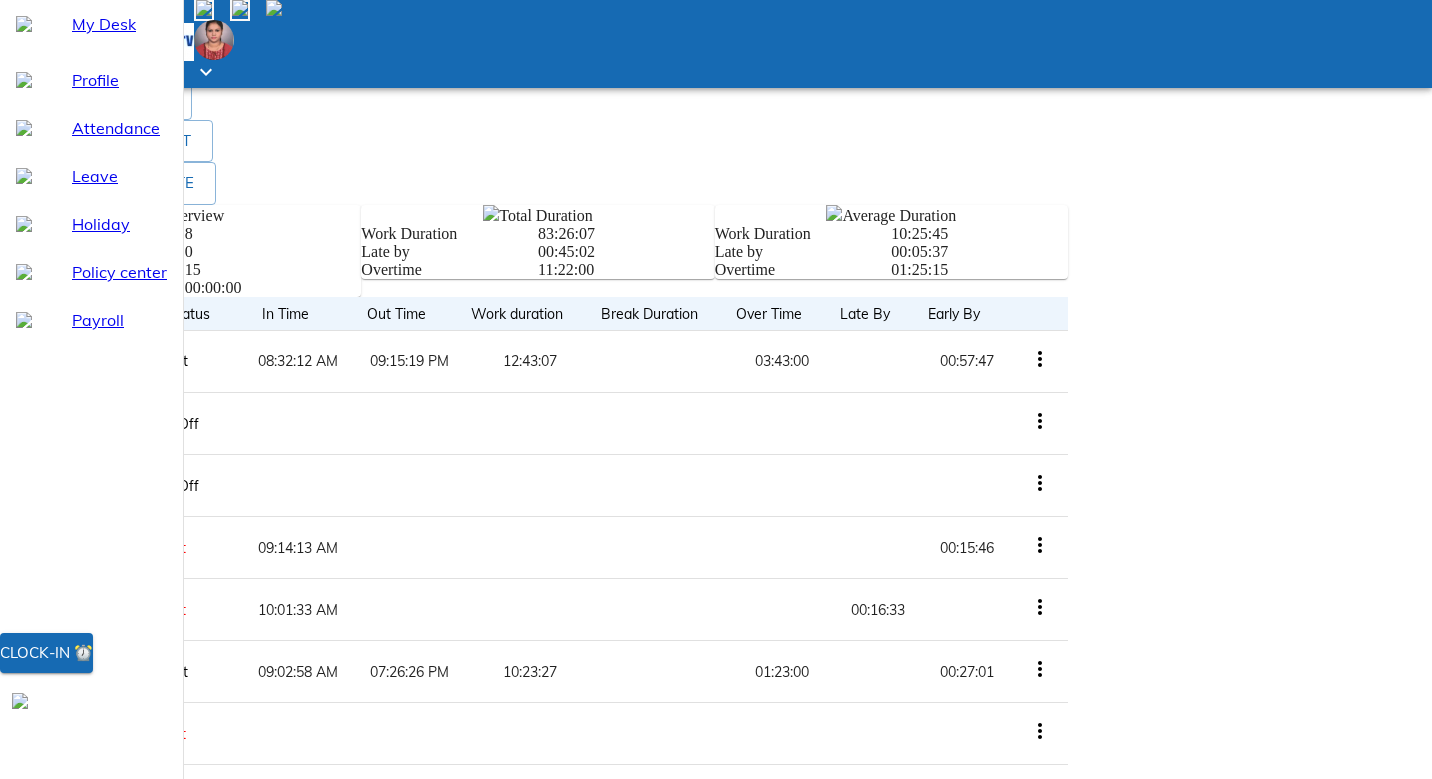 click 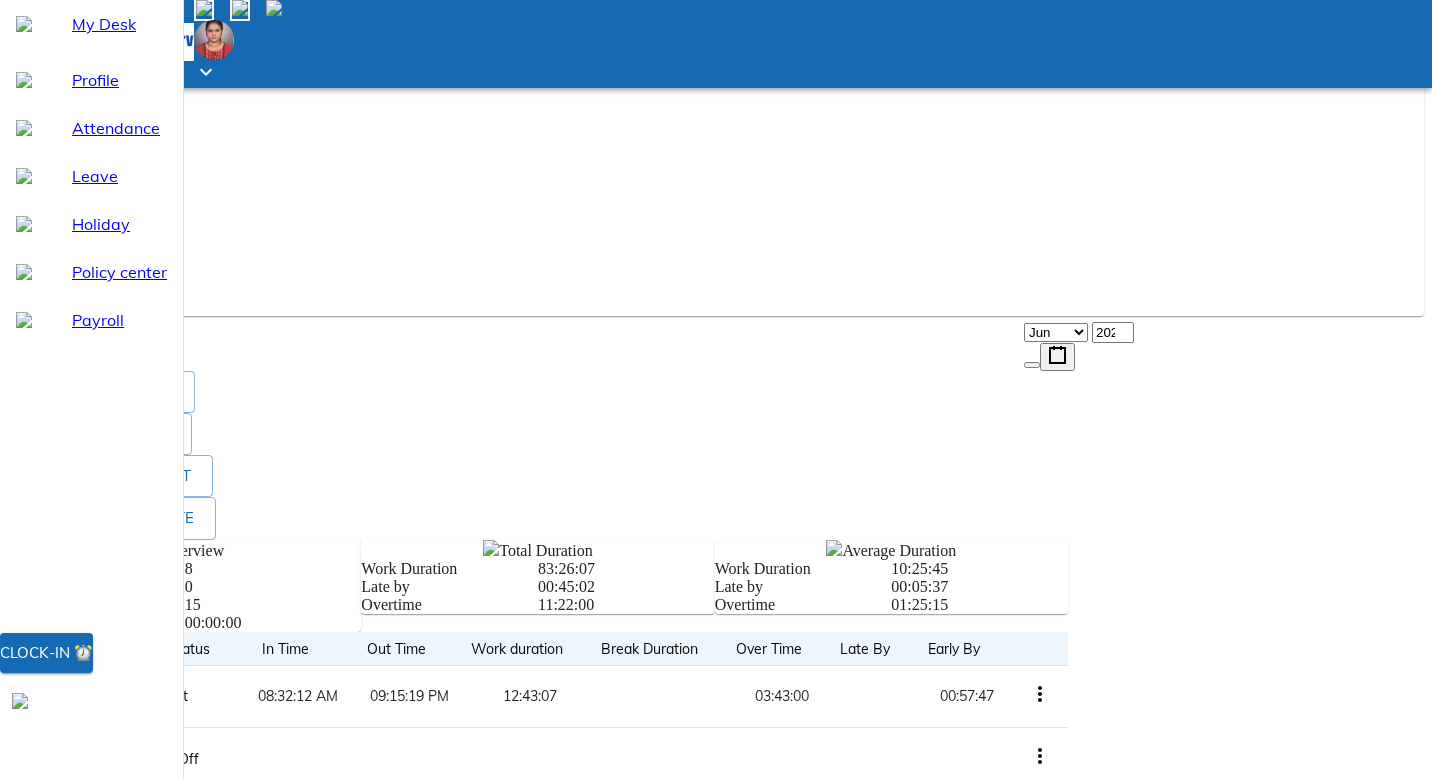 click on "-- Jan Feb Mar Apr May Jun [DATE] Aug Sep Oct Nov Dec   ," at bounding box center [716, 277] 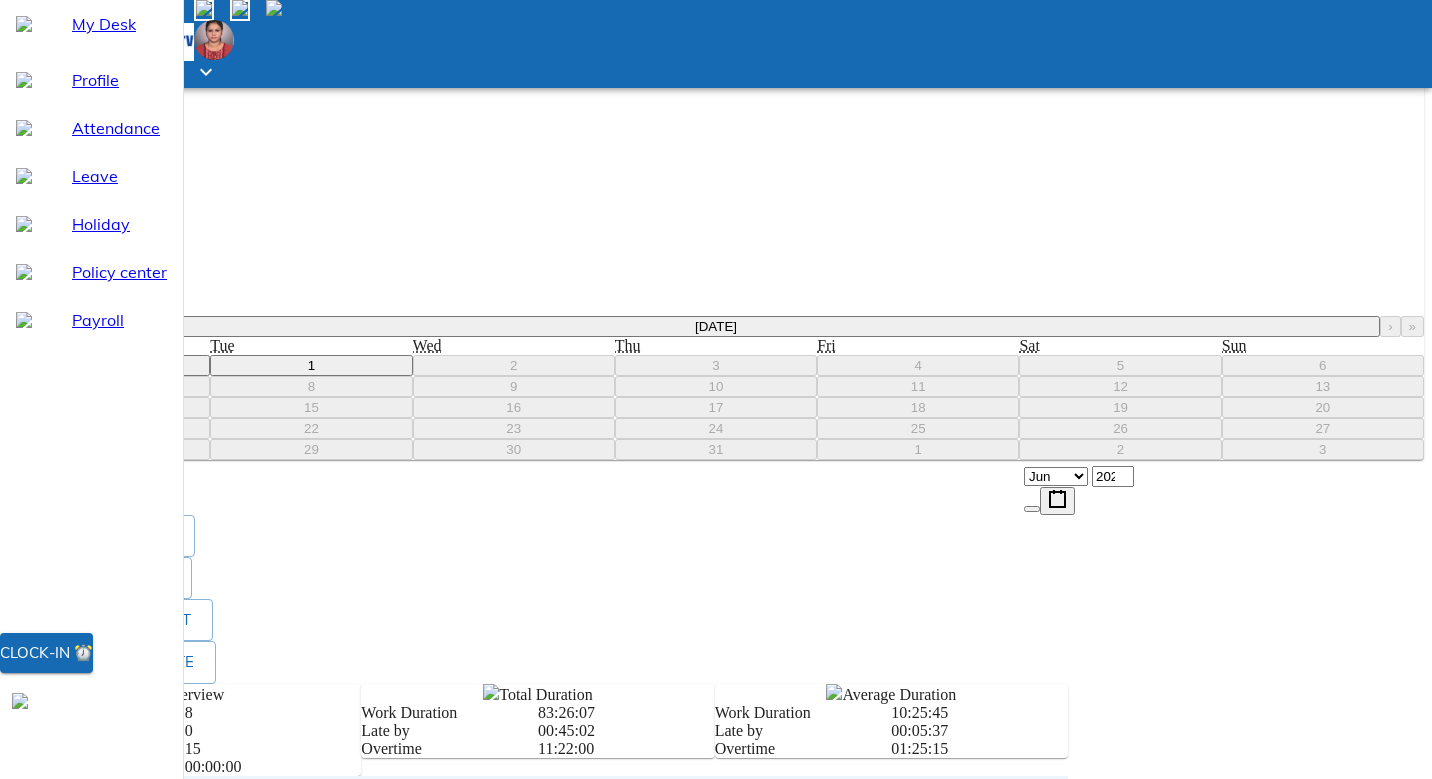 click on "‹" at bounding box center [41, 326] 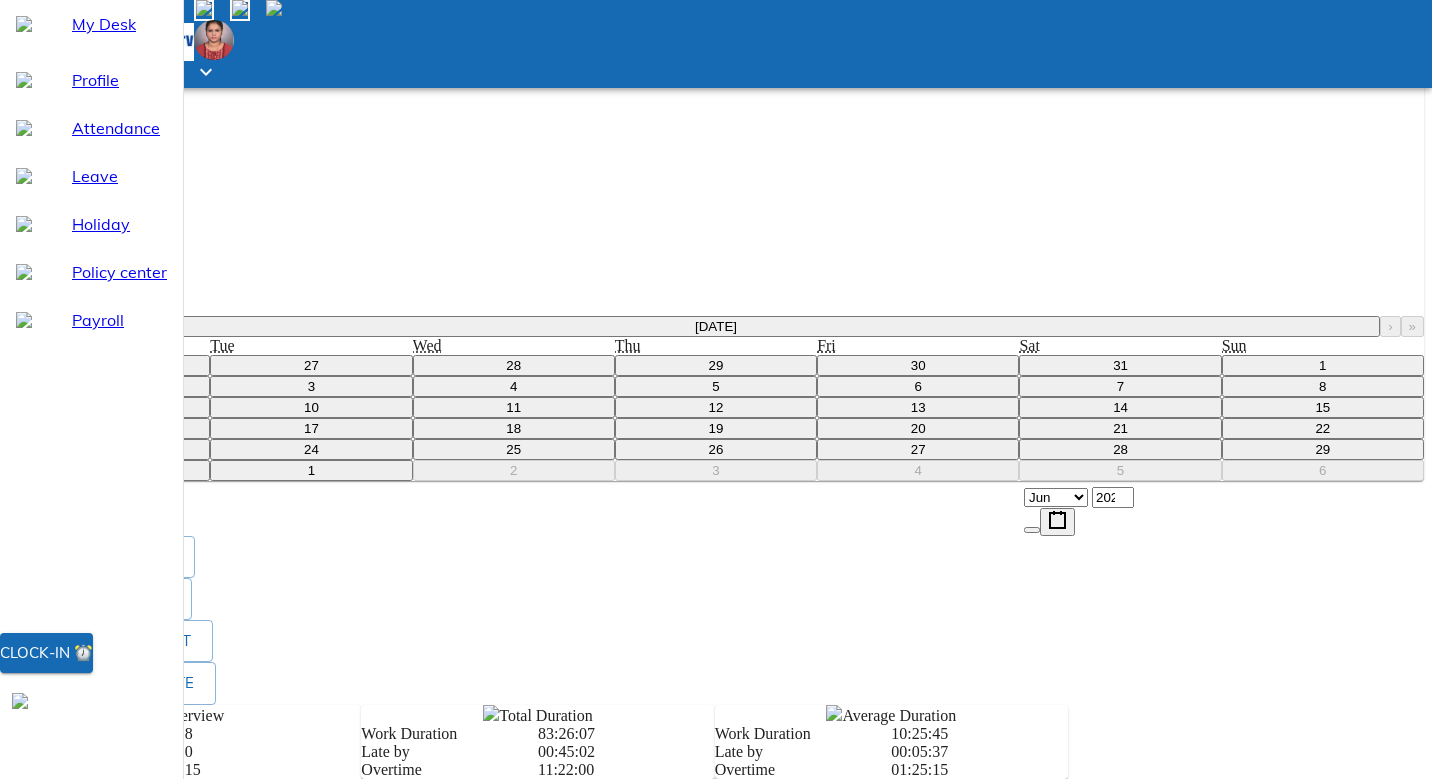 click on "4" at bounding box center (513, 386) 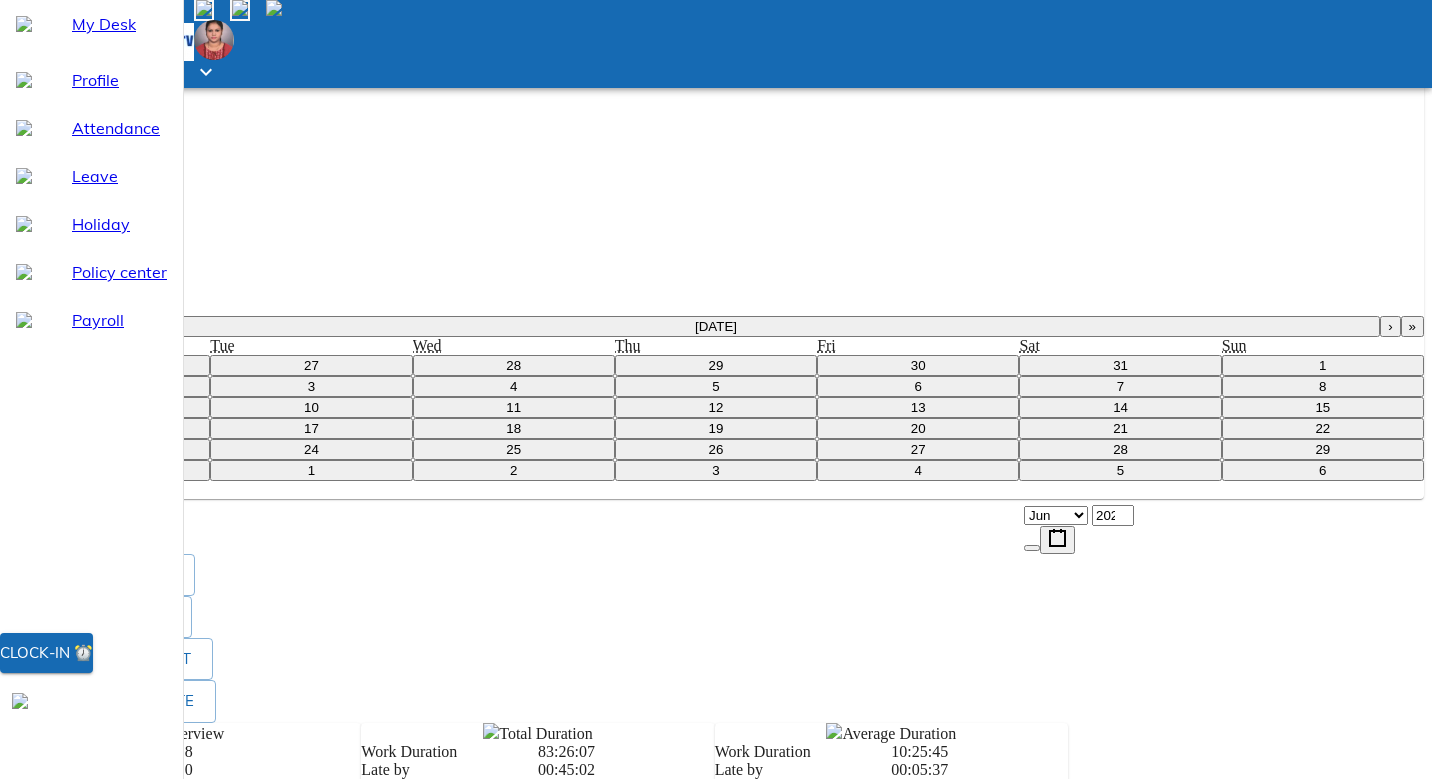select on "6" 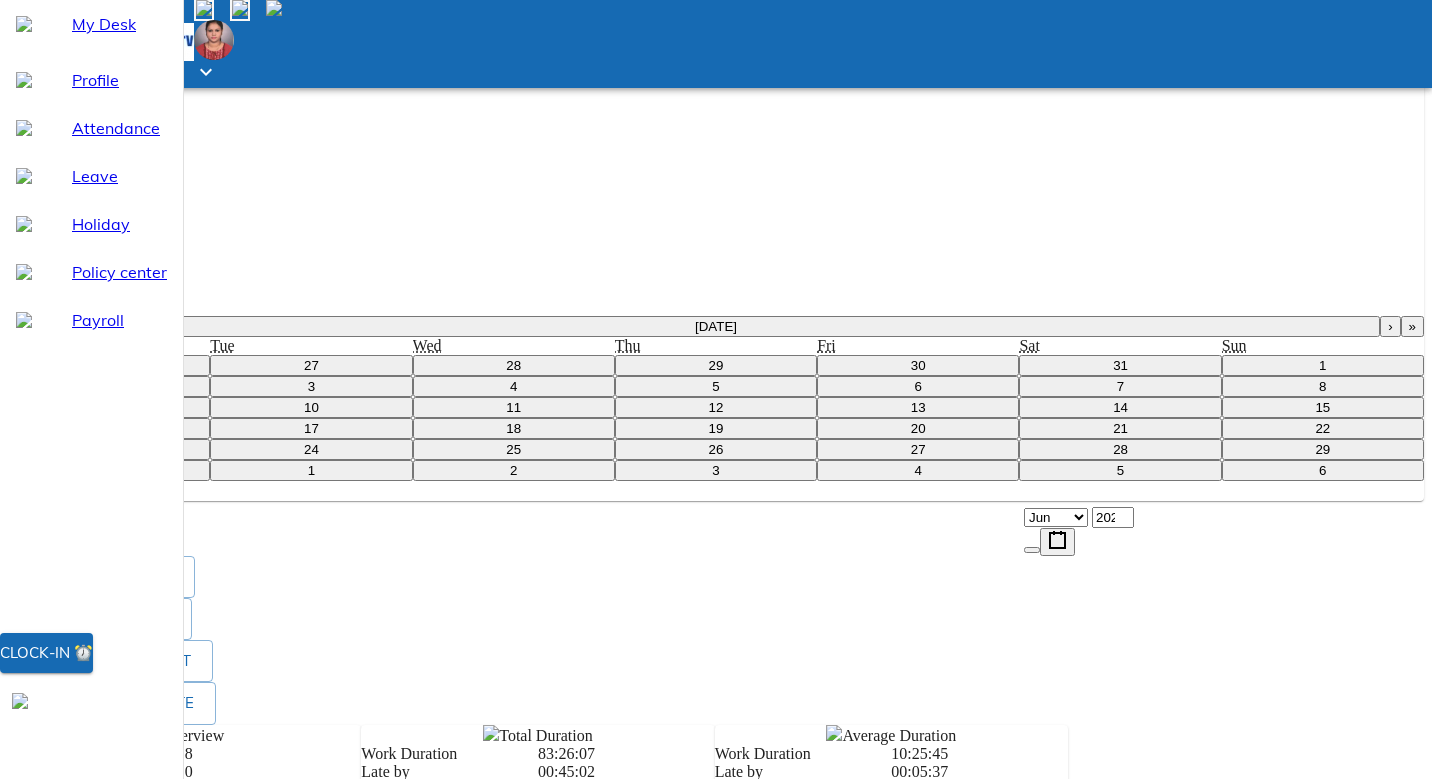 select on "6" 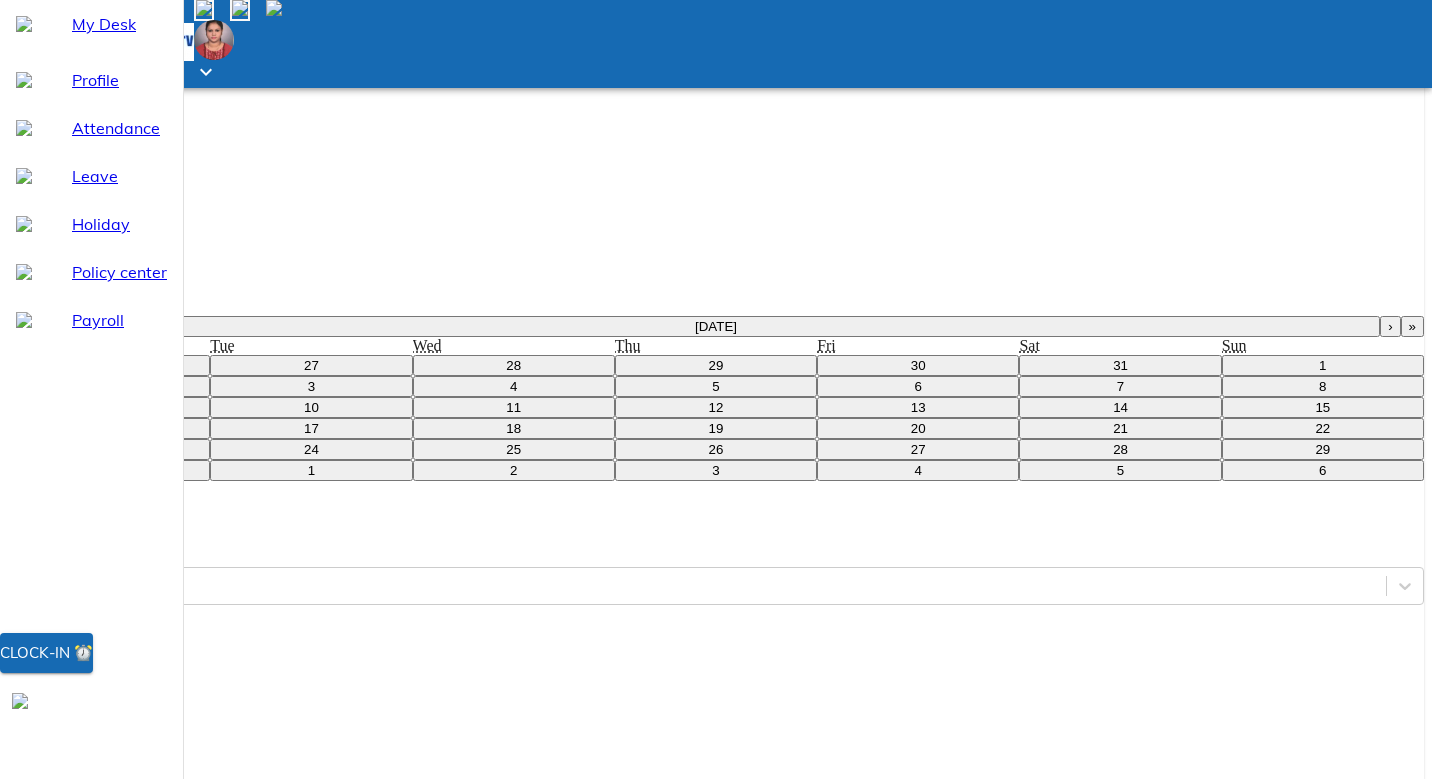 type on "[DATE]" 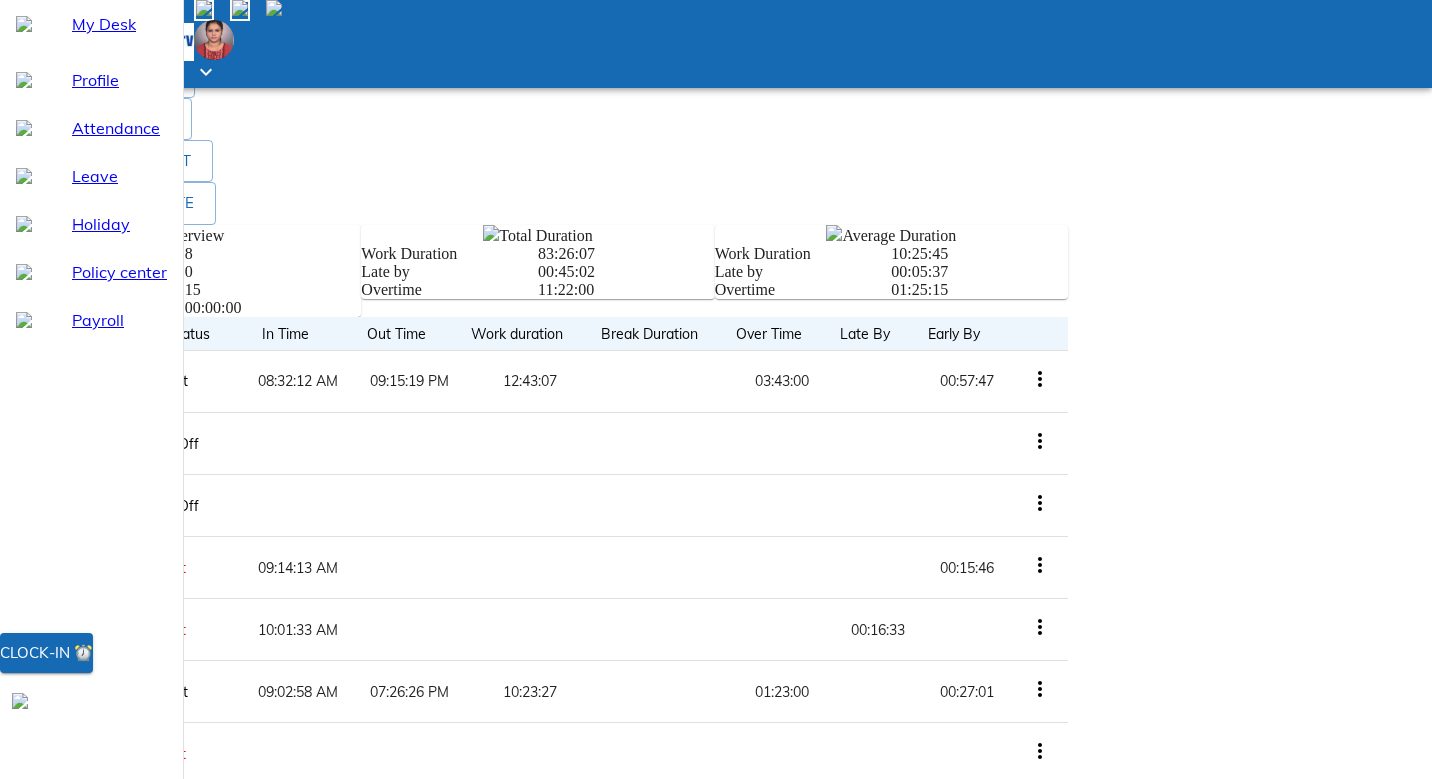 click 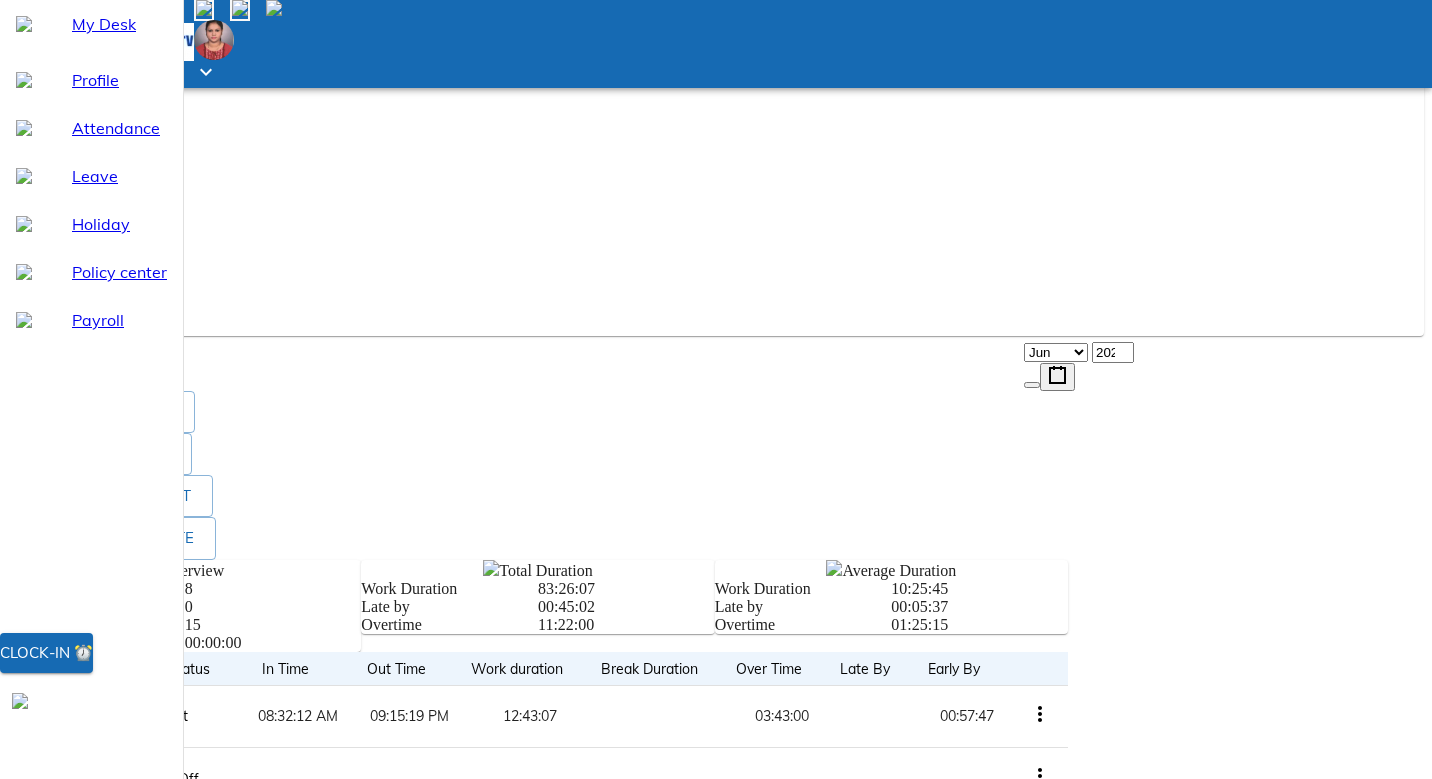click on "-- Jan Feb Mar Apr May Jun [DATE] Aug Sep Oct Nov Dec   ," at bounding box center (716, 297) 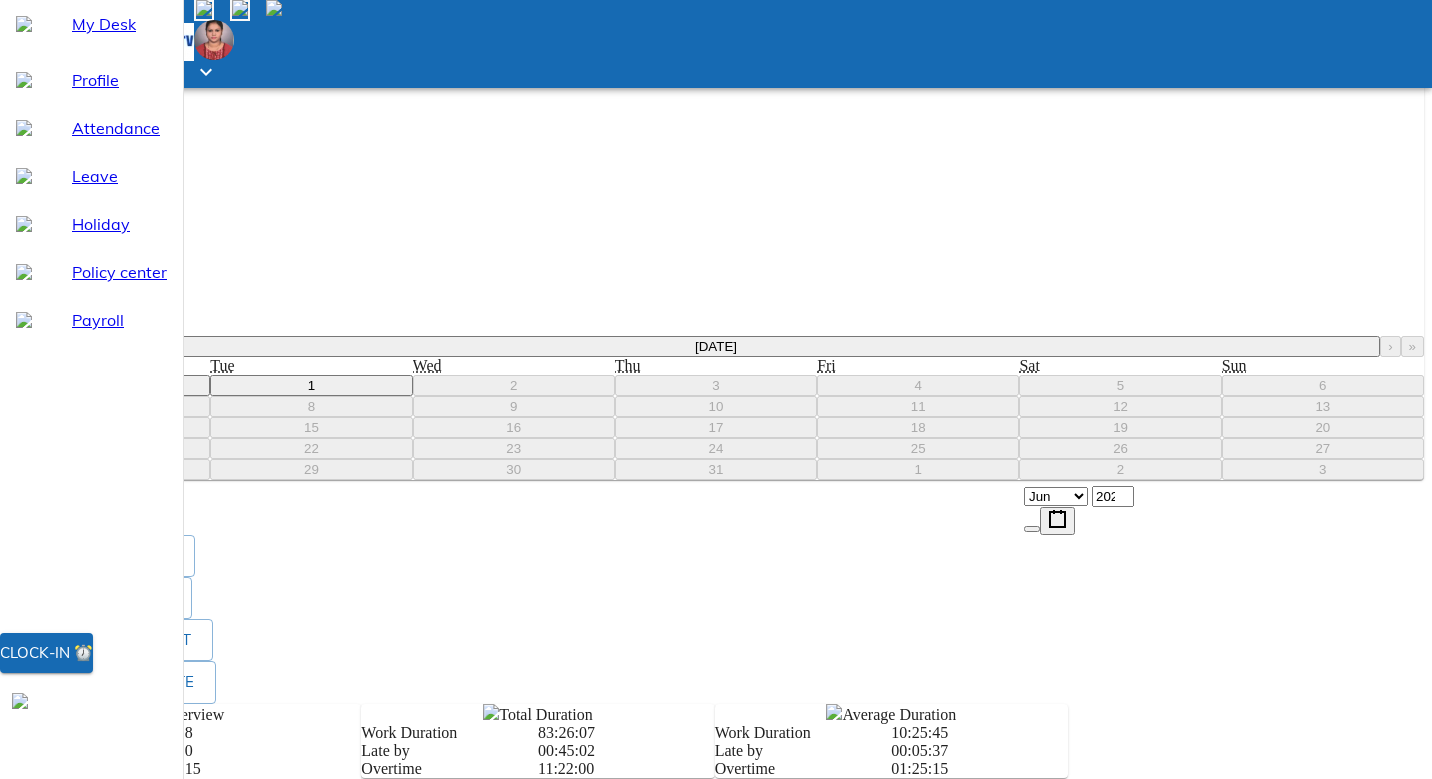 click on "‹" at bounding box center [41, 346] 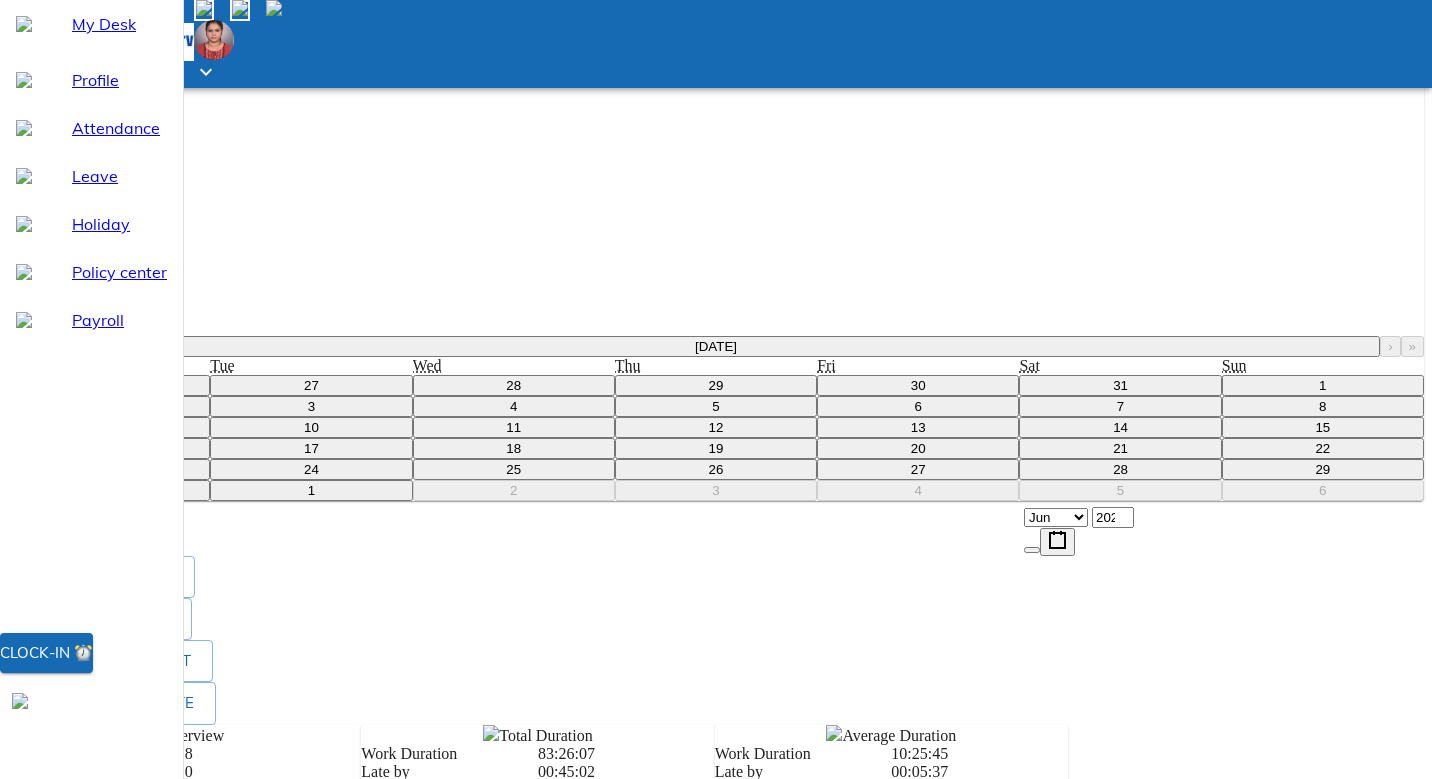 click on "5" at bounding box center (716, 406) 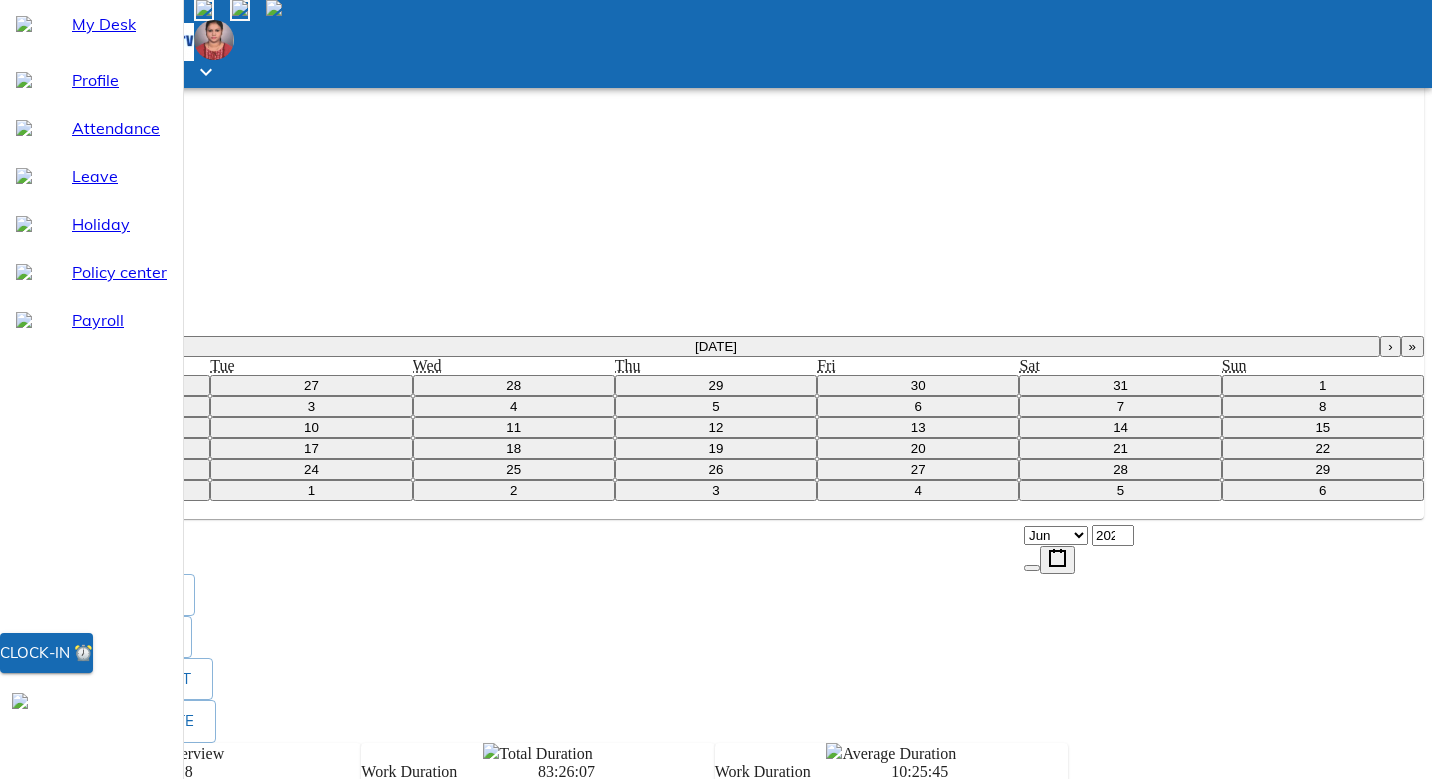 type on "[DATE]" 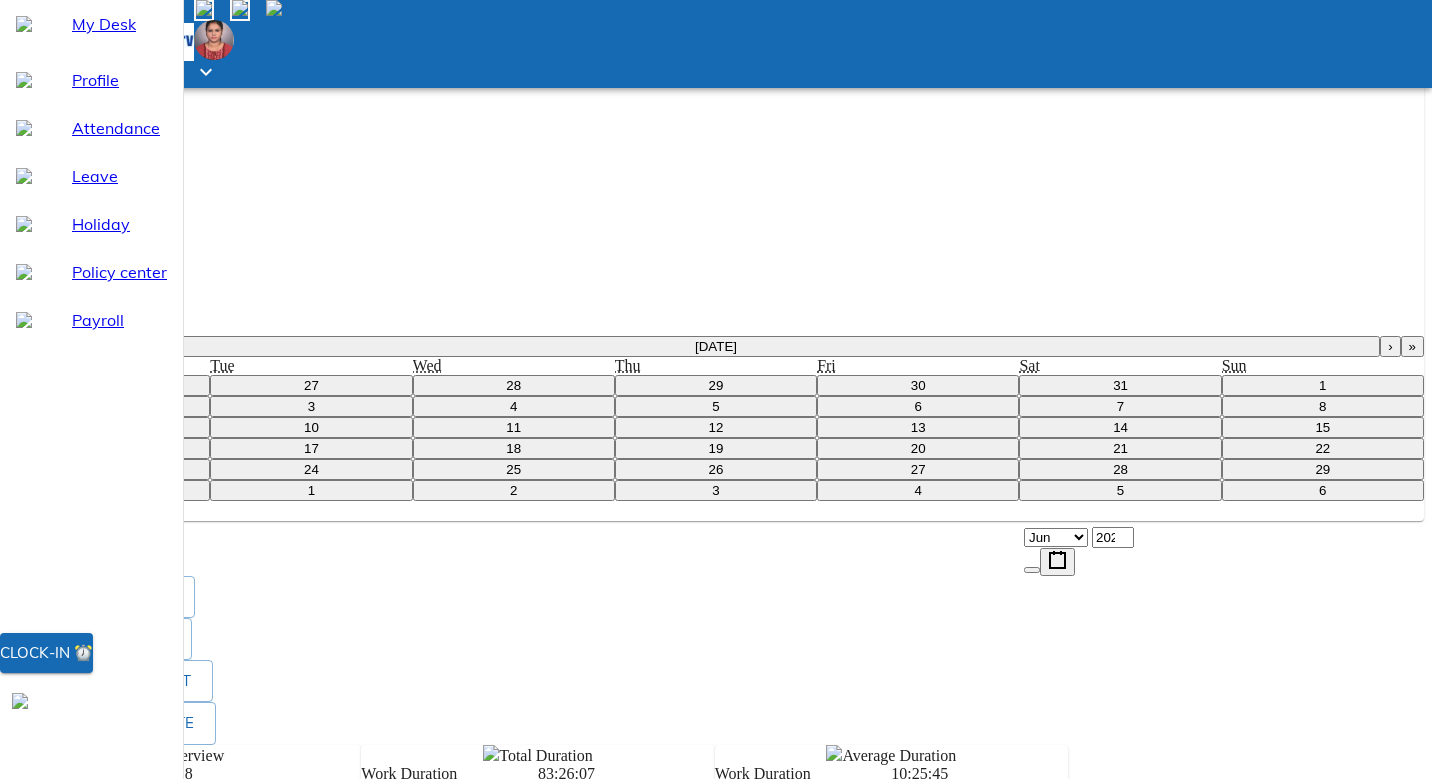 select on "6" 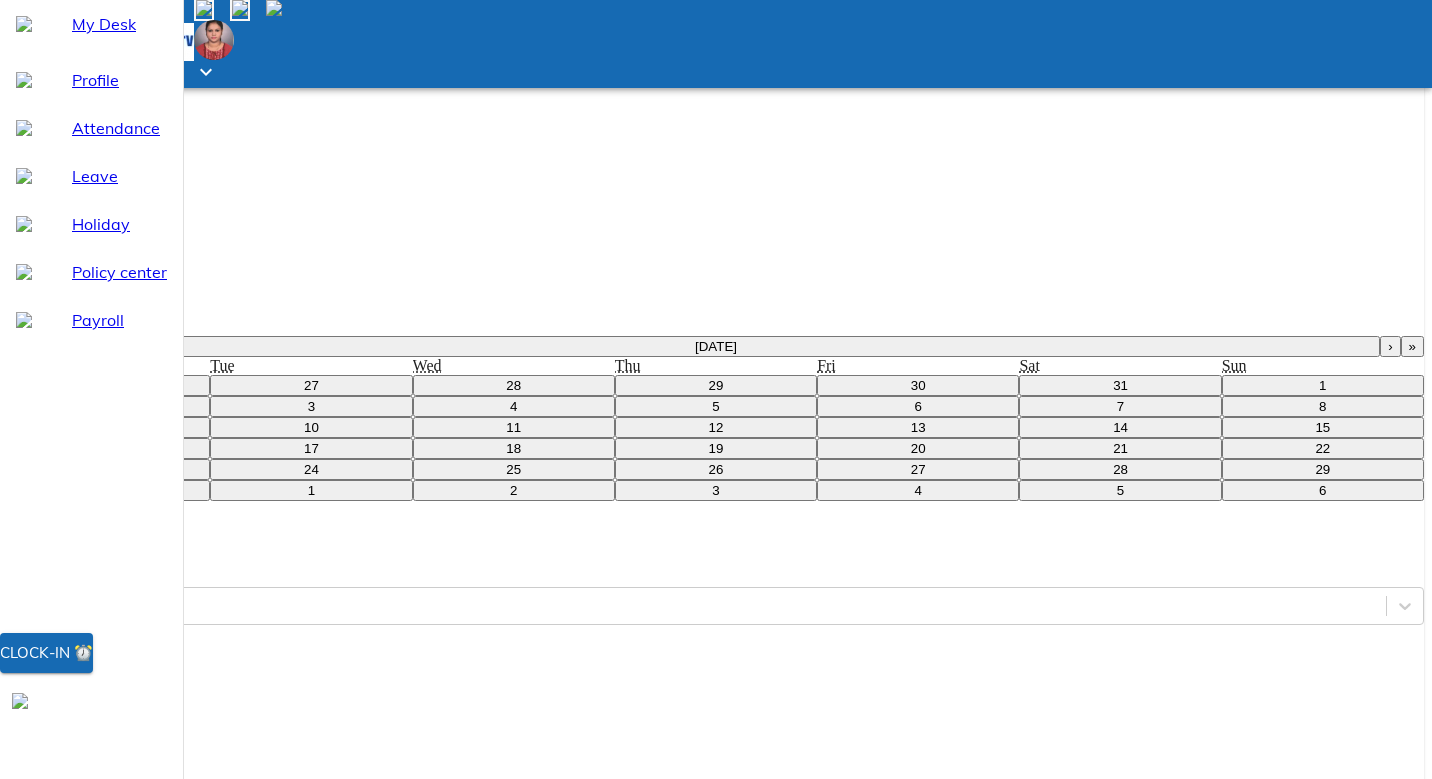 scroll, scrollTop: 532, scrollLeft: 0, axis: vertical 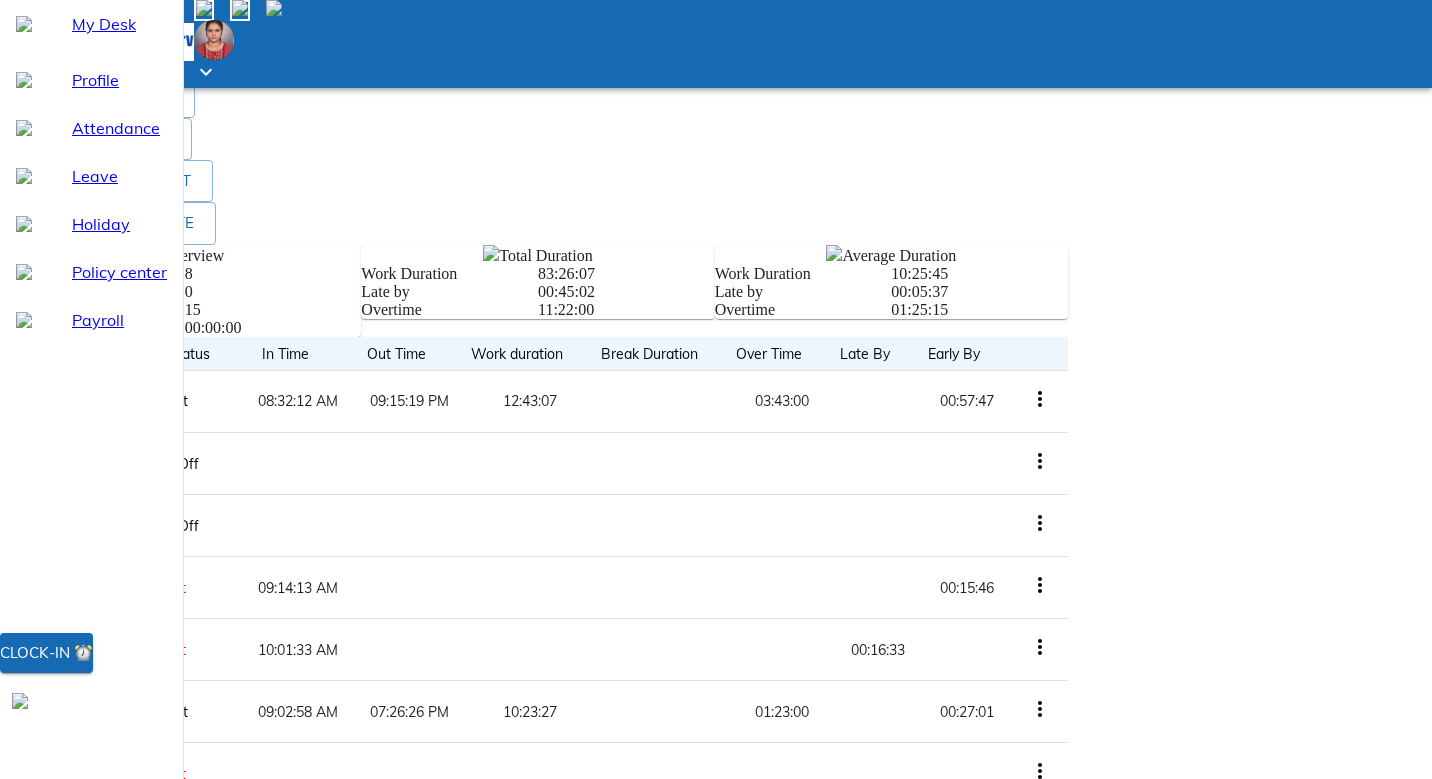 click on "Bulk Regularize [DATE]   9:30am to 6:30pm 09:30 AM  -   18:30 PM [DATE]   9:30am to 6:30pm 09:30 AM  -   18:30 PM [DATE]   9:30am to 6:30pm 09:30 AM  -   18:30 PM [DATE]   9:30am to 6:30pm 09:30 AM  -   18:30 PM Add Send request" at bounding box center [716, -52] 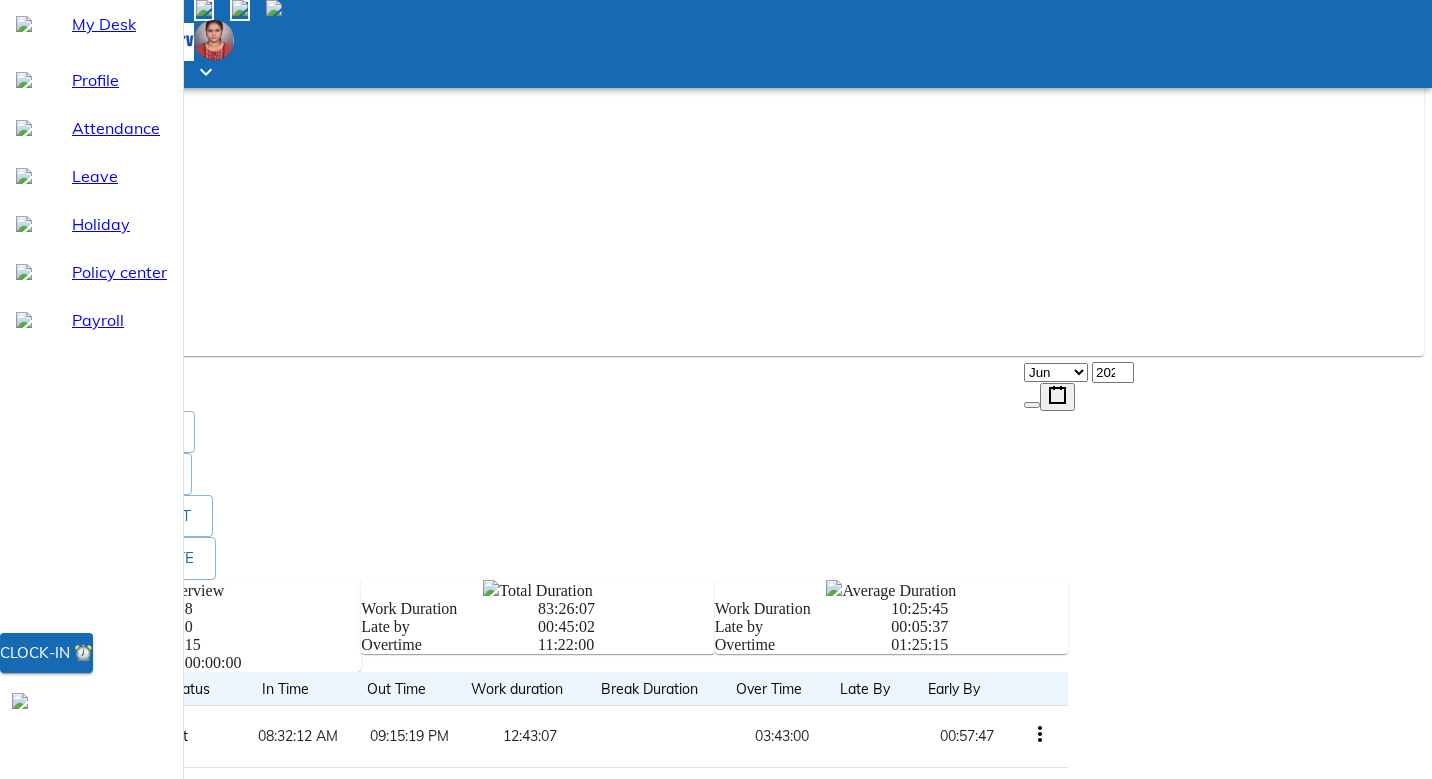 click on "-- Jan Feb Mar Apr May Jun [DATE] Aug Sep Oct Nov Dec   ," at bounding box center [716, 317] 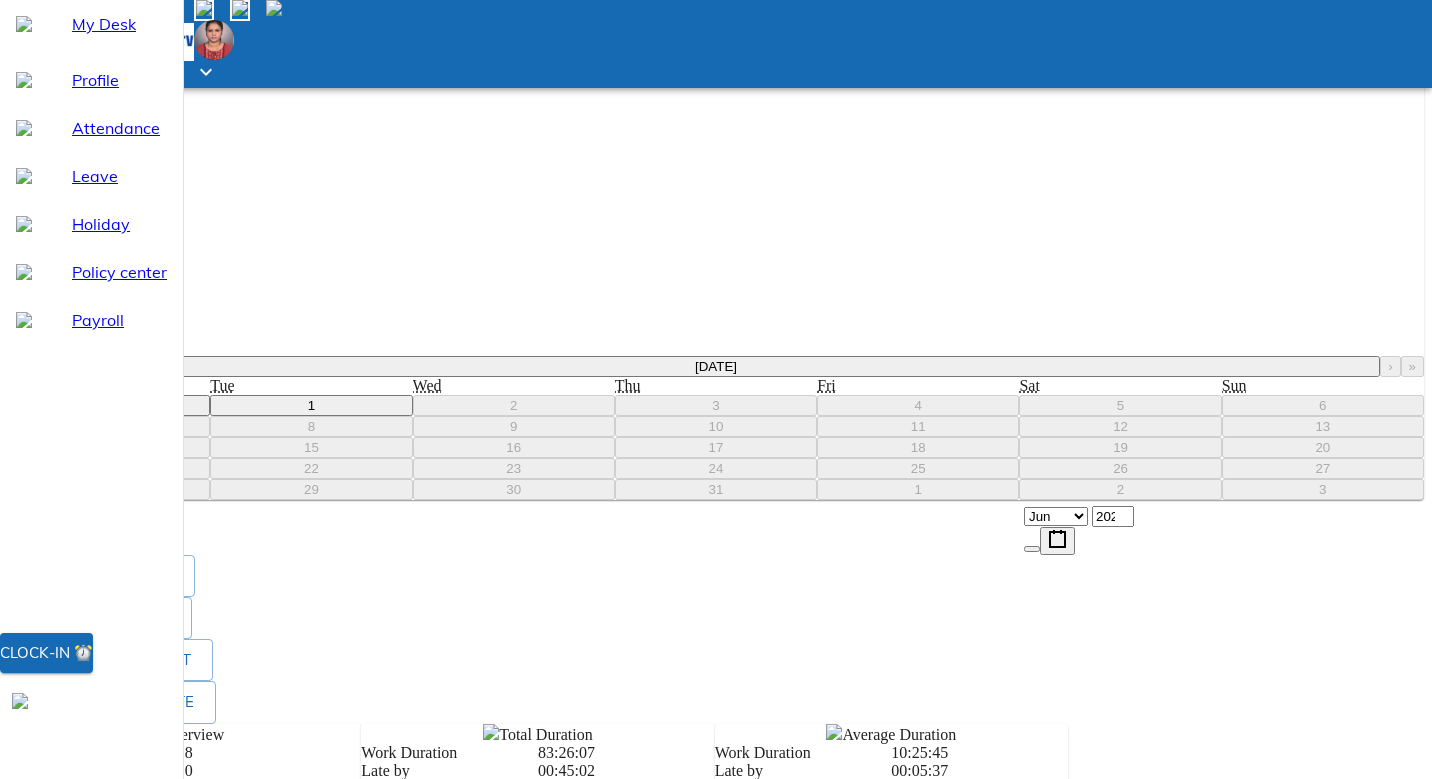 click on "‹" at bounding box center (41, 366) 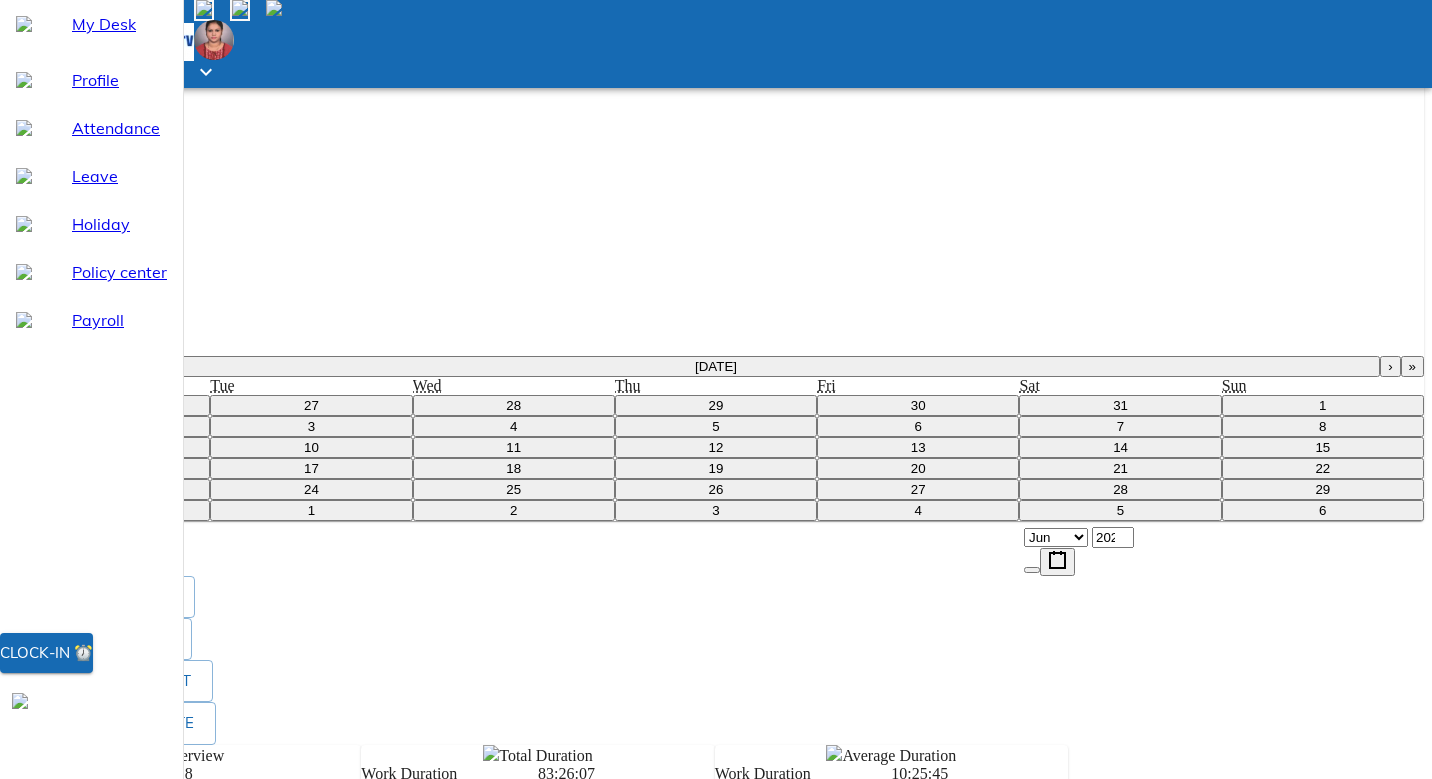 drag, startPoint x: 1417, startPoint y: 634, endPoint x: 1414, endPoint y: 706, distance: 72.06247 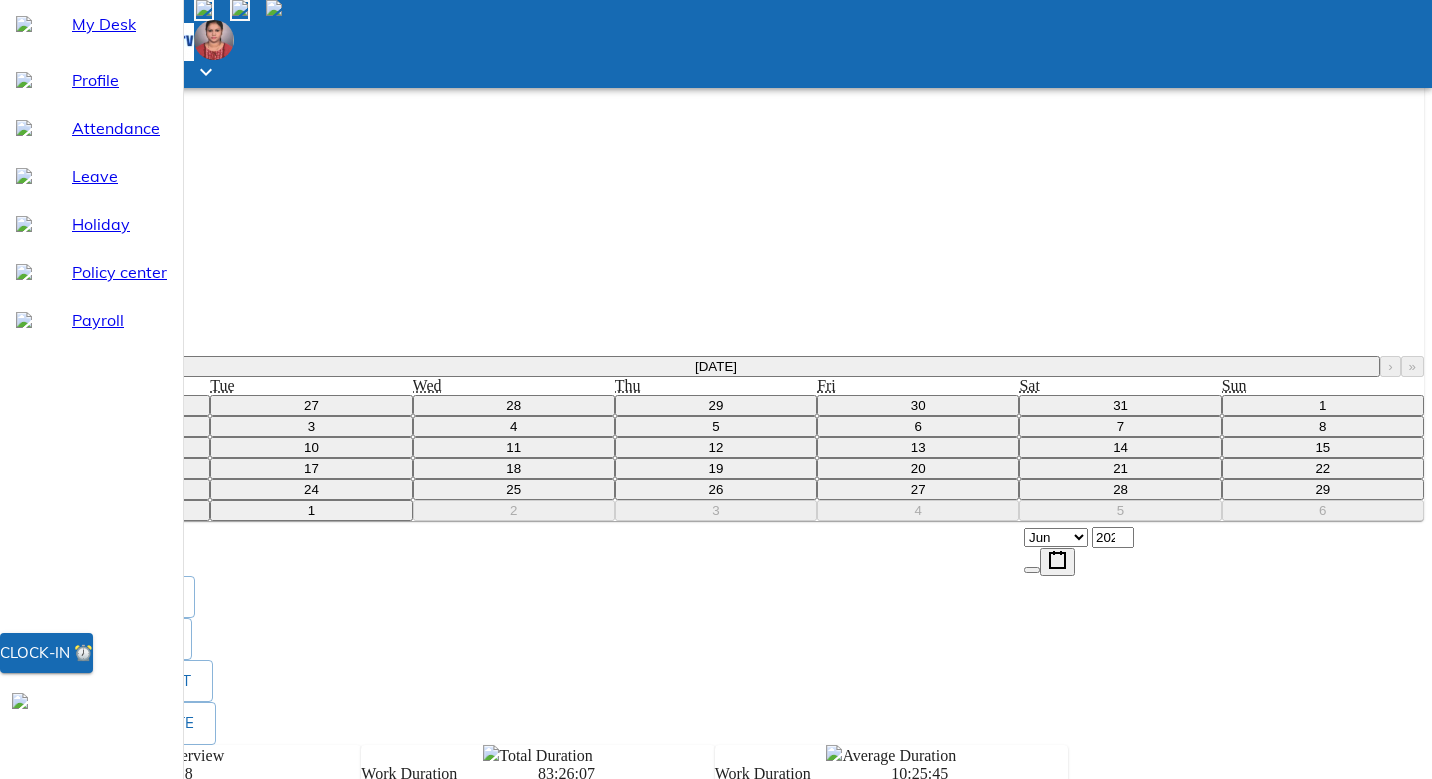 click on "1" at bounding box center [1323, 405] 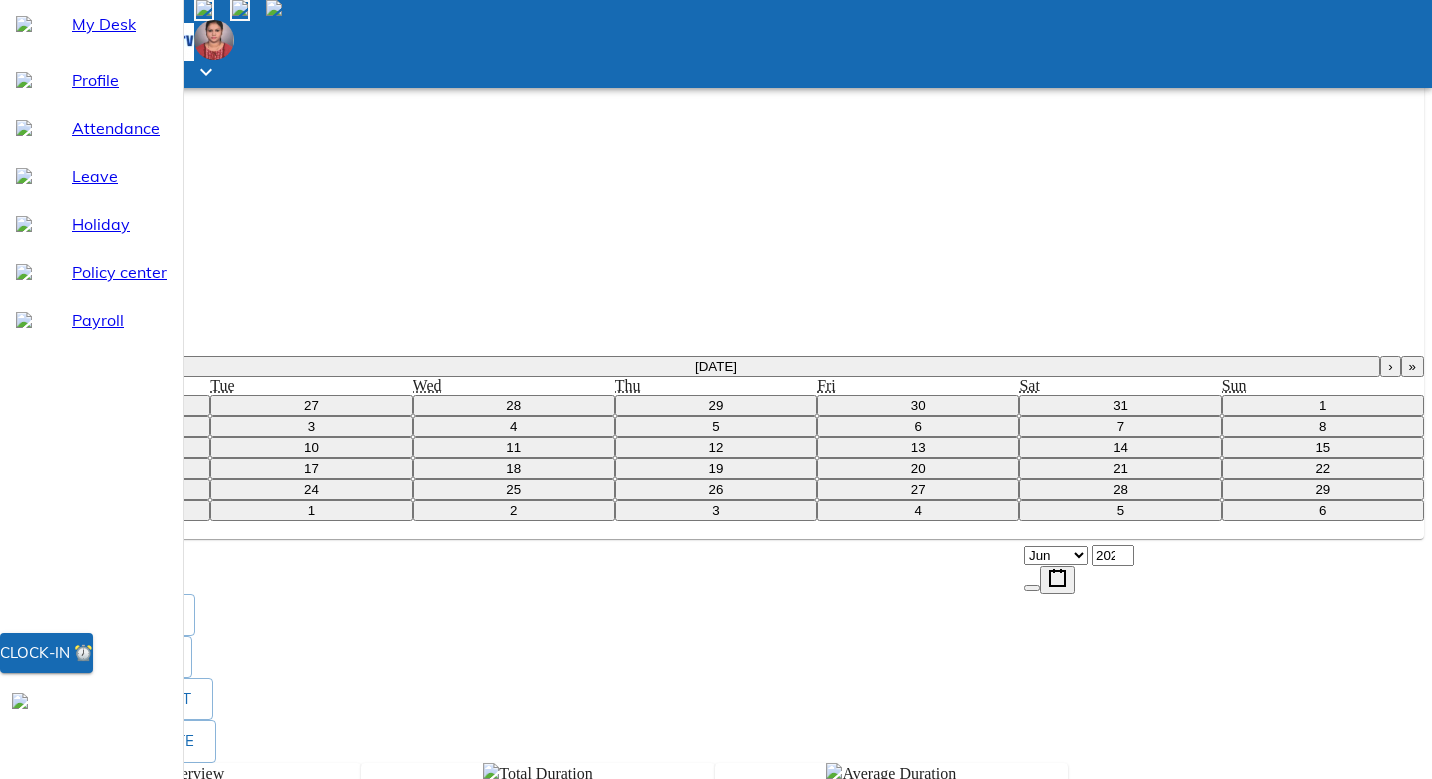 type on "[DATE]" 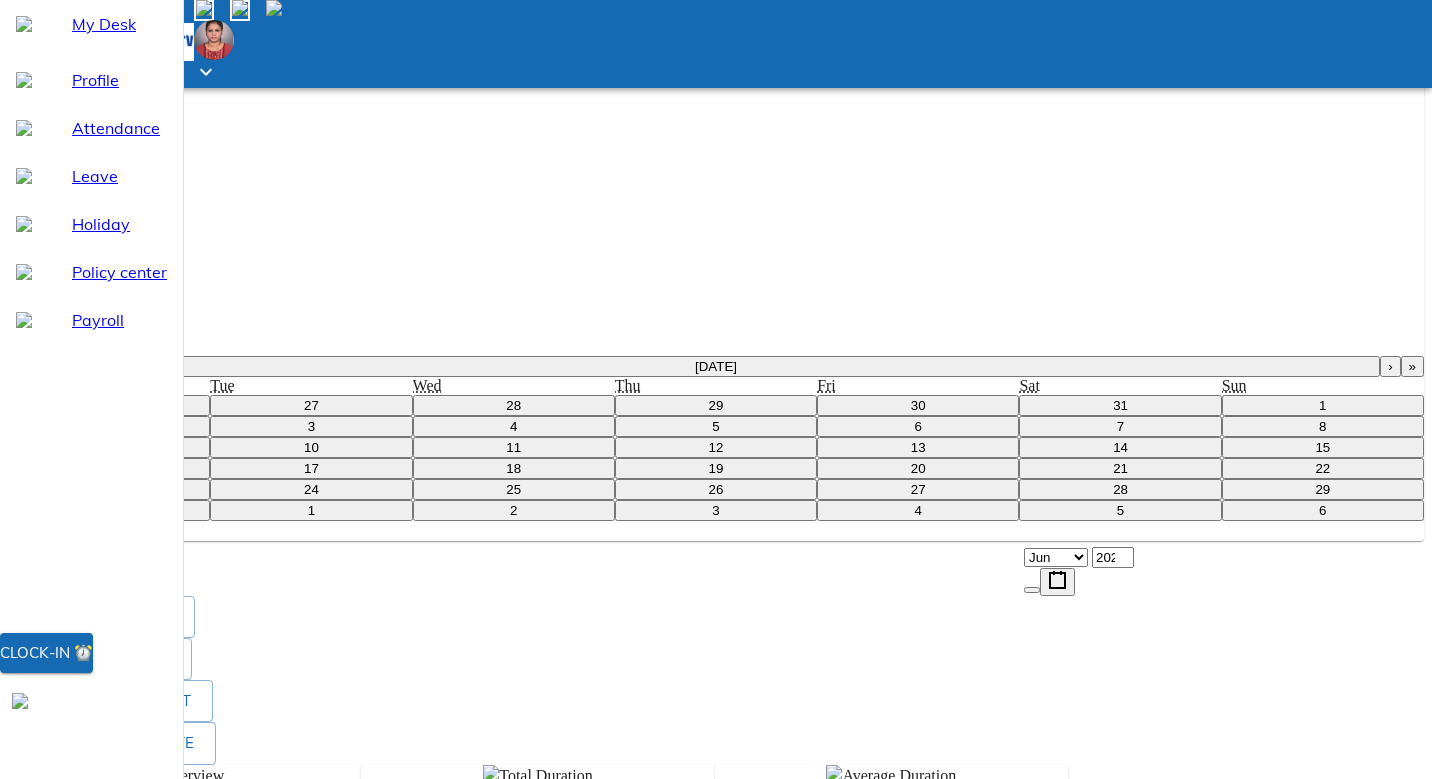 select on "6" 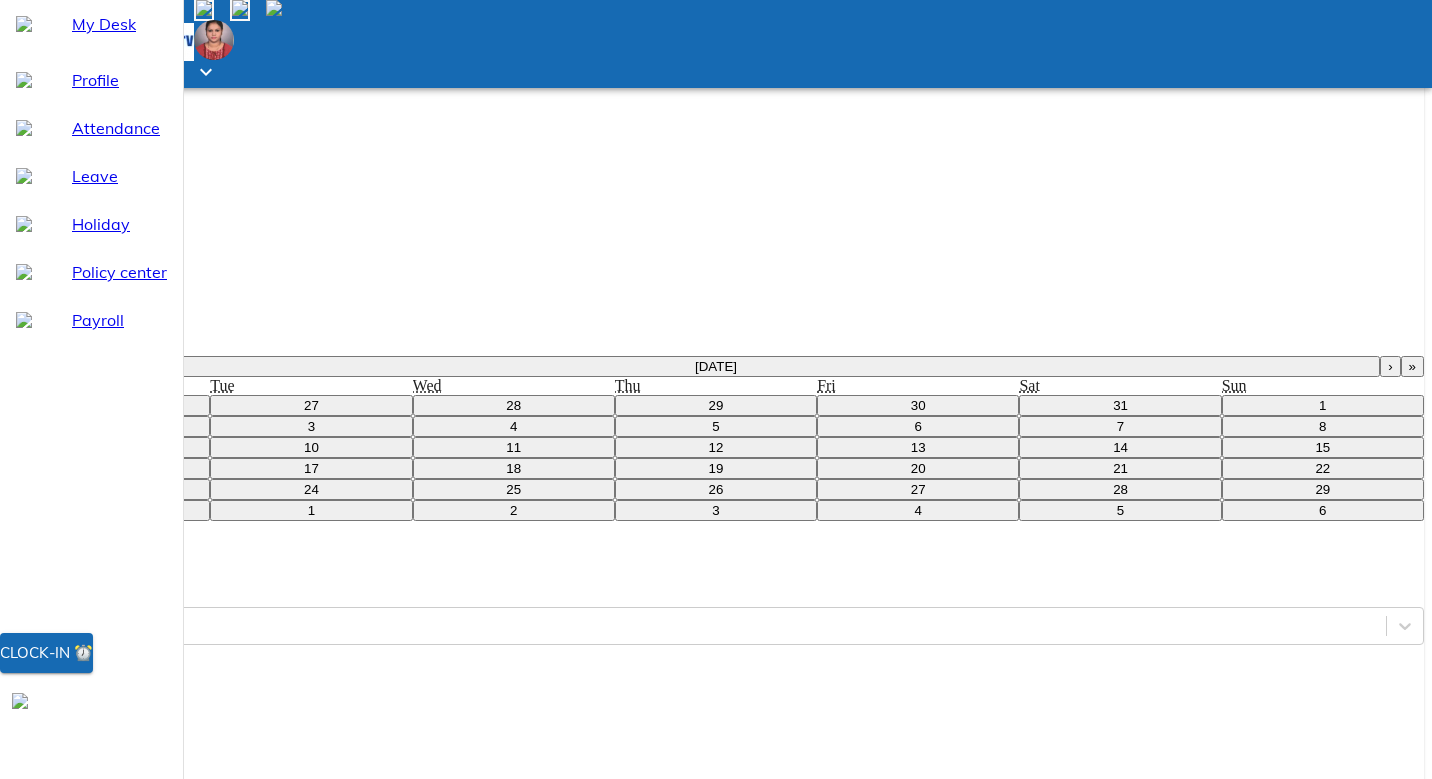 scroll, scrollTop: 295, scrollLeft: 0, axis: vertical 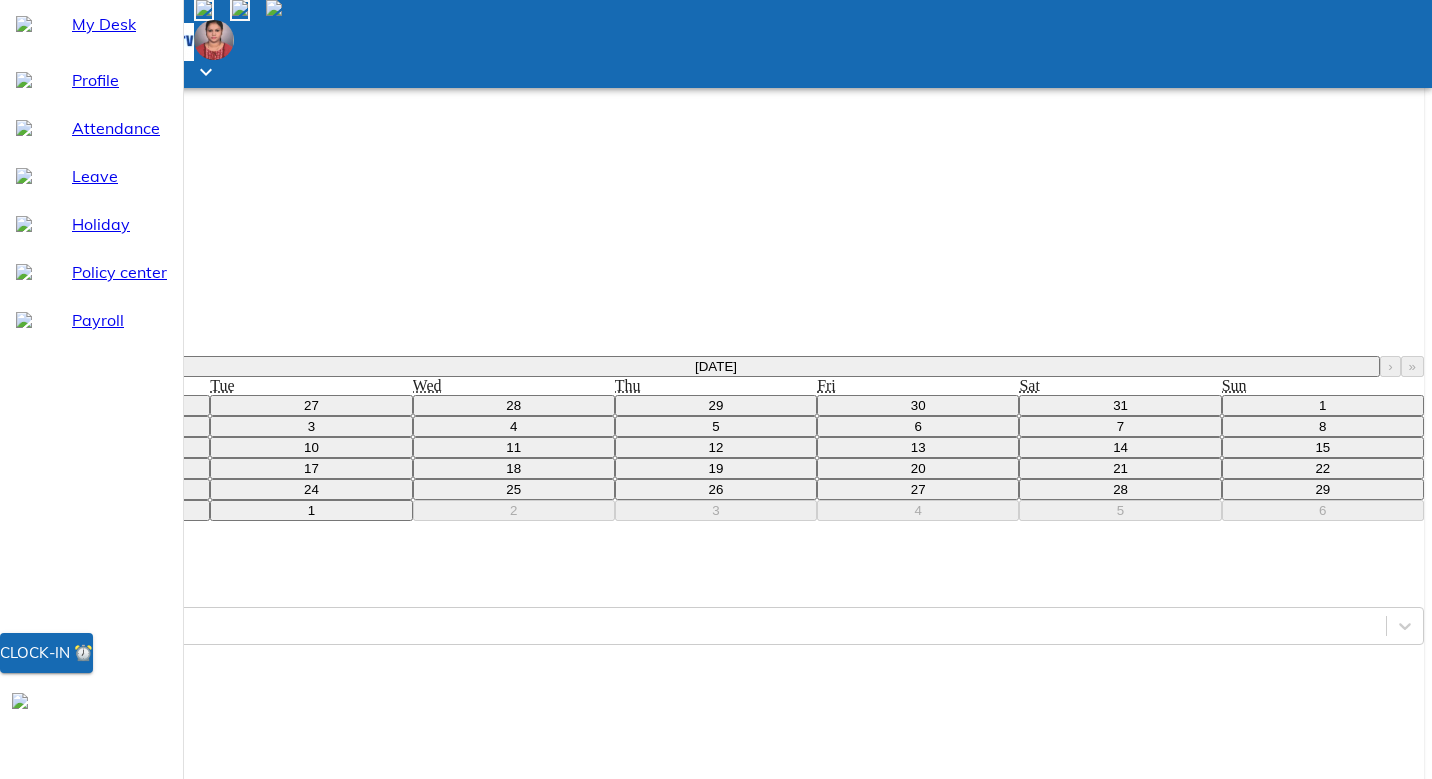 click on "9" at bounding box center (109, 447) 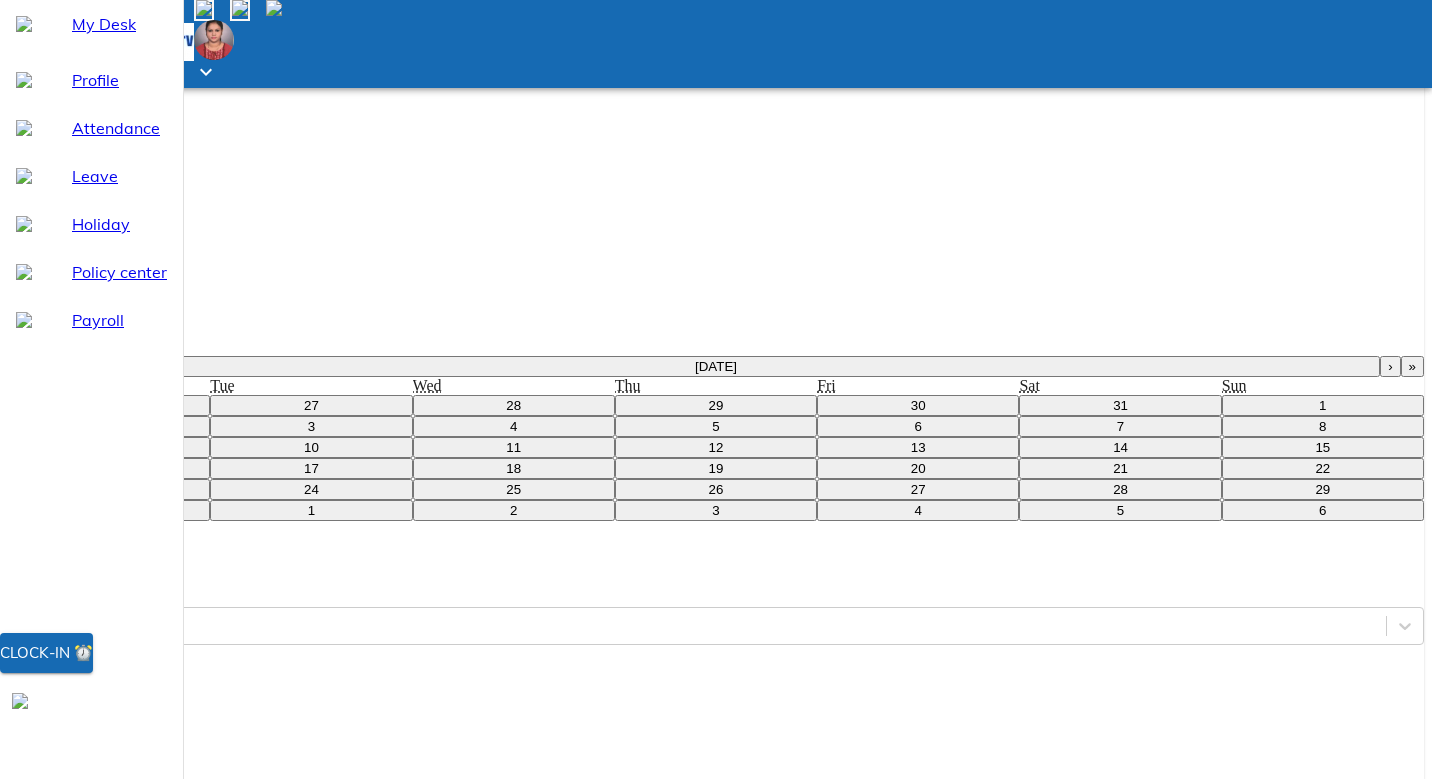 scroll, scrollTop: 648, scrollLeft: 0, axis: vertical 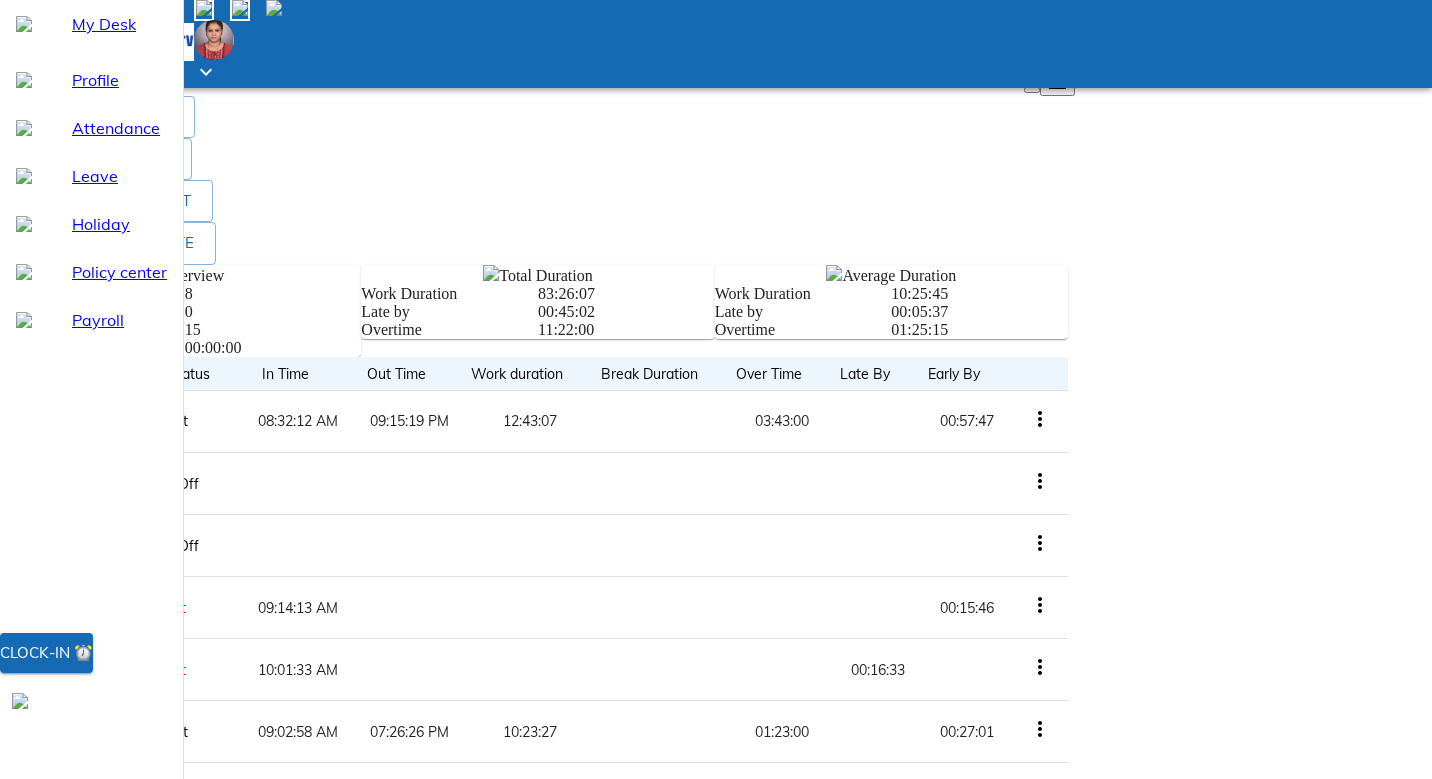 click 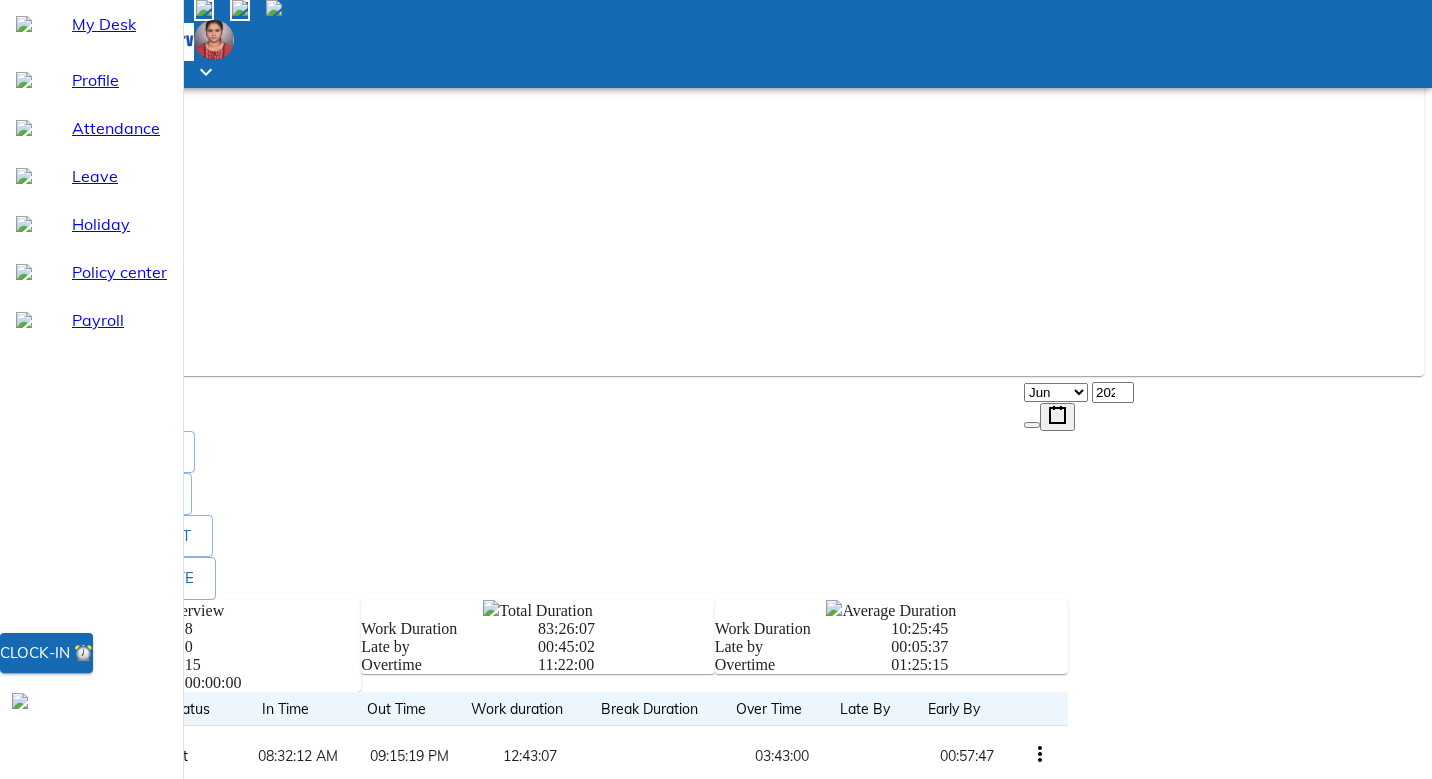 scroll, scrollTop: 67, scrollLeft: 0, axis: vertical 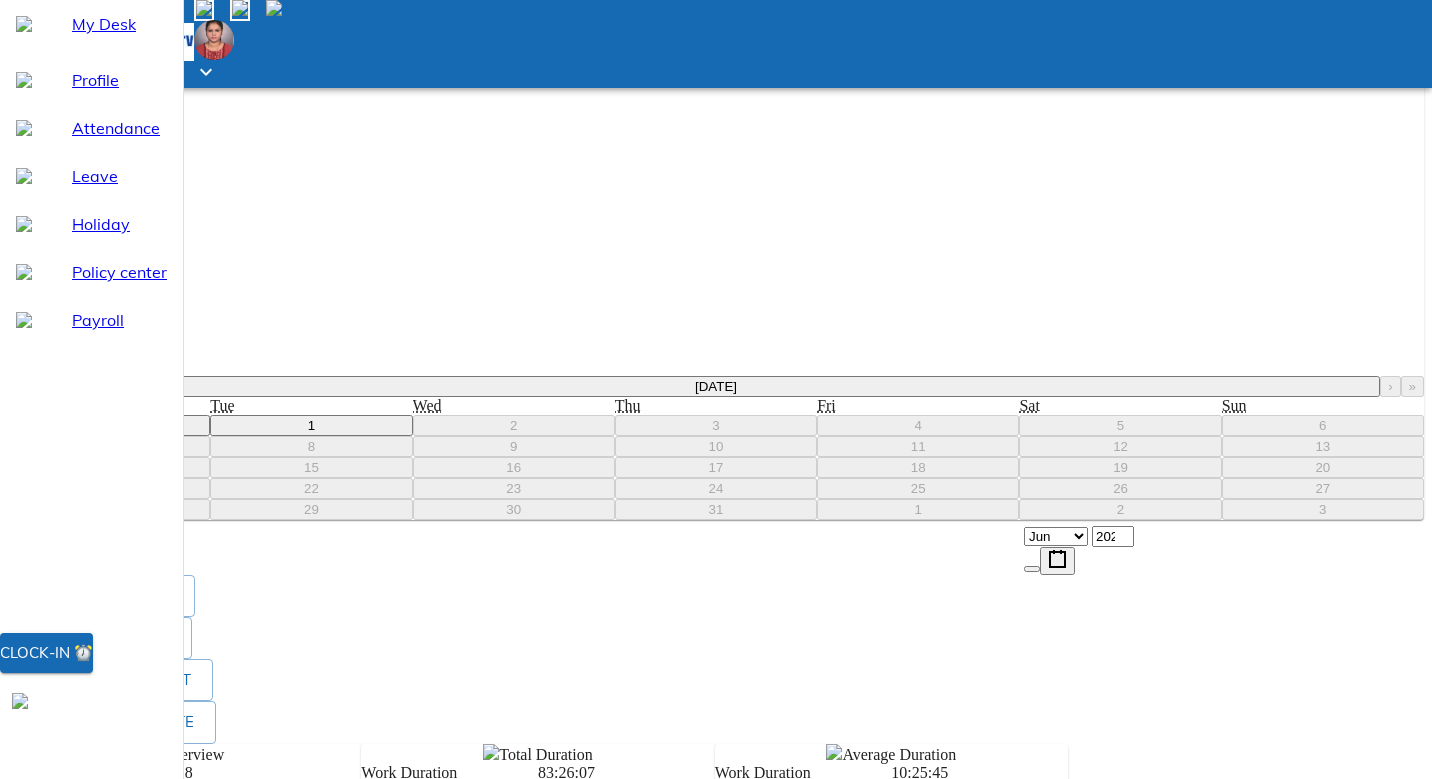 click on "-- Jan Feb Mar Apr May Jun [DATE] Aug Sep Oct Nov Dec   ," at bounding box center [716, 337] 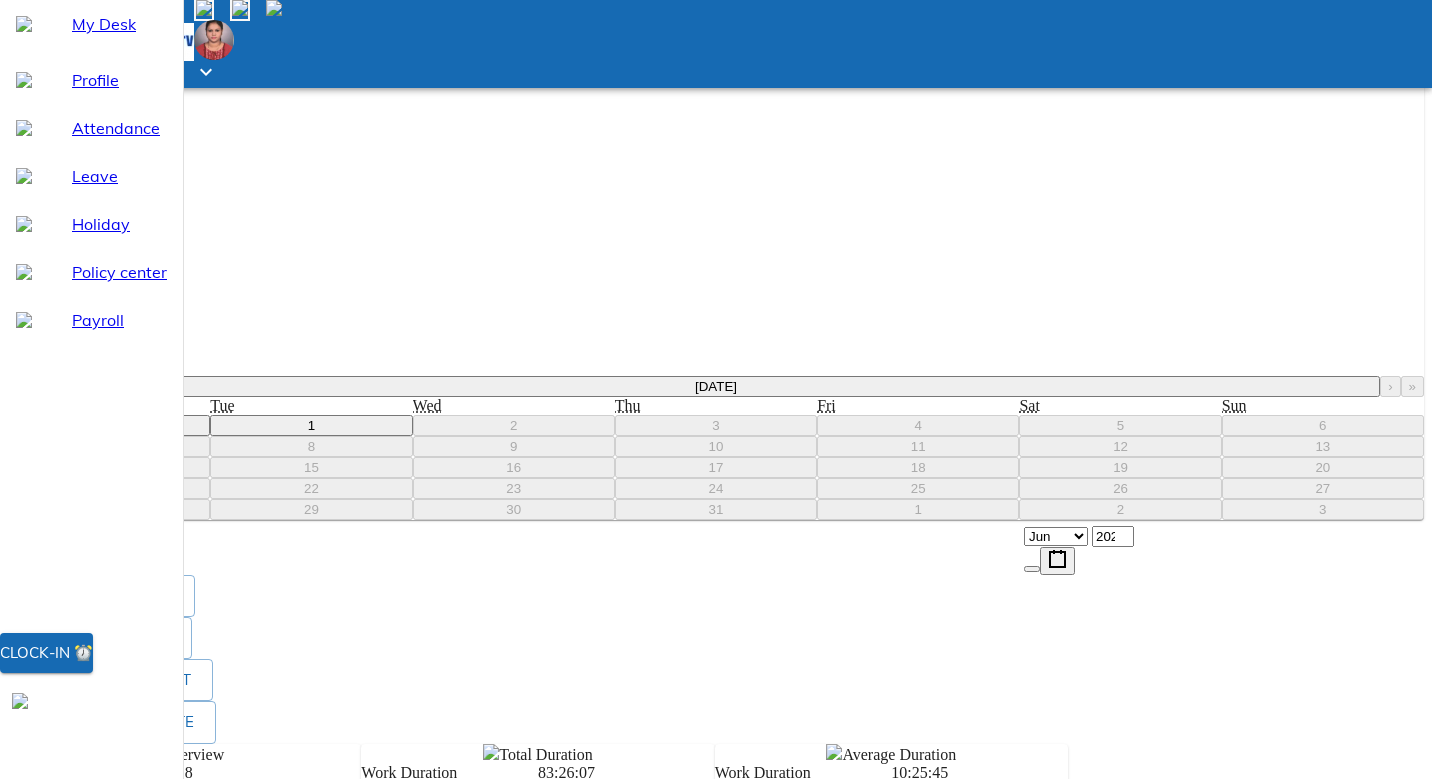 click on "‹" at bounding box center [41, 386] 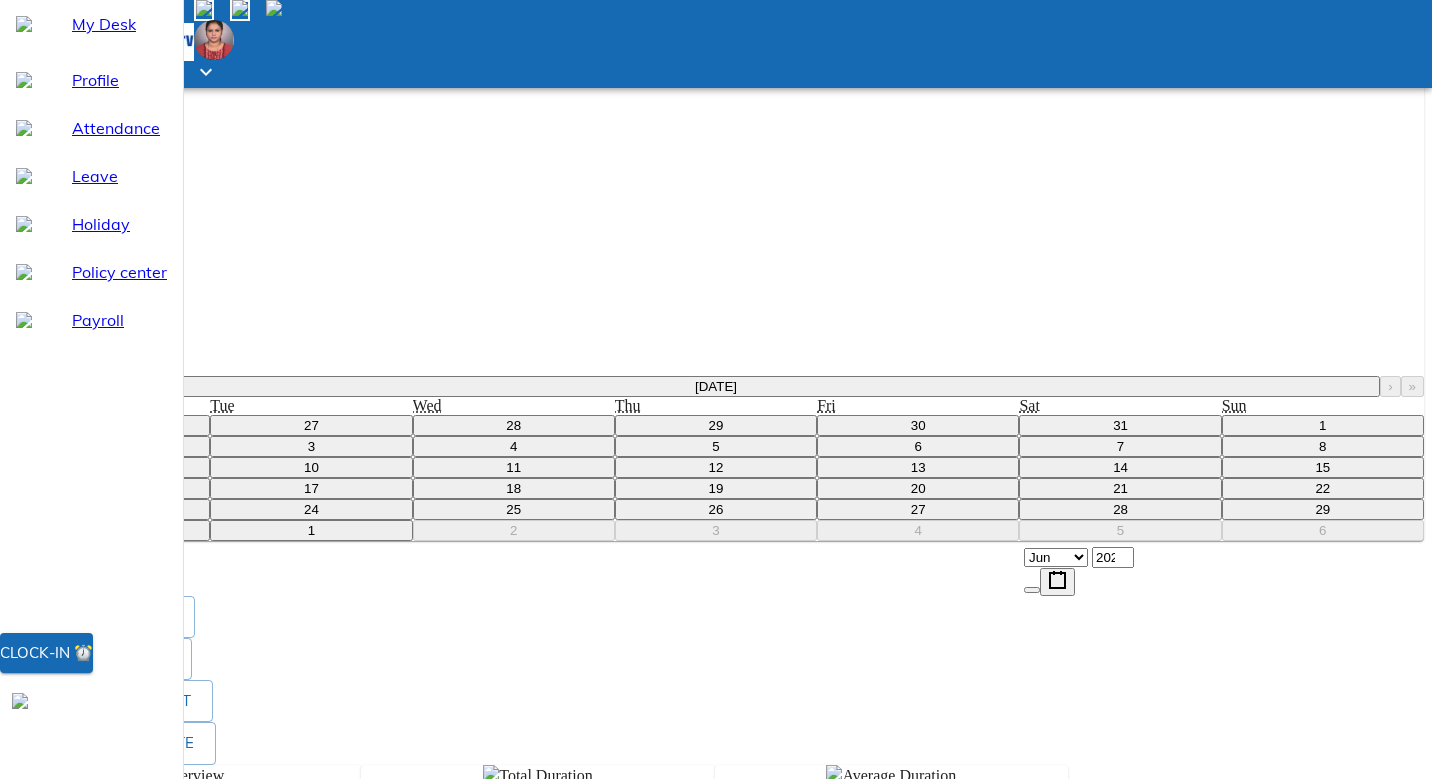 click on "1" at bounding box center [1323, 425] 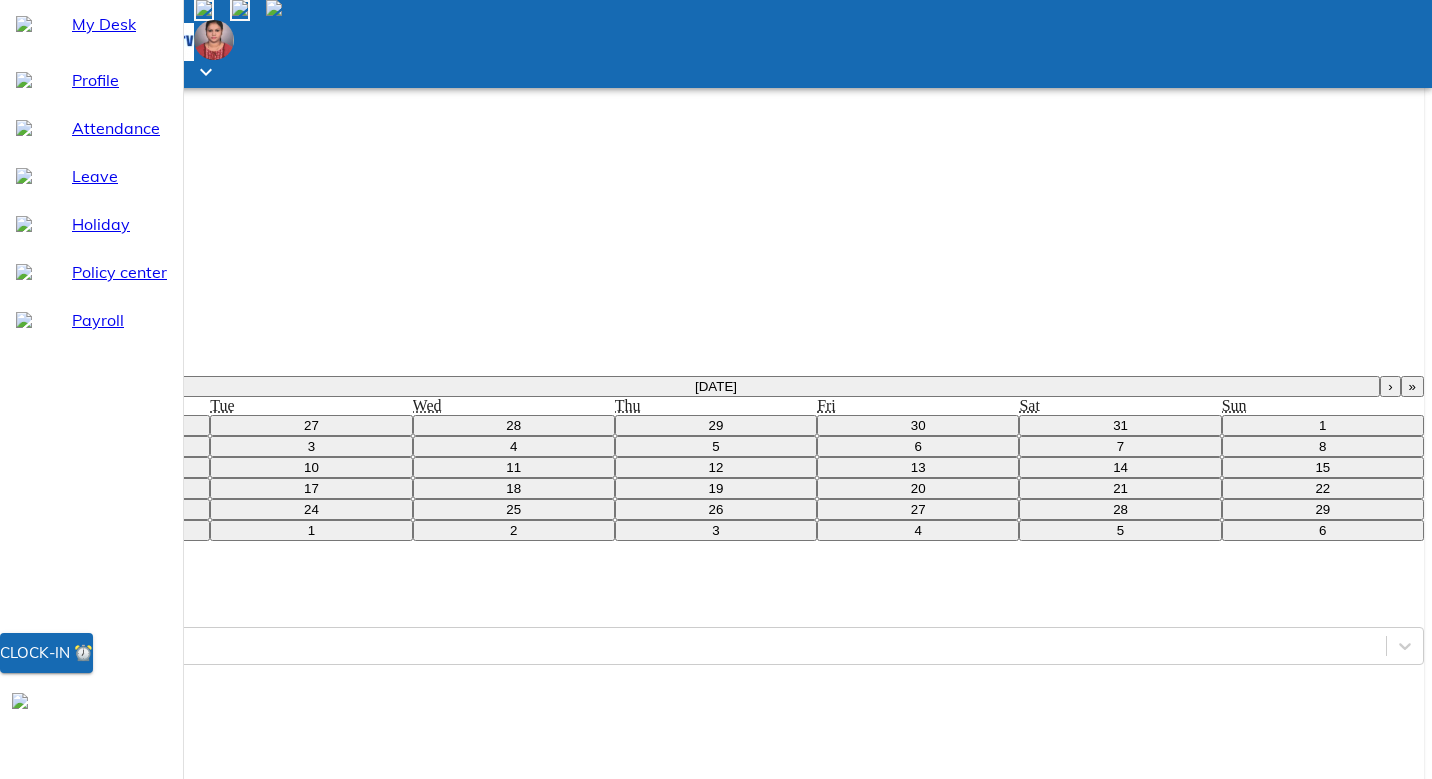 scroll, scrollTop: 710, scrollLeft: 0, axis: vertical 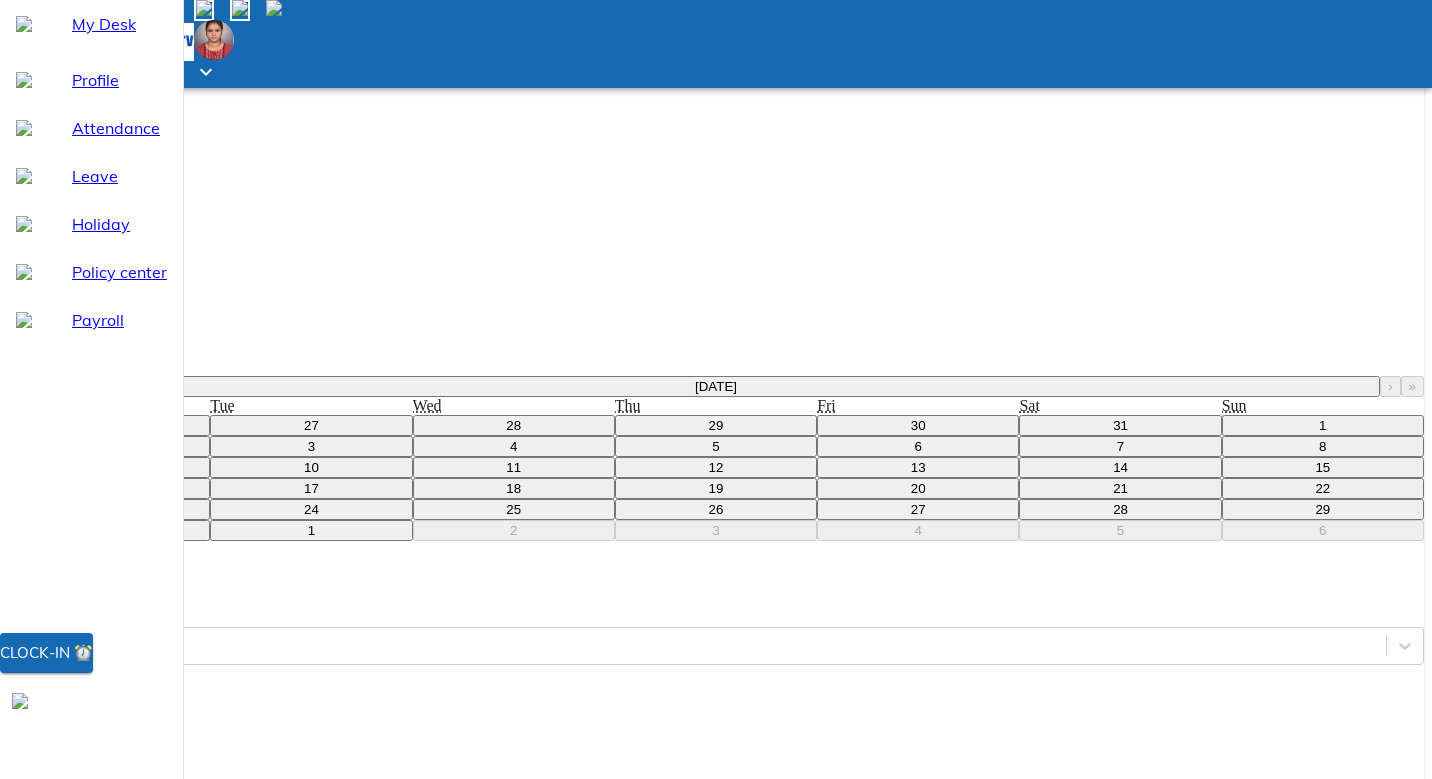 click on "10" at bounding box center (311, 467) 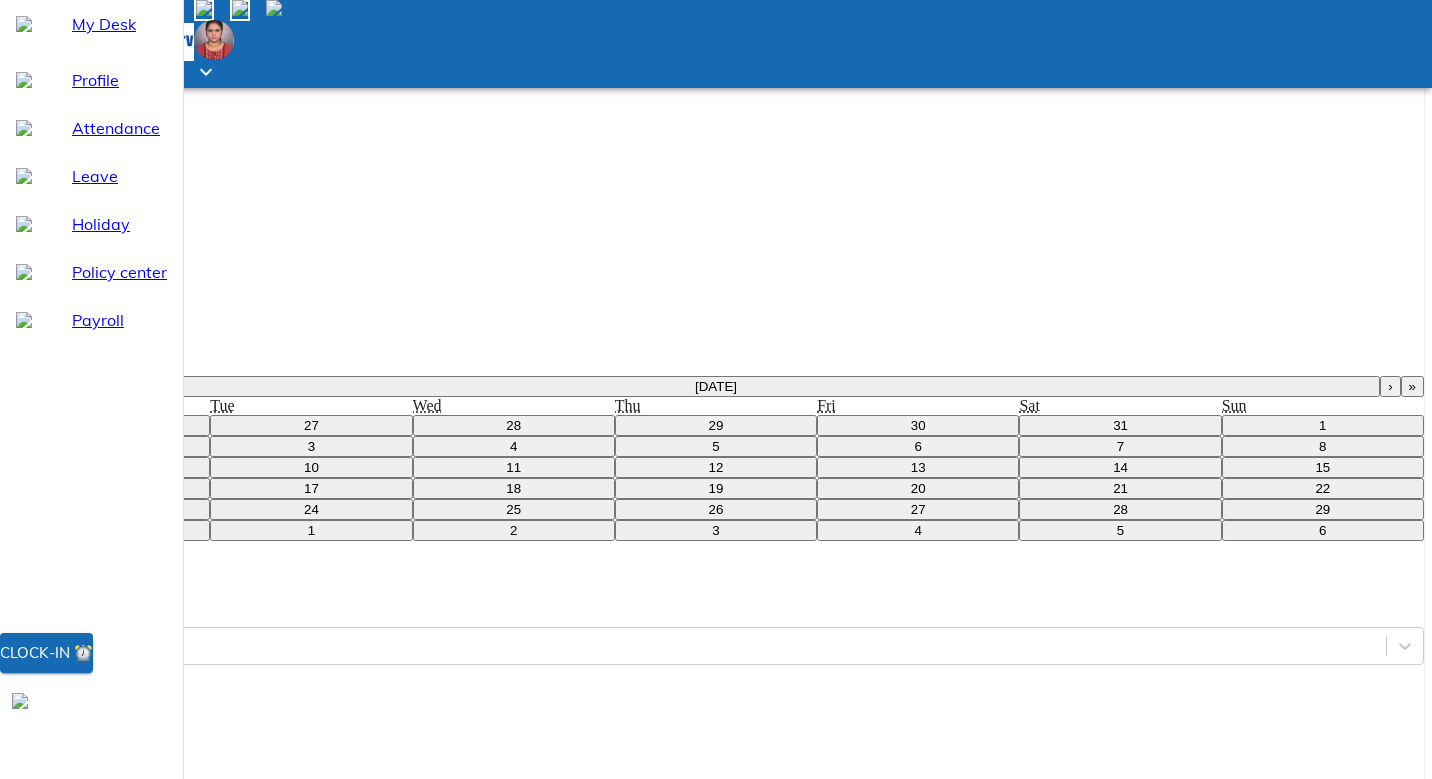 scroll, scrollTop: 667, scrollLeft: 0, axis: vertical 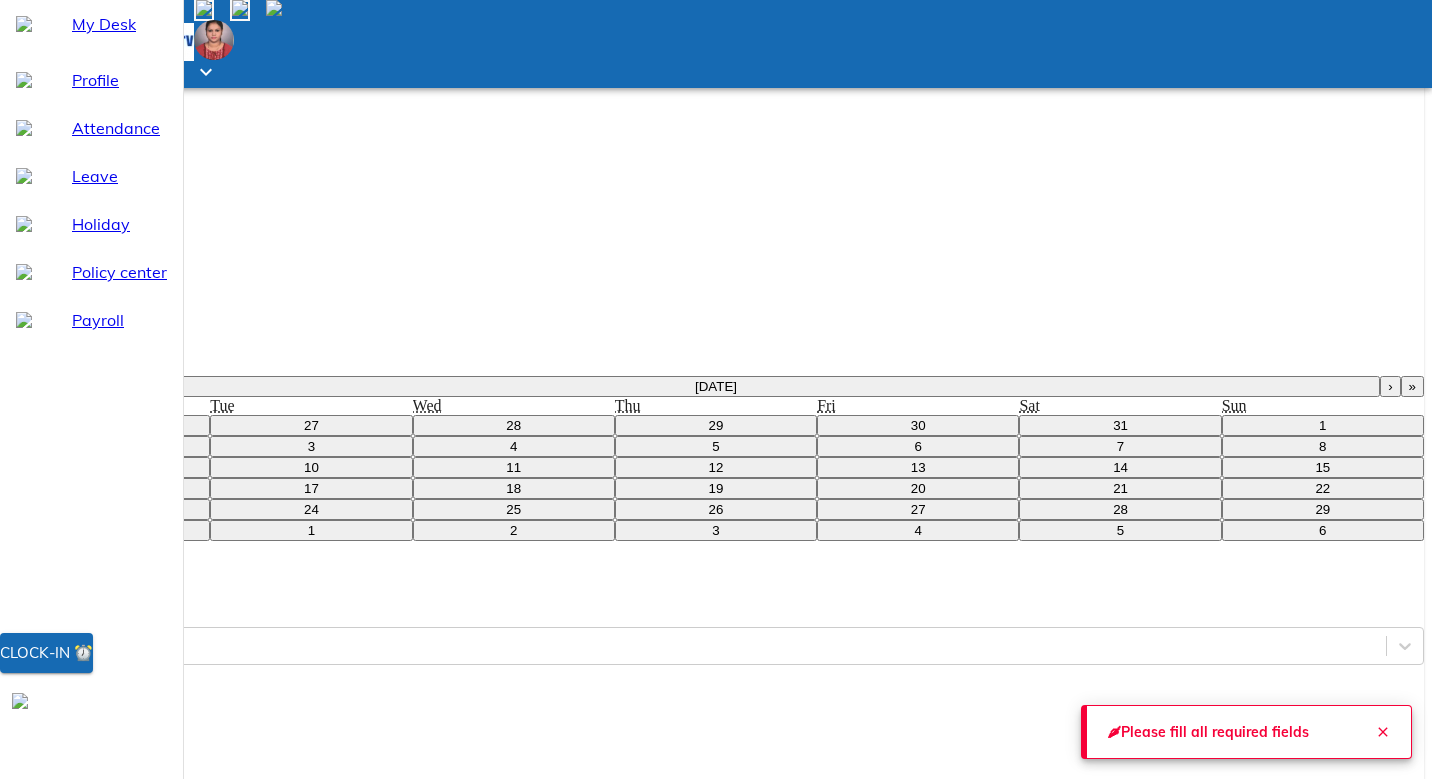 click on "Add" at bounding box center (40, 1534) 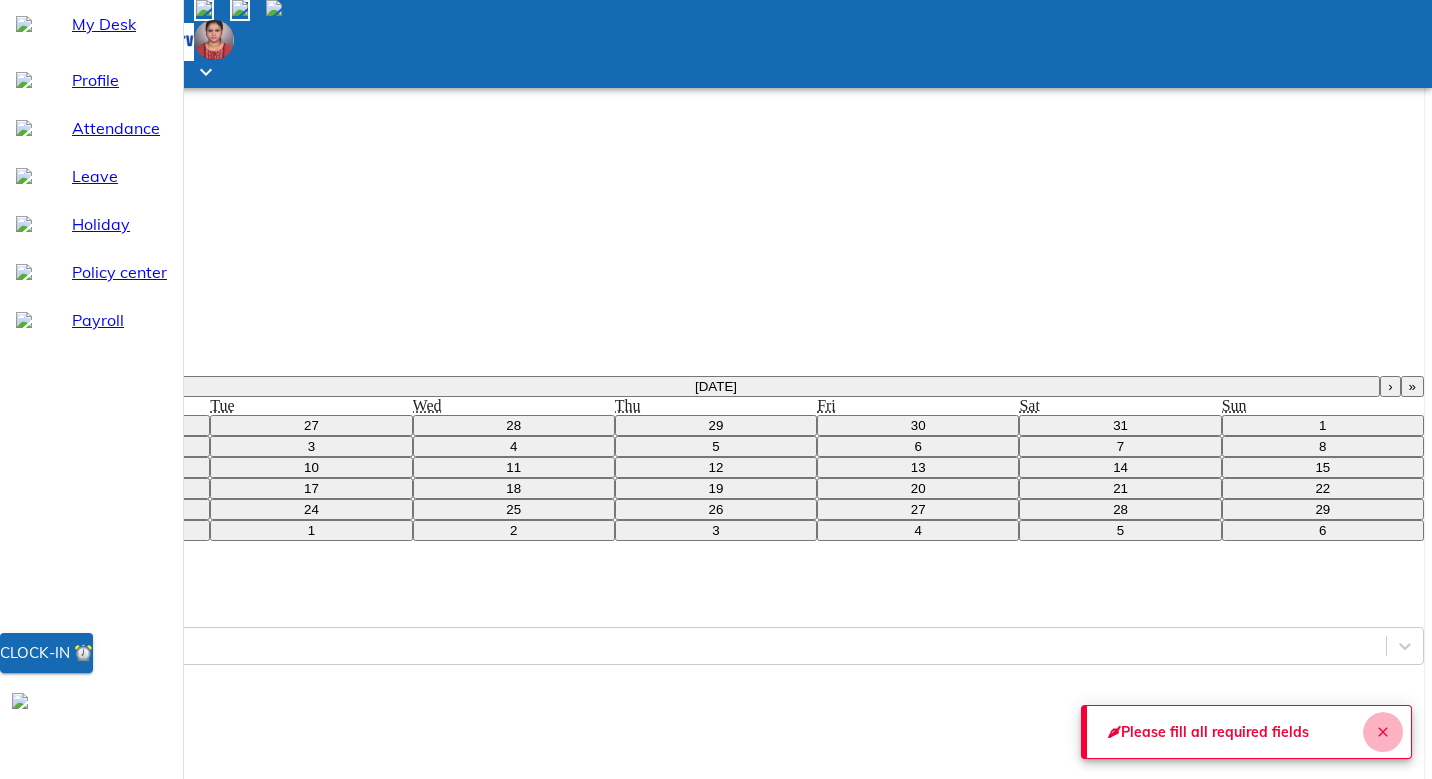 click 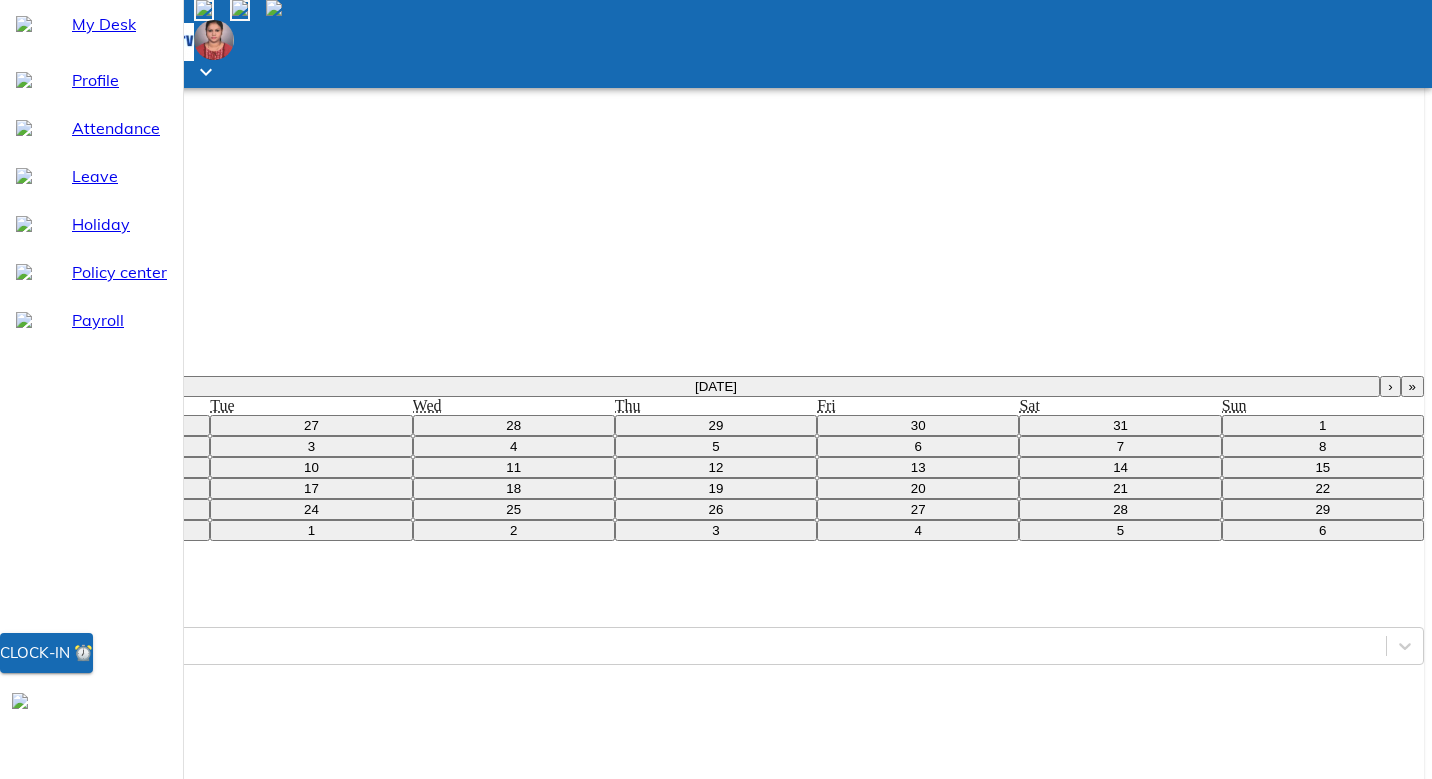 click on "Enter" at bounding box center (697, 1275) 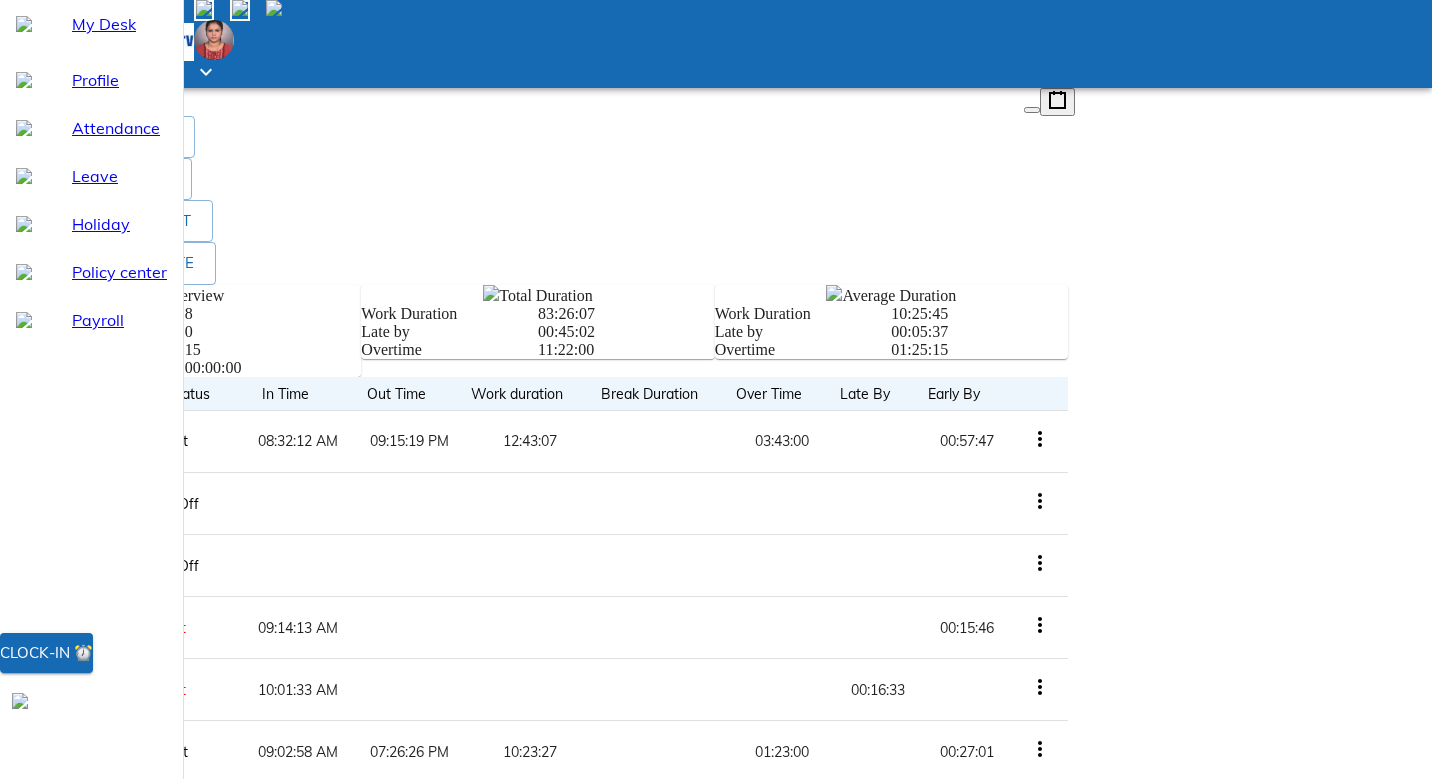 scroll, scrollTop: 52, scrollLeft: 0, axis: vertical 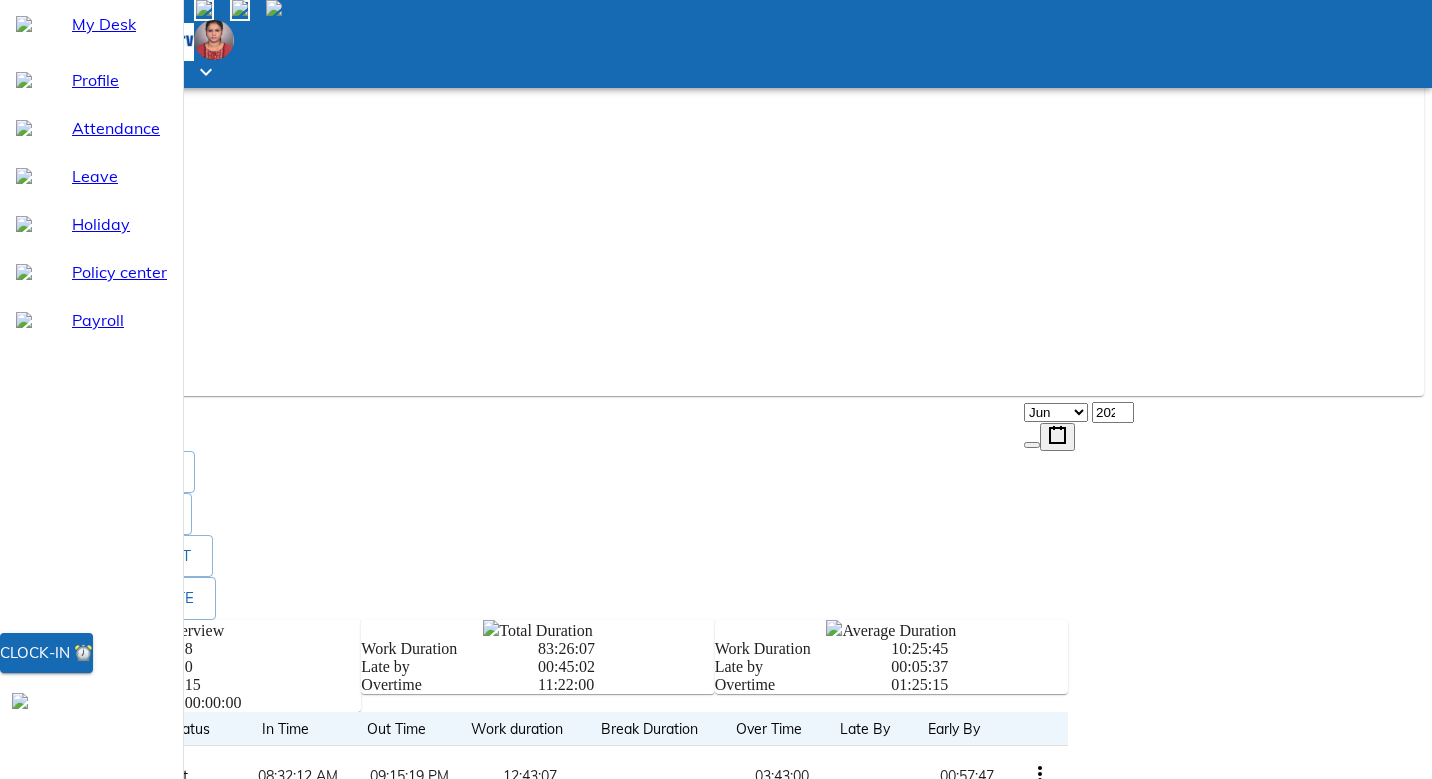 click on "-- Jan Feb Mar Apr May Jun [DATE] Aug Sep Oct Nov Dec   ," at bounding box center [716, 357] 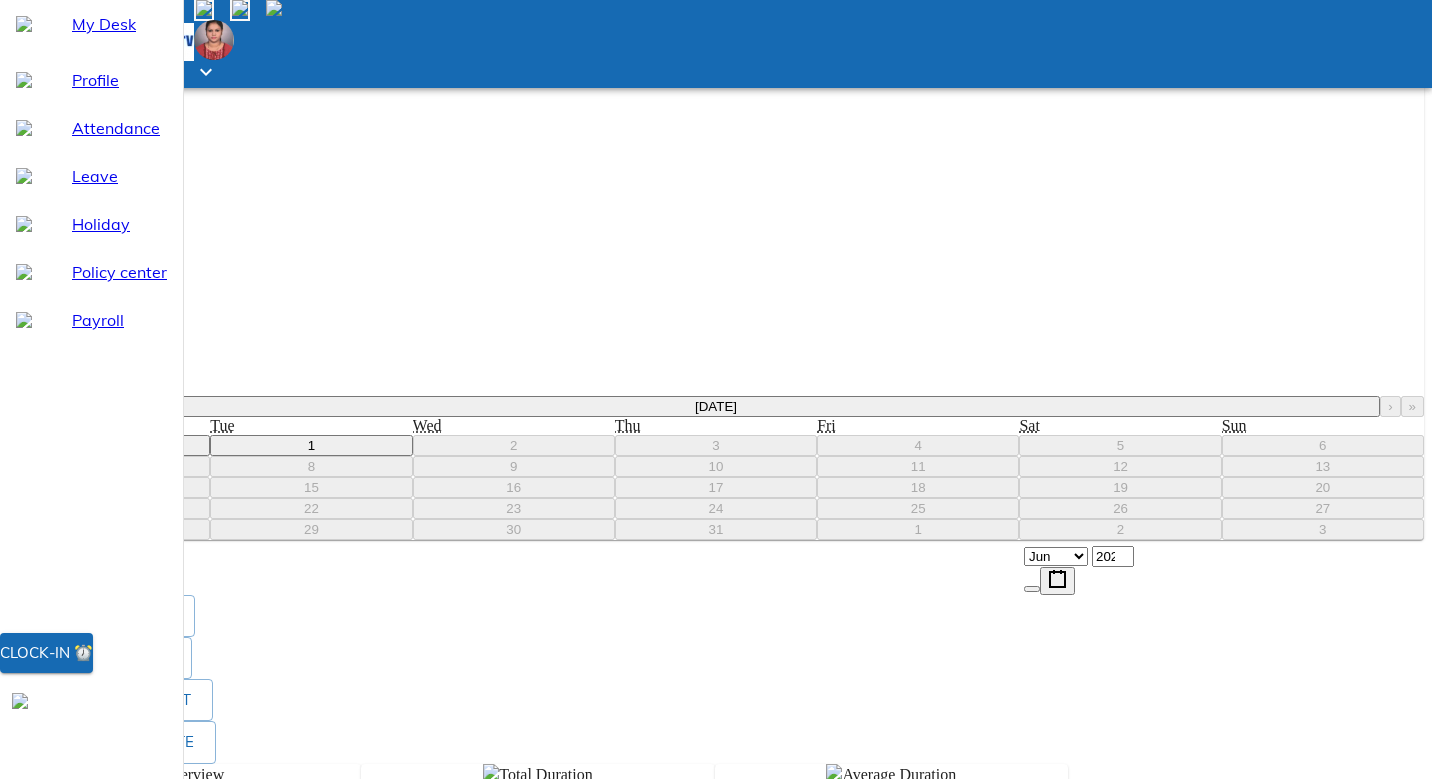 click on "‹" at bounding box center [41, 406] 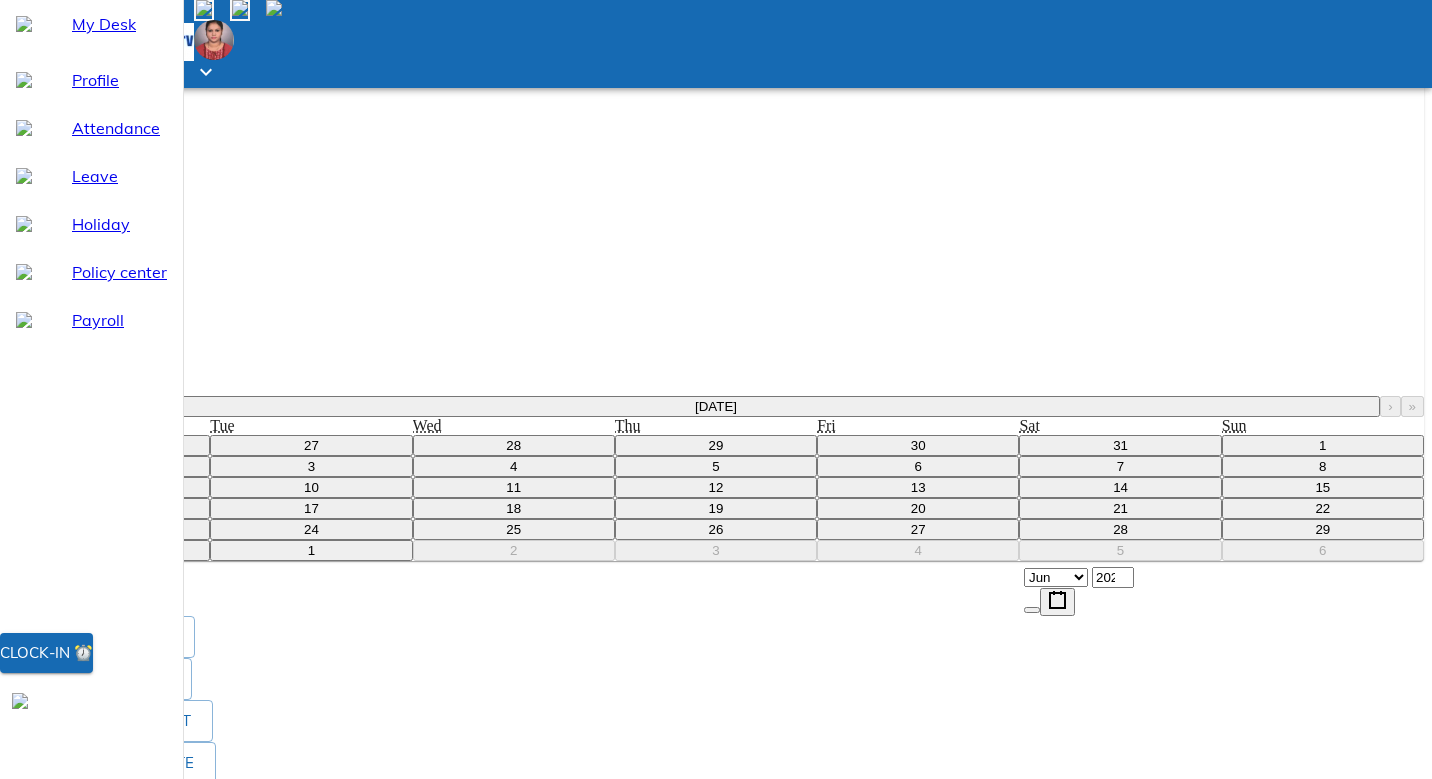 click on "1" at bounding box center (1323, 445) 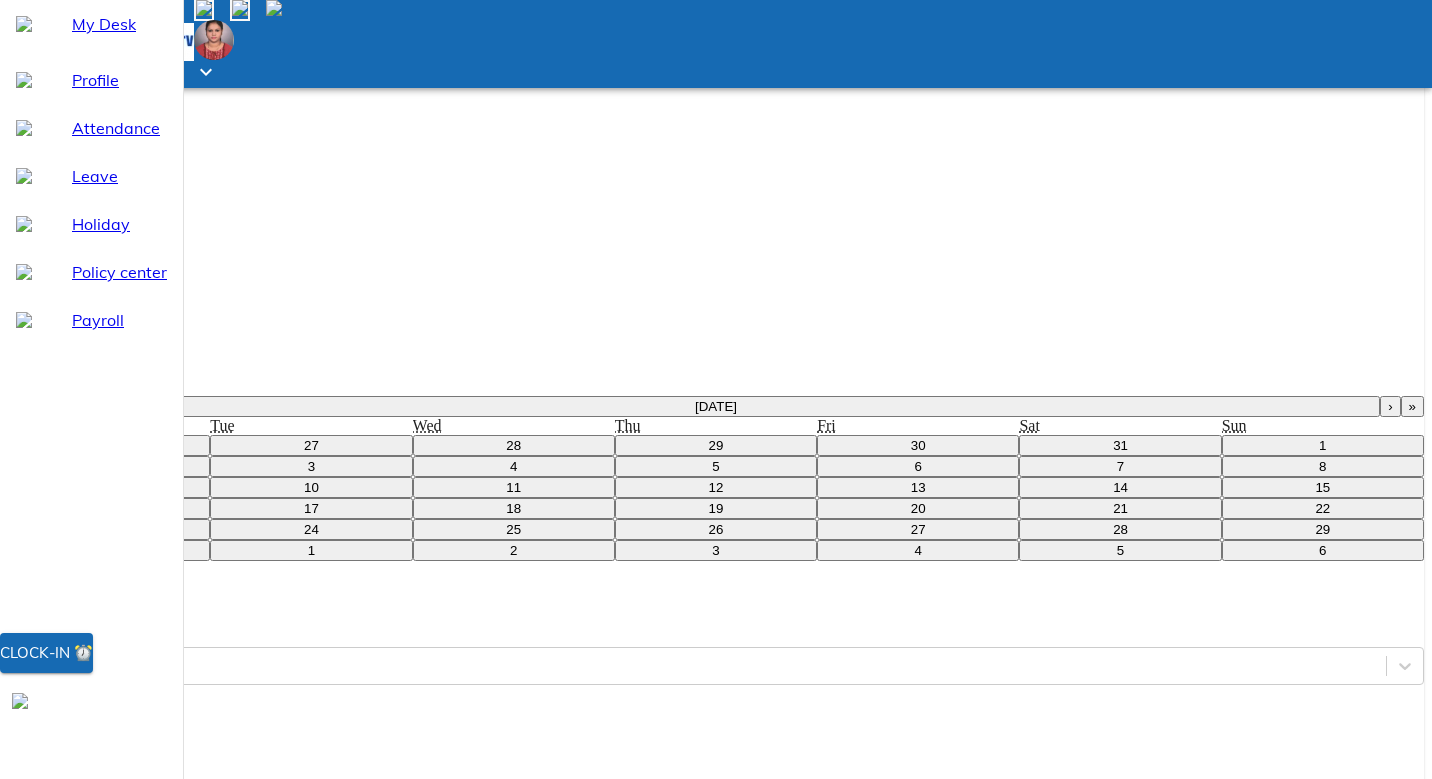 scroll, scrollTop: 702, scrollLeft: 0, axis: vertical 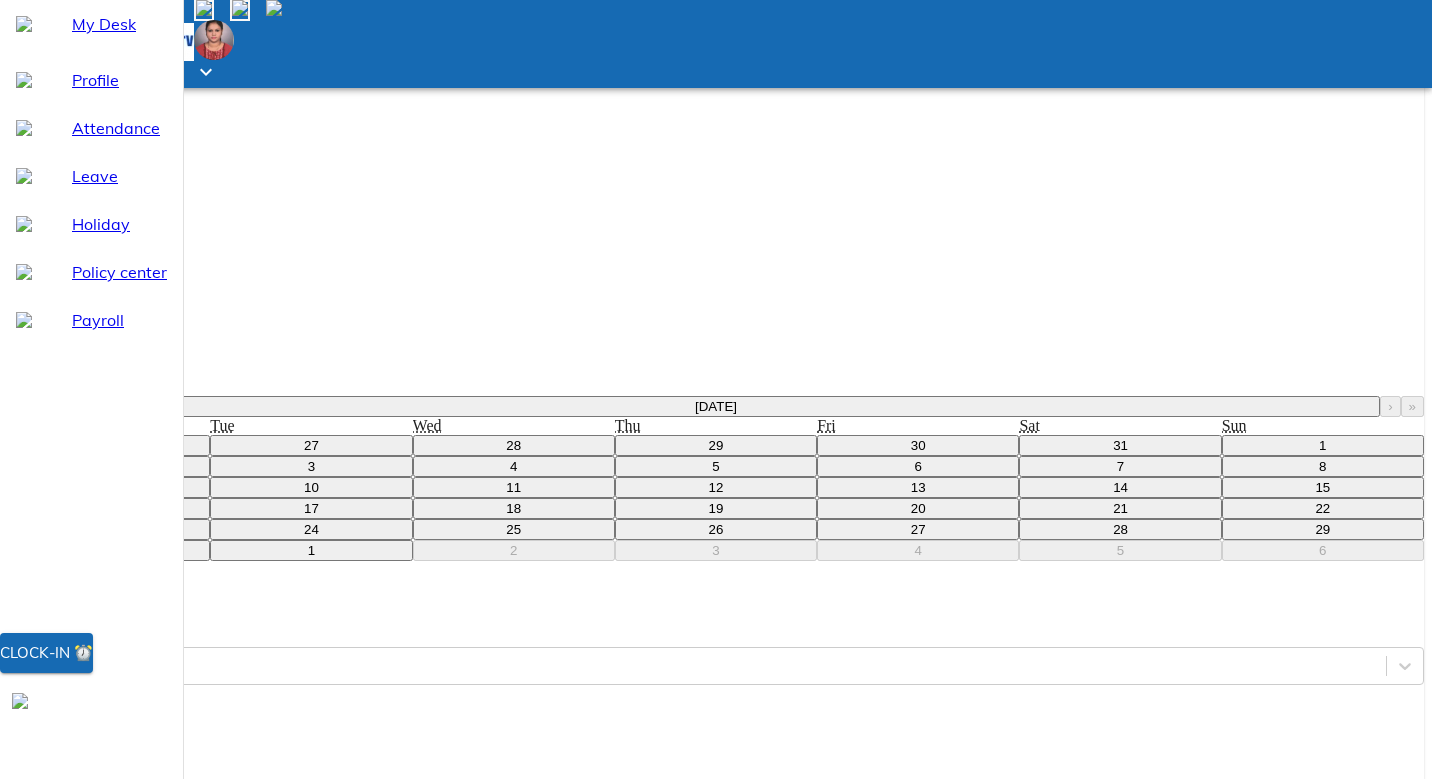 click on "19" at bounding box center (716, 508) 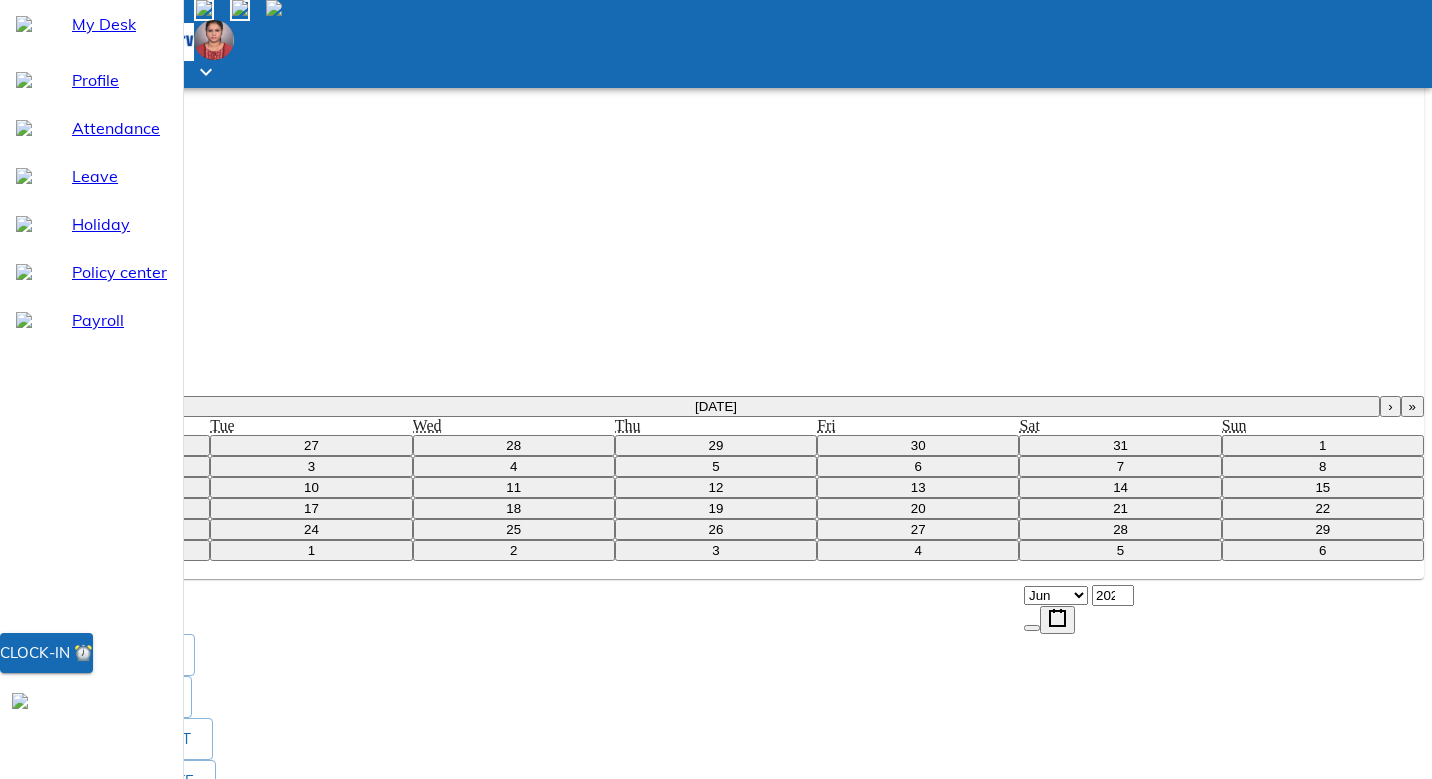 scroll, scrollTop: 406, scrollLeft: 0, axis: vertical 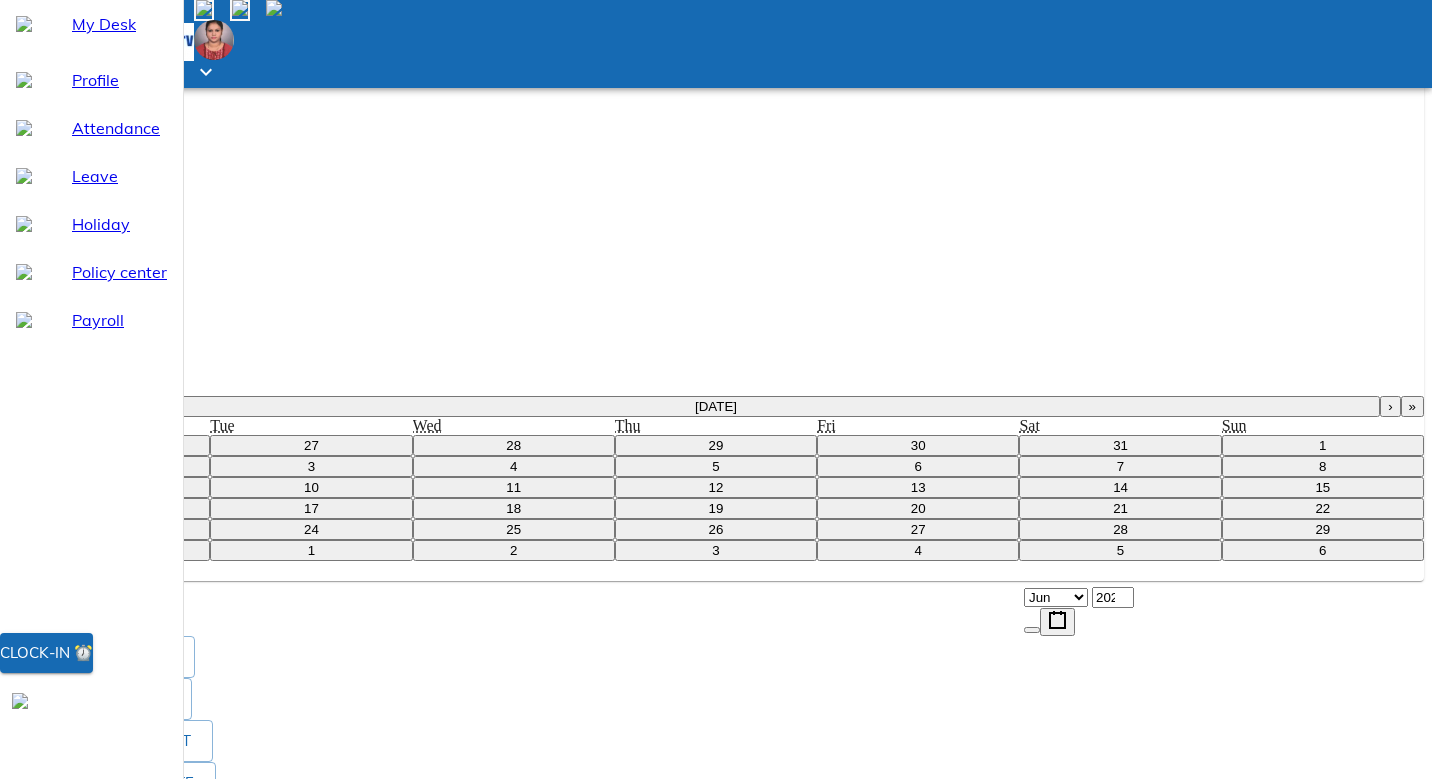 click at bounding box center (716, 87) 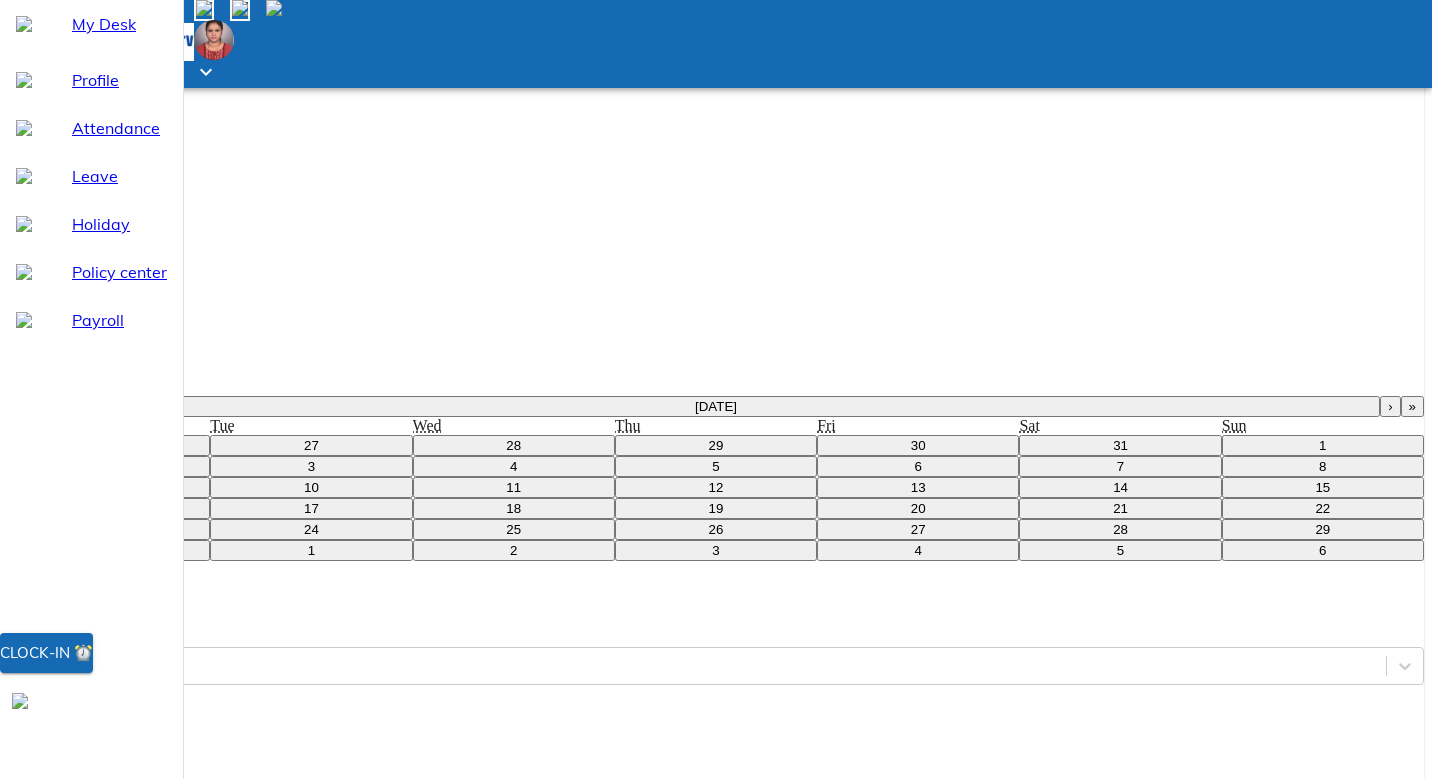 scroll, scrollTop: 352, scrollLeft: 0, axis: vertical 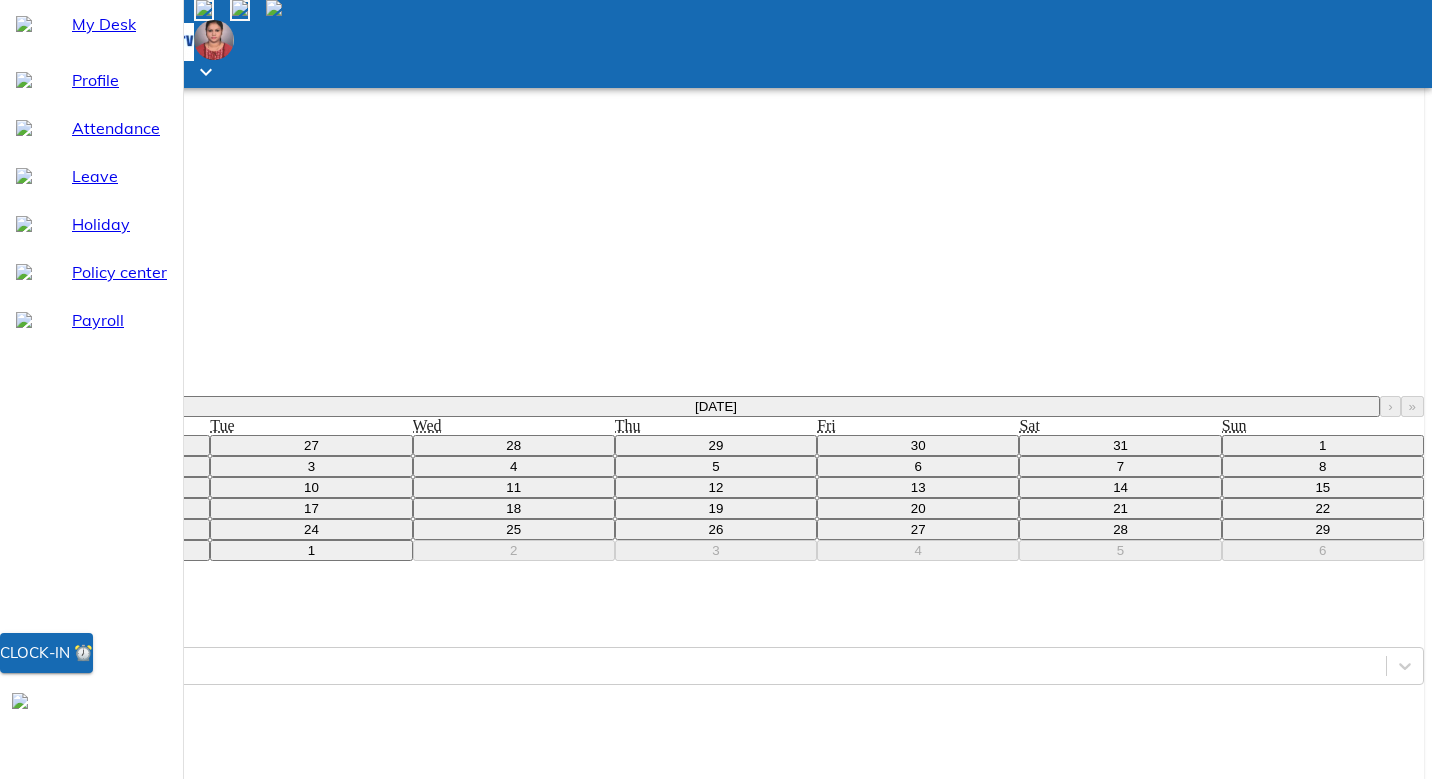 click on "11" at bounding box center (513, 487) 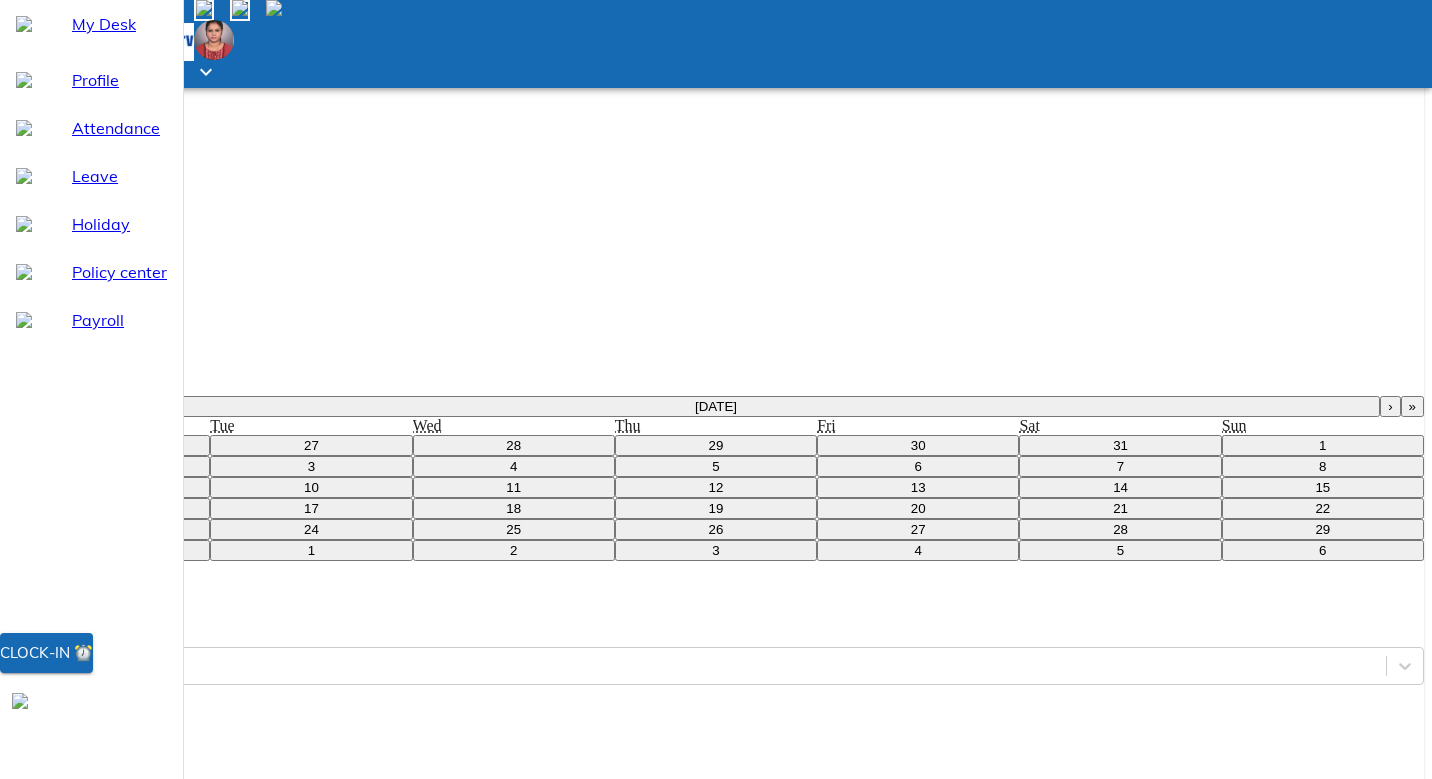 scroll, scrollTop: 846, scrollLeft: 0, axis: vertical 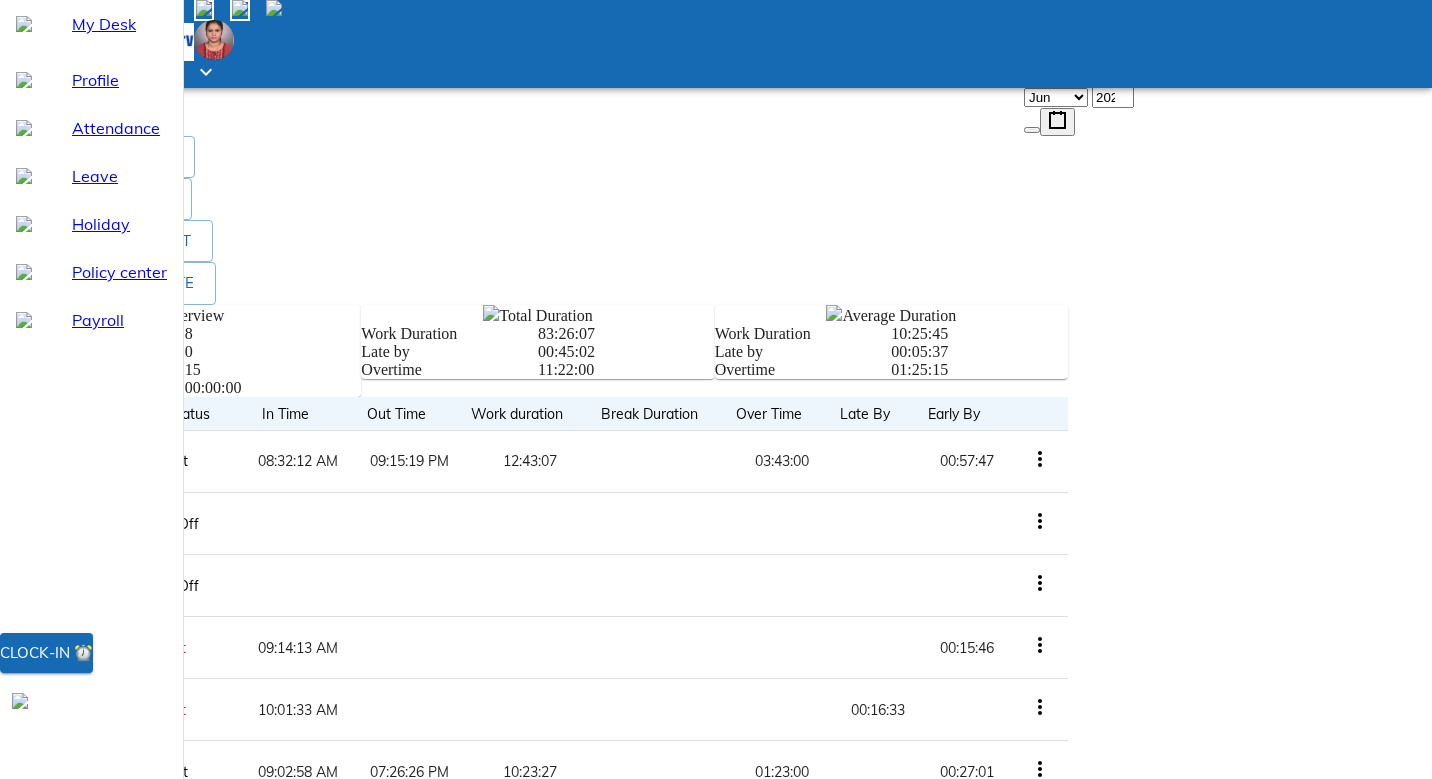 click 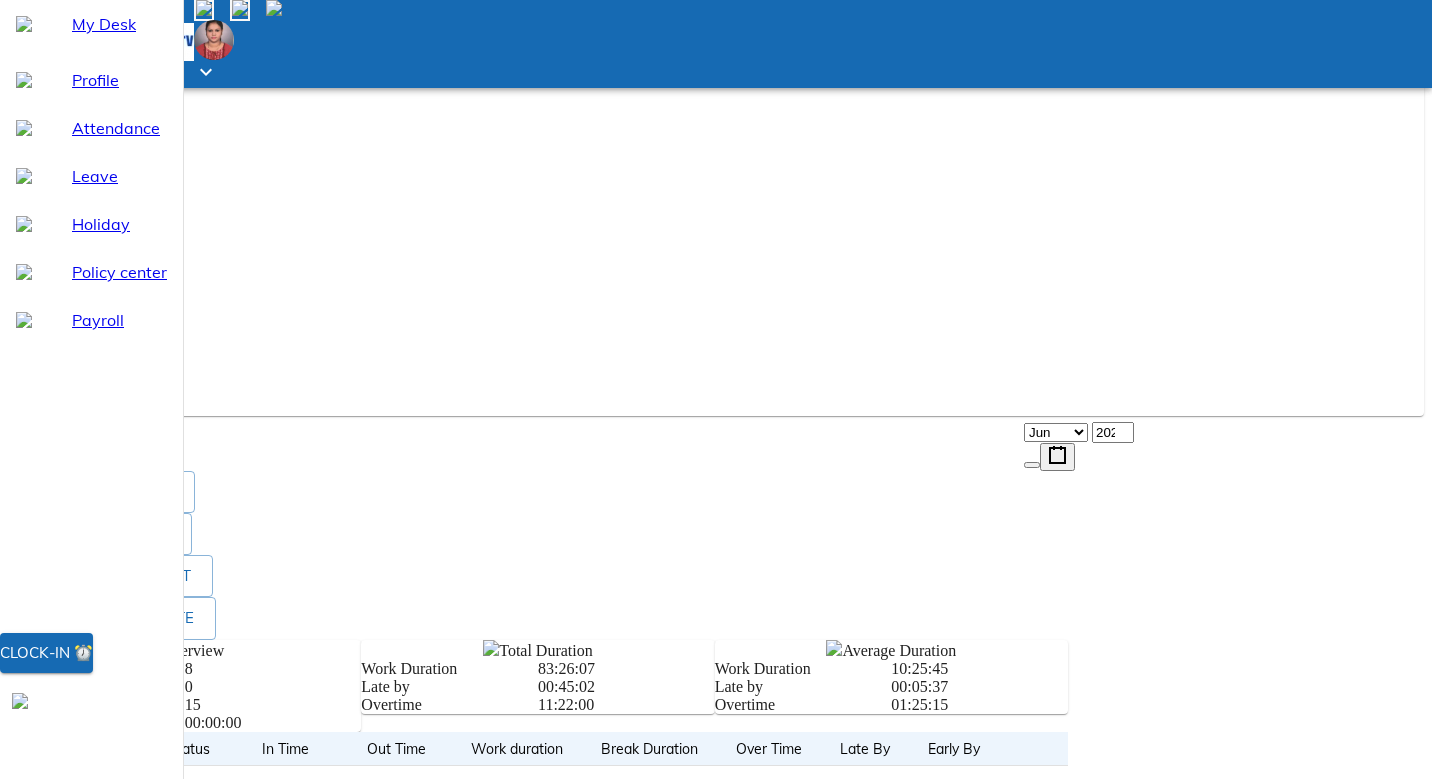 scroll, scrollTop: 266, scrollLeft: 0, axis: vertical 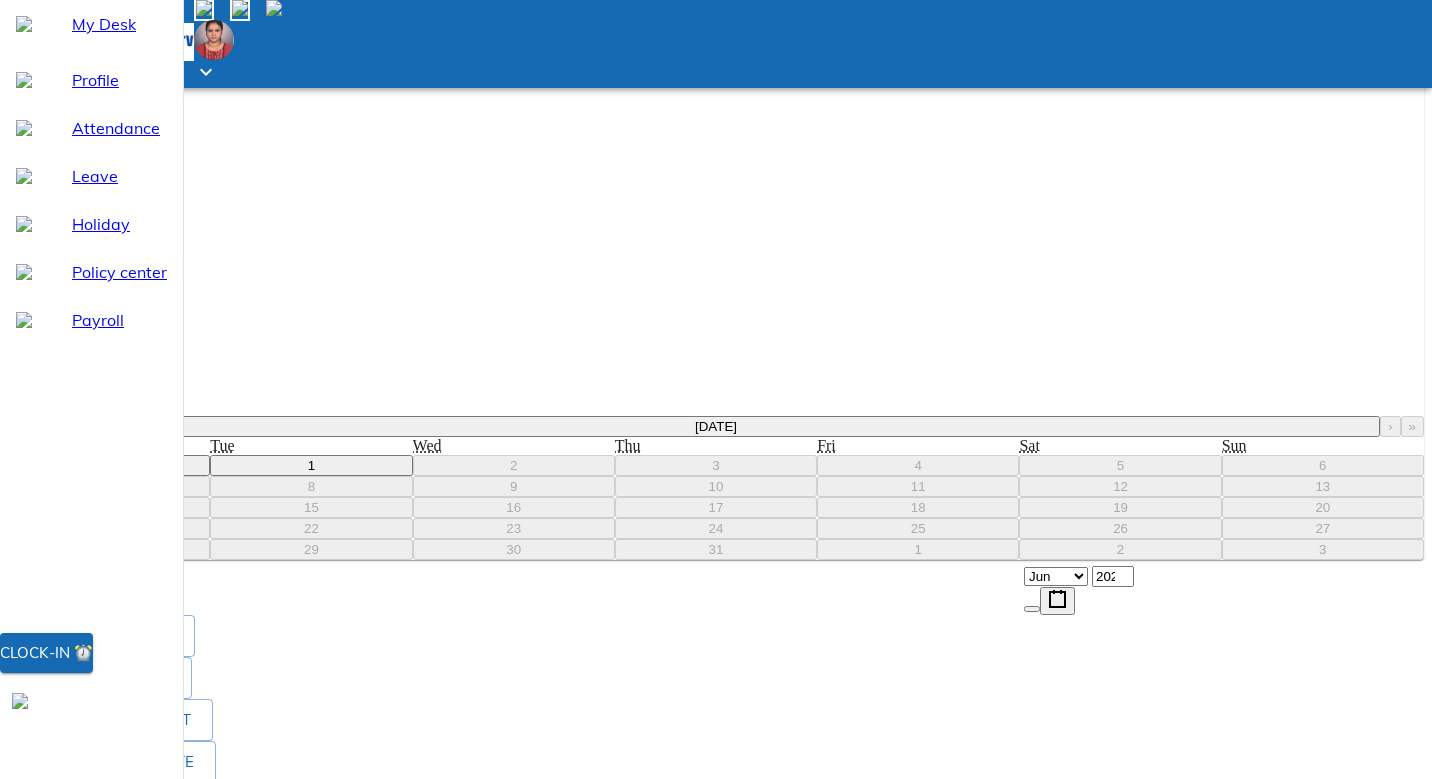 click on "[DATE]" at bounding box center [716, 426] 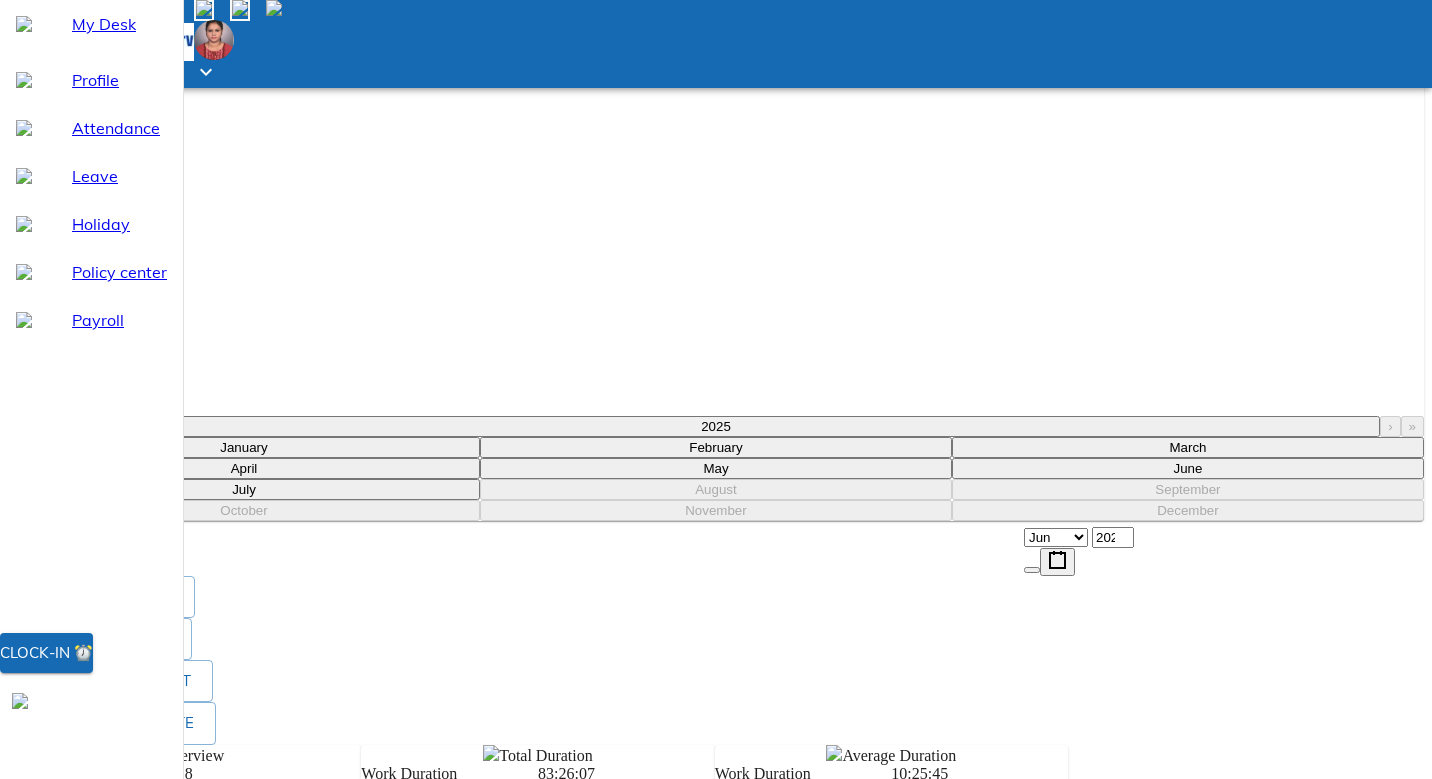 click on "‹" at bounding box center (41, 426) 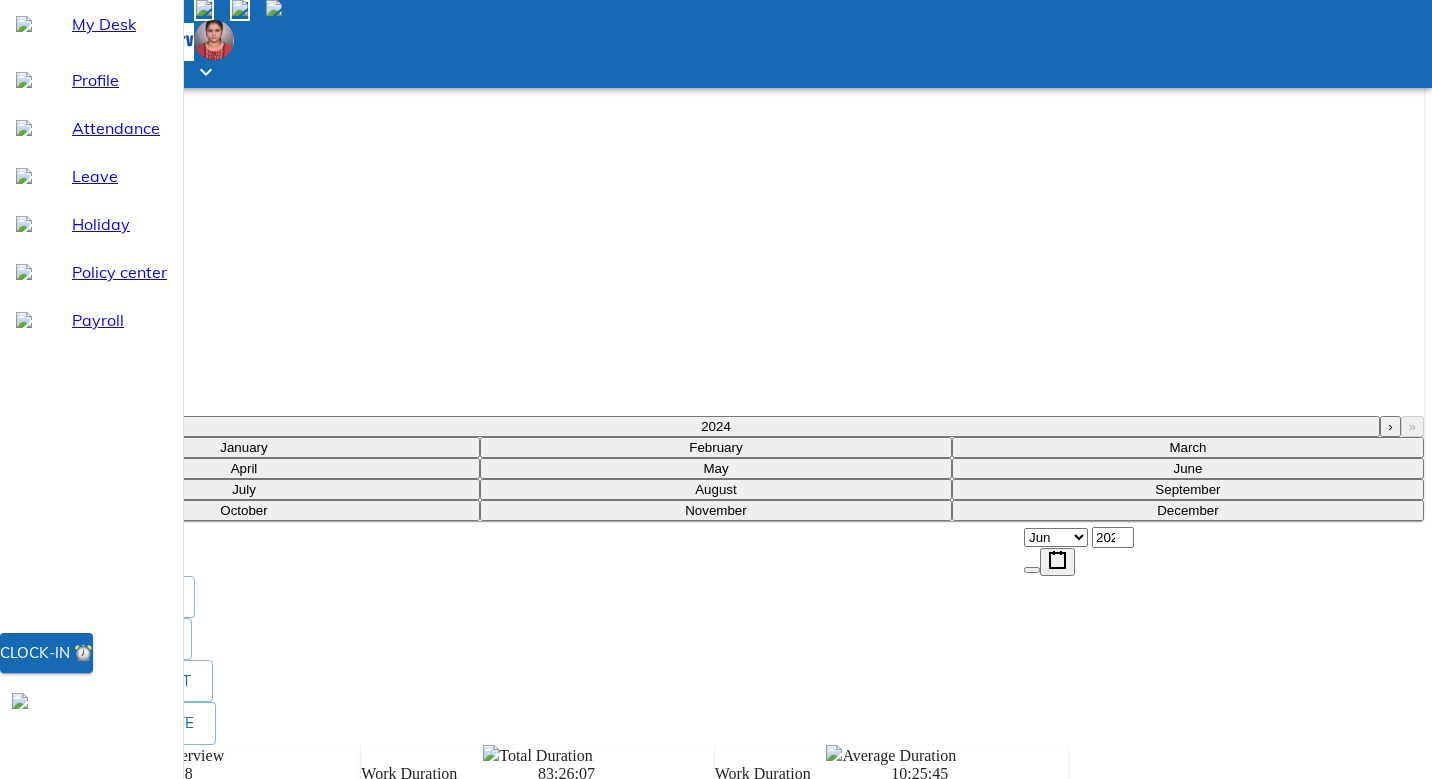 click on "›" at bounding box center (1390, 426) 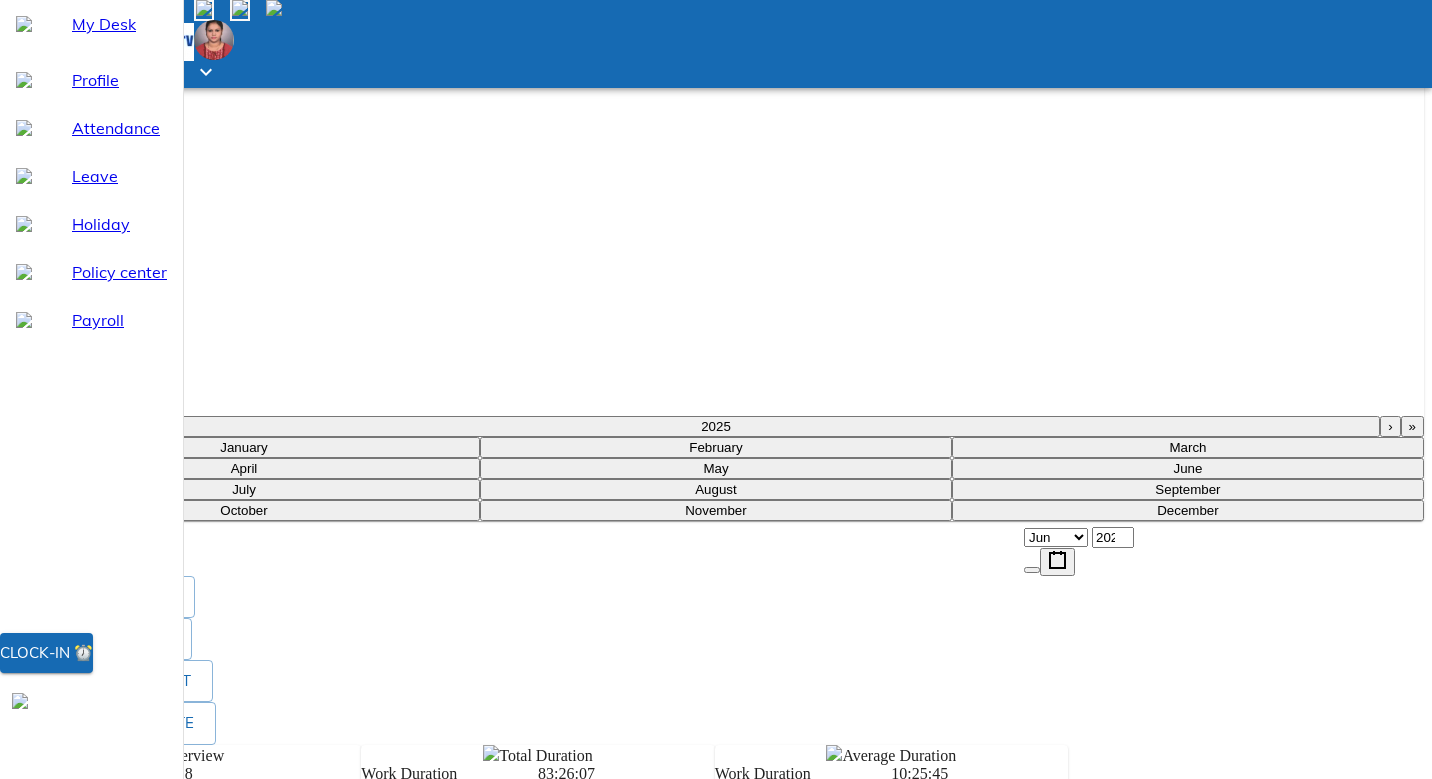 click on "-- Jan Feb Mar Apr May Jun [DATE] Aug Sep Oct Nov Dec   ," at bounding box center [716, 377] 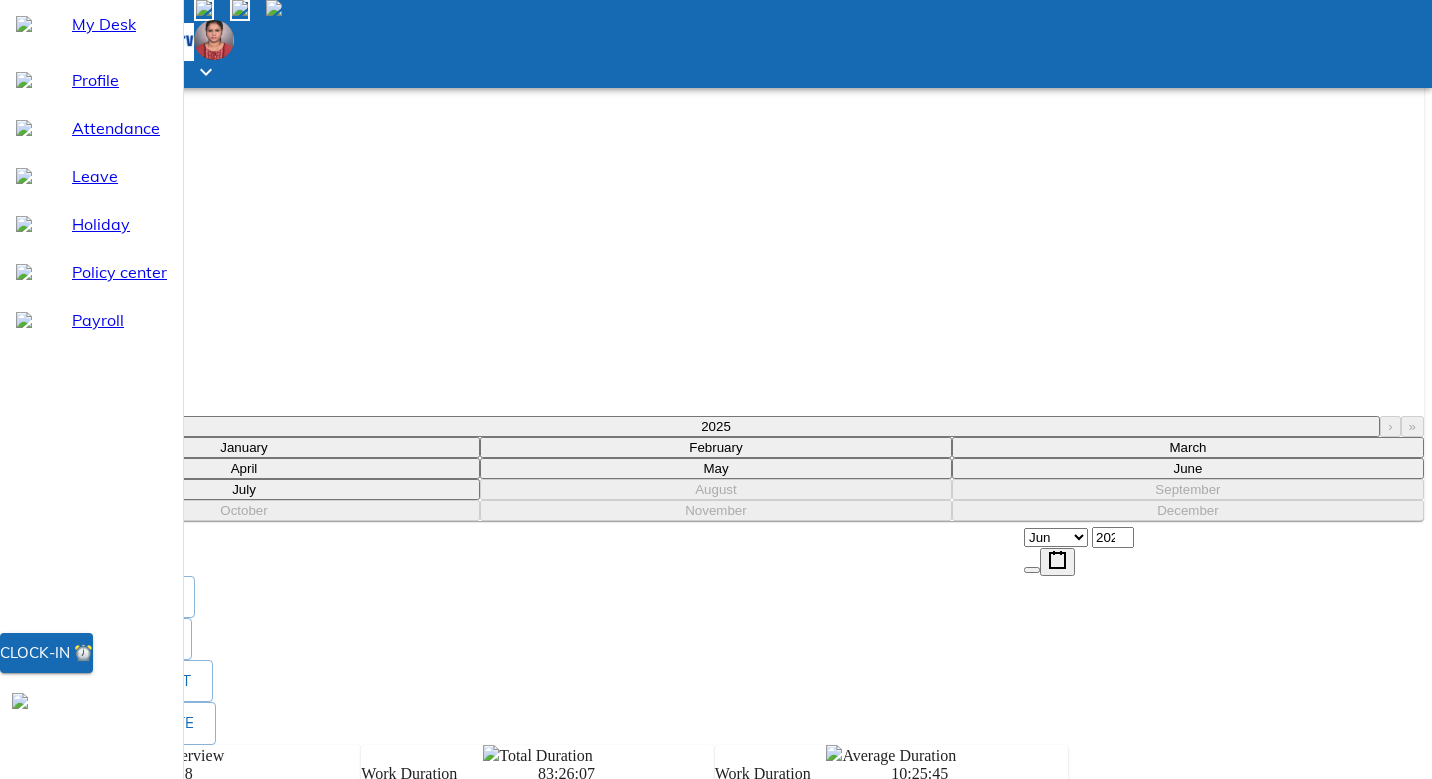 click on "March" at bounding box center [1188, 447] 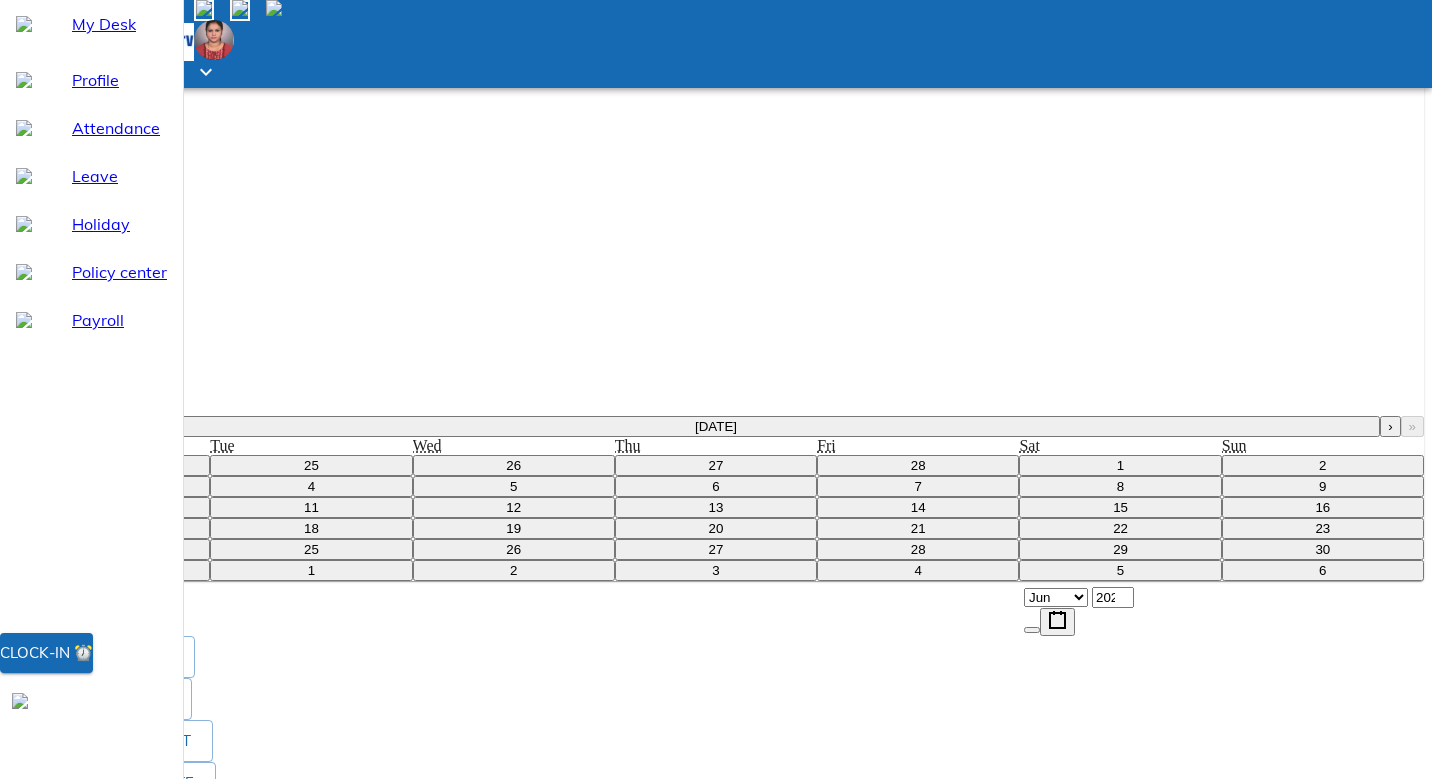 click on "›" at bounding box center [1390, 426] 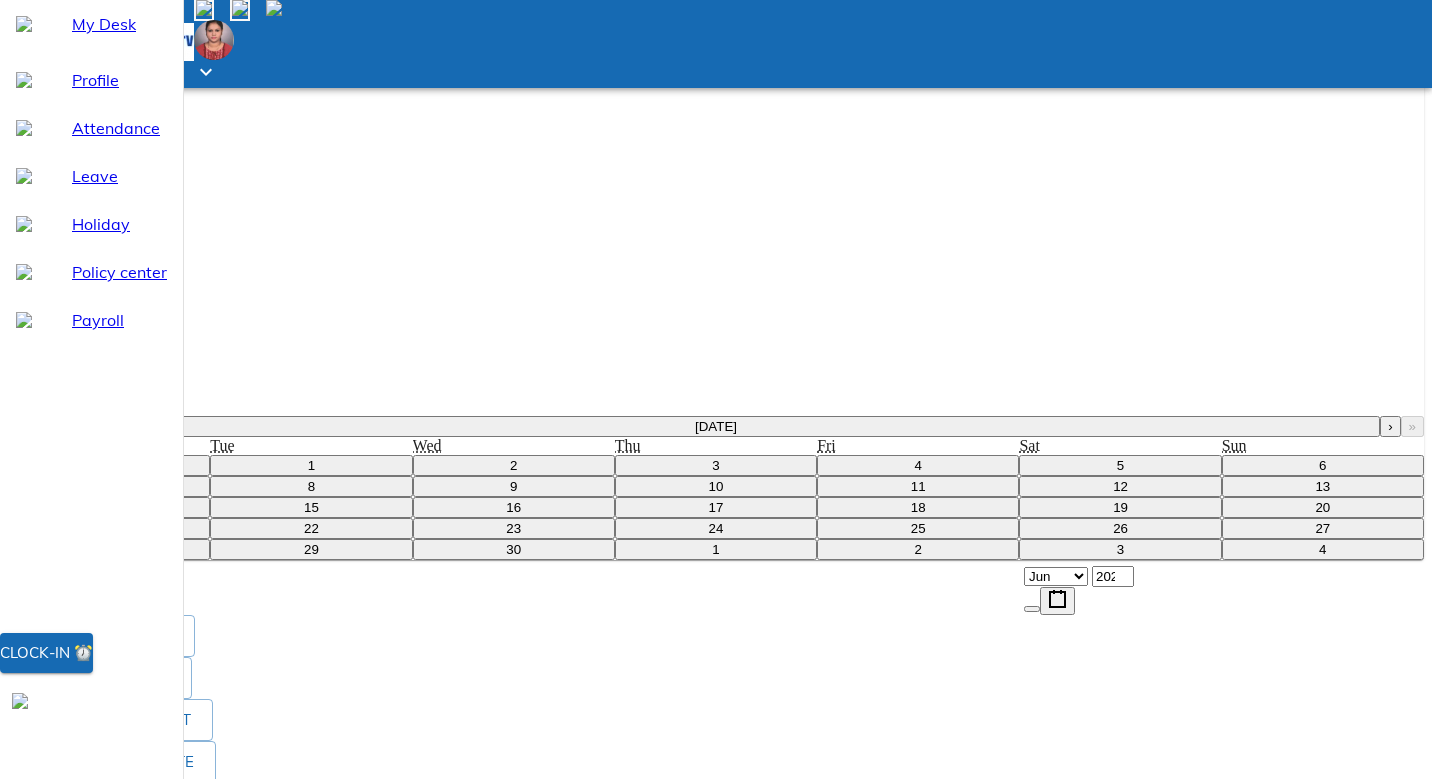 click on "›" at bounding box center (1390, 426) 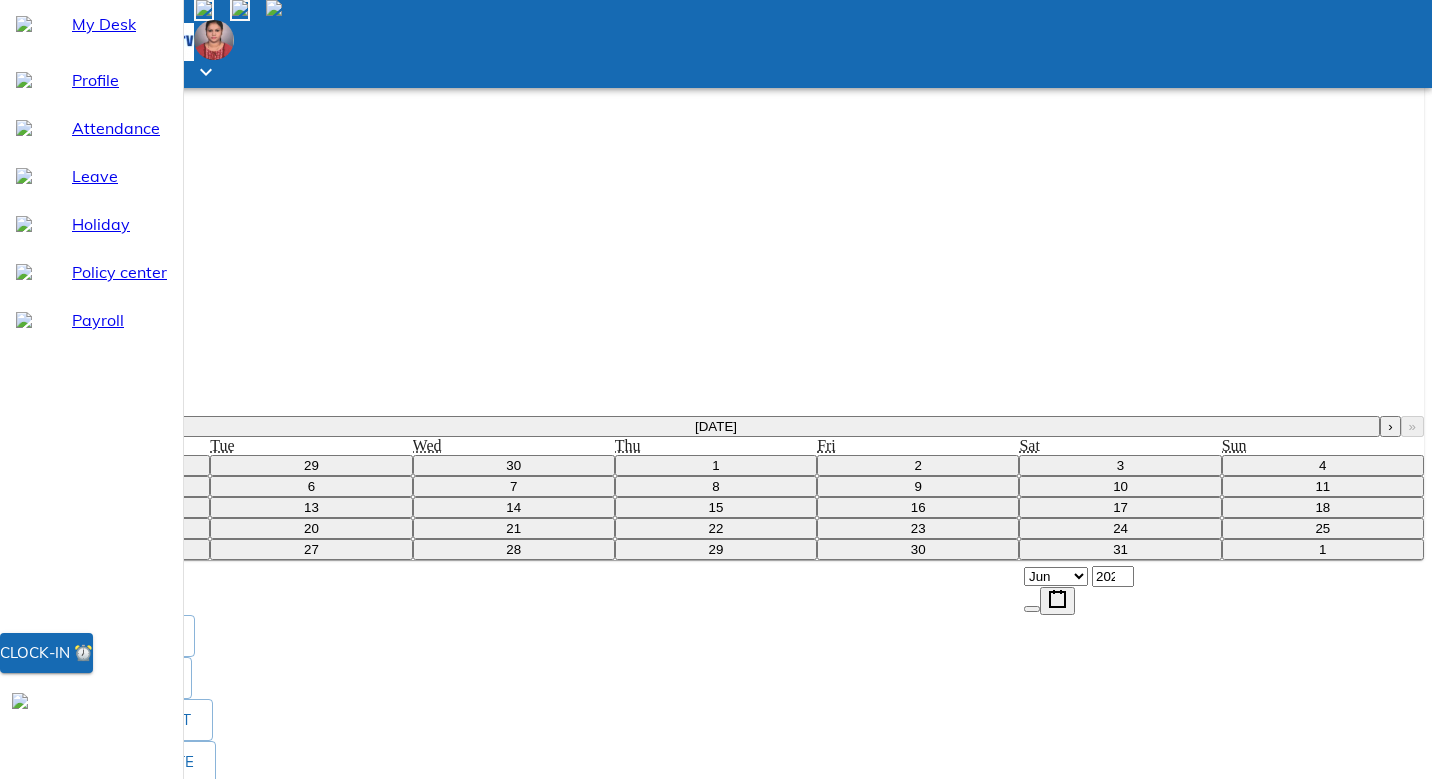 click on "›" at bounding box center (1390, 426) 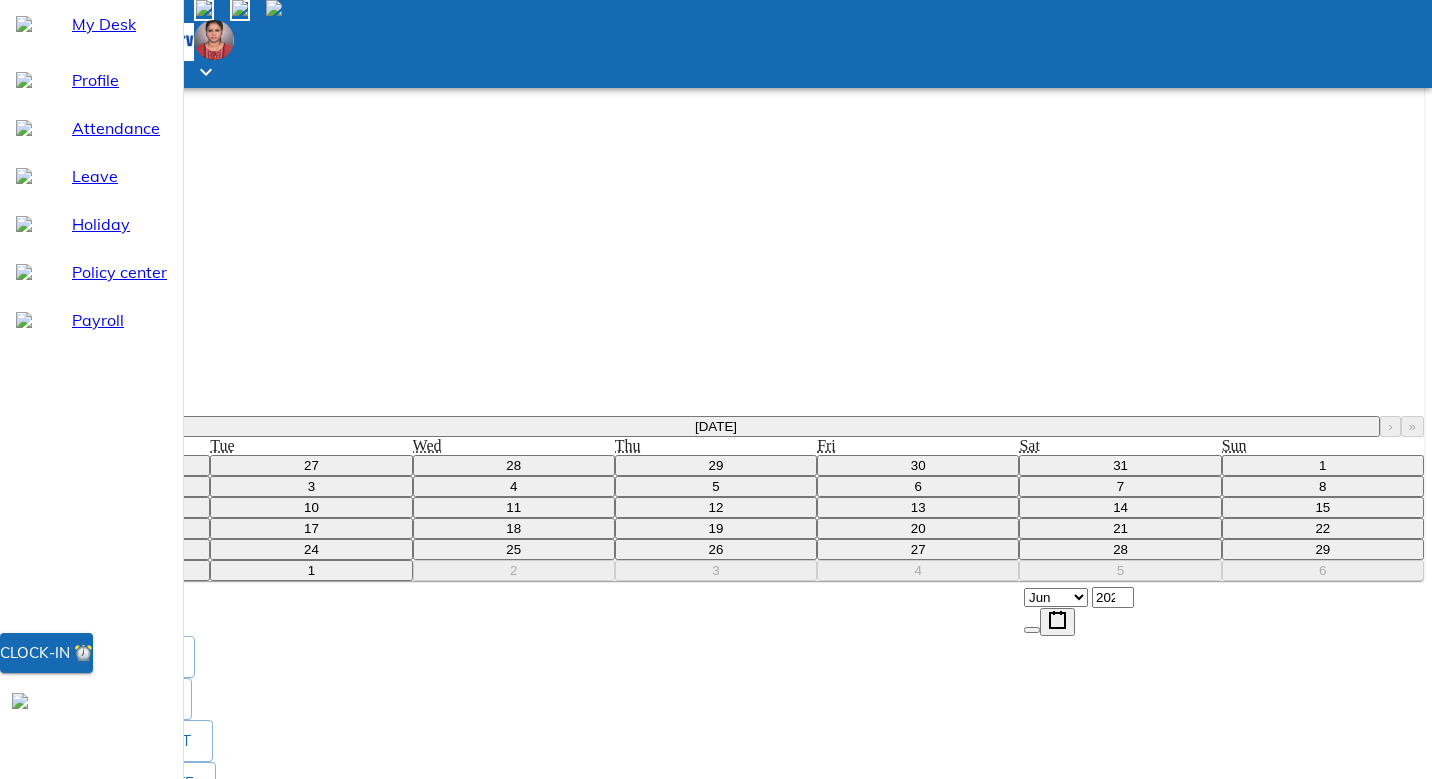 click on "1" at bounding box center [1323, 465] 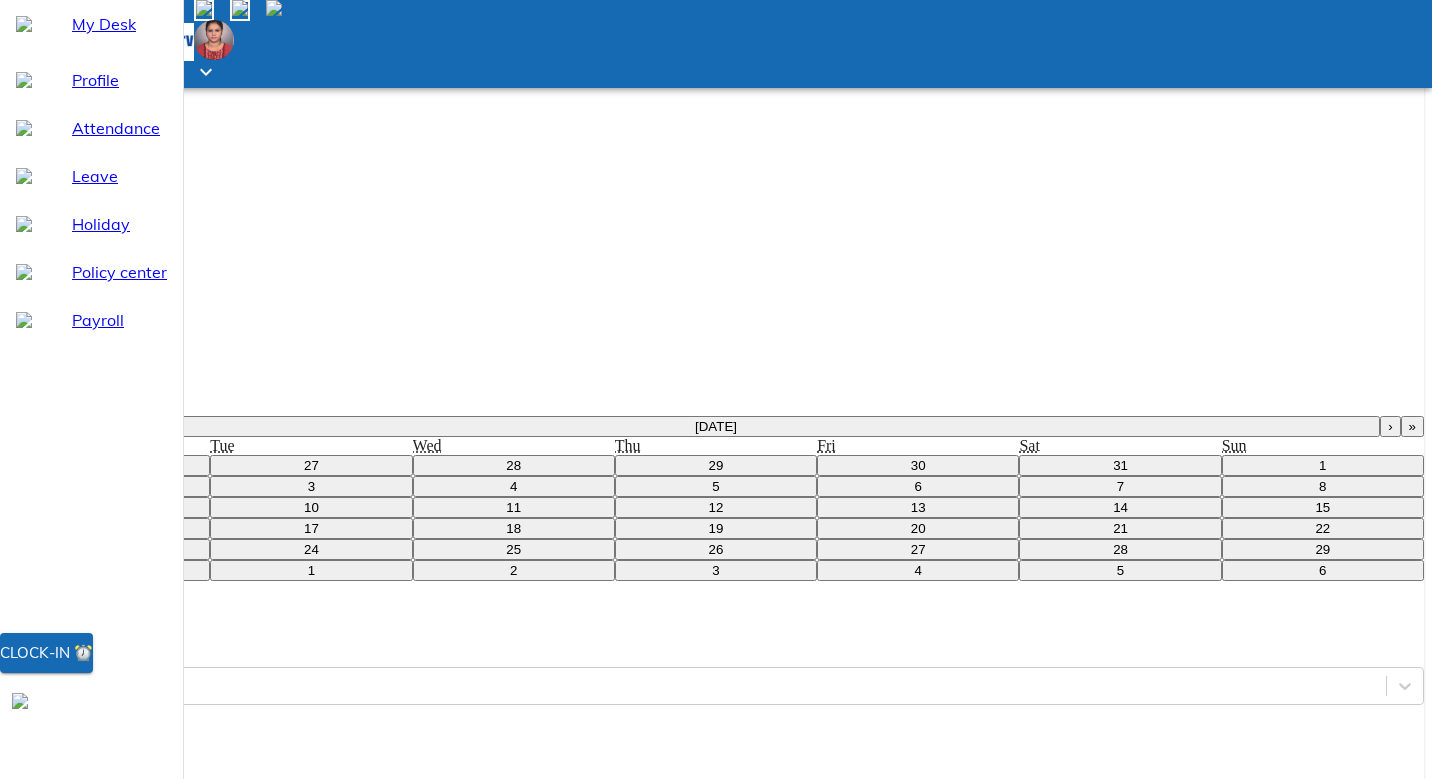 scroll, scrollTop: 735, scrollLeft: 0, axis: vertical 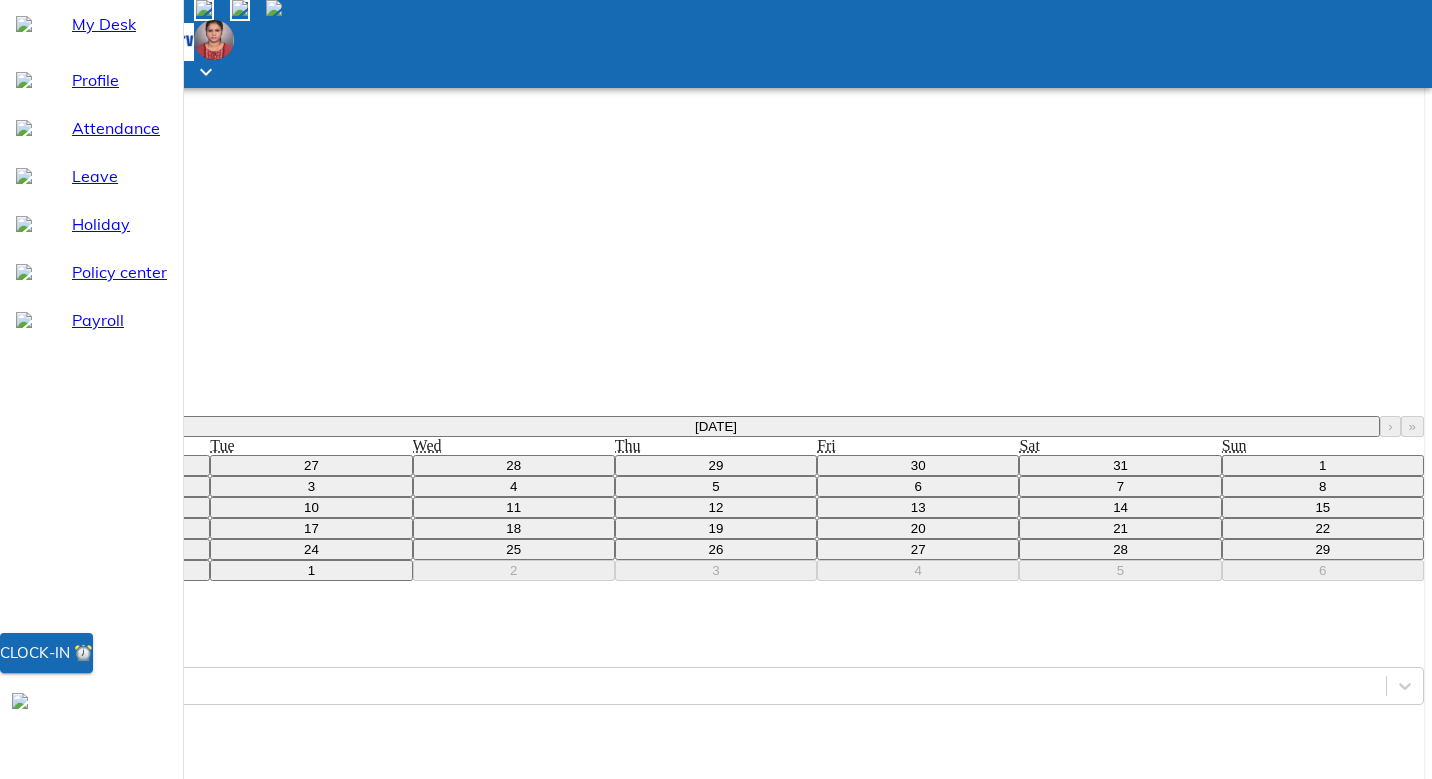 click on "12" at bounding box center [716, 507] 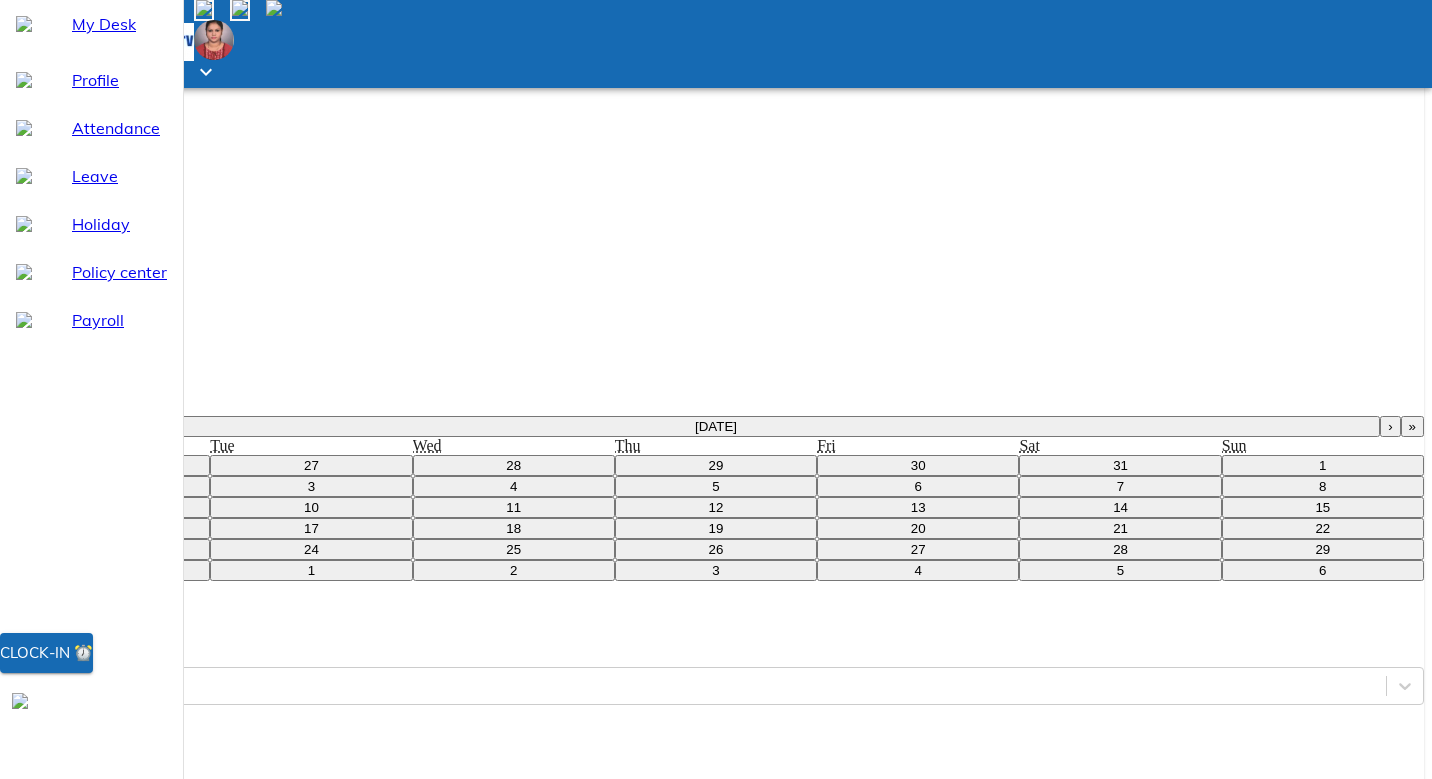 scroll, scrollTop: 919, scrollLeft: 0, axis: vertical 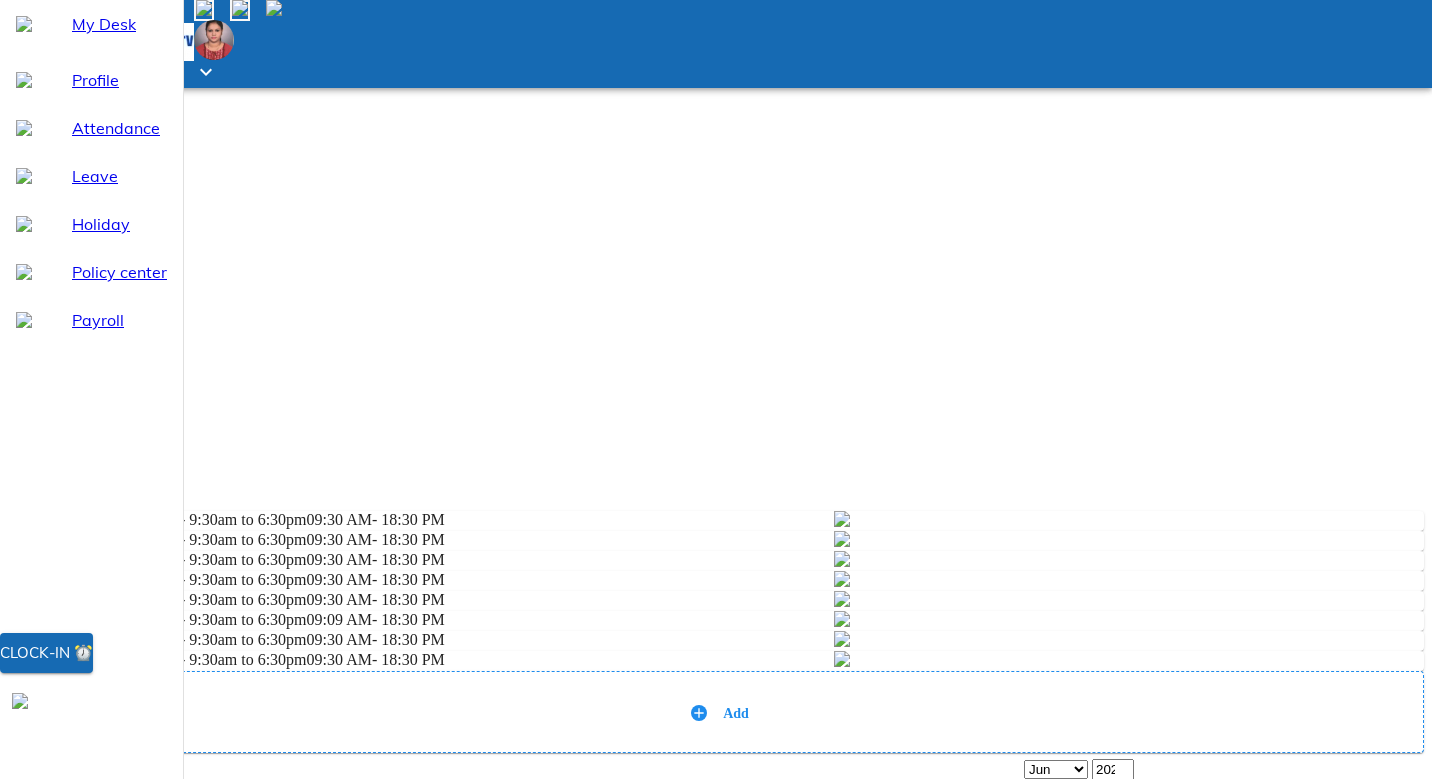 click on "Add" at bounding box center (716, 712) 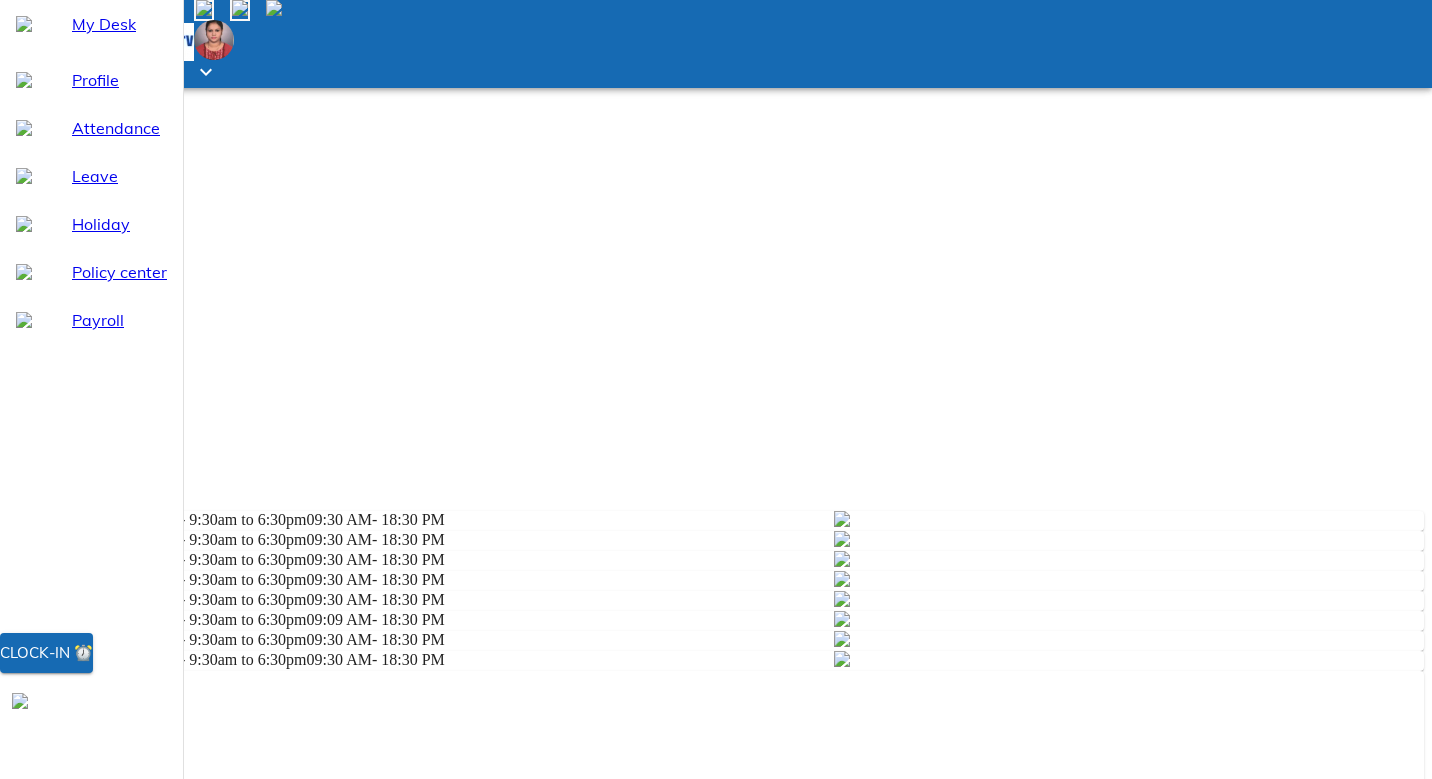 scroll, scrollTop: 365, scrollLeft: 0, axis: vertical 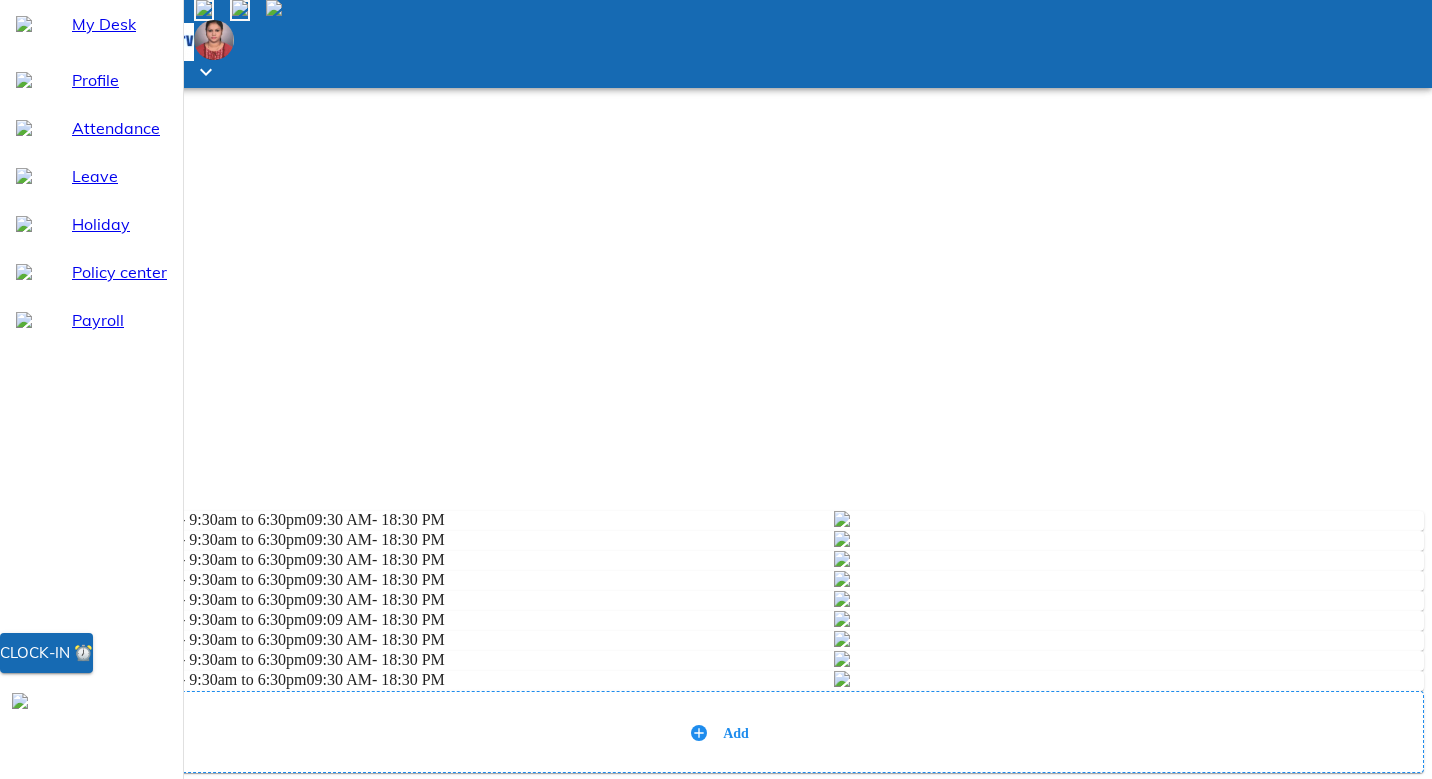 click 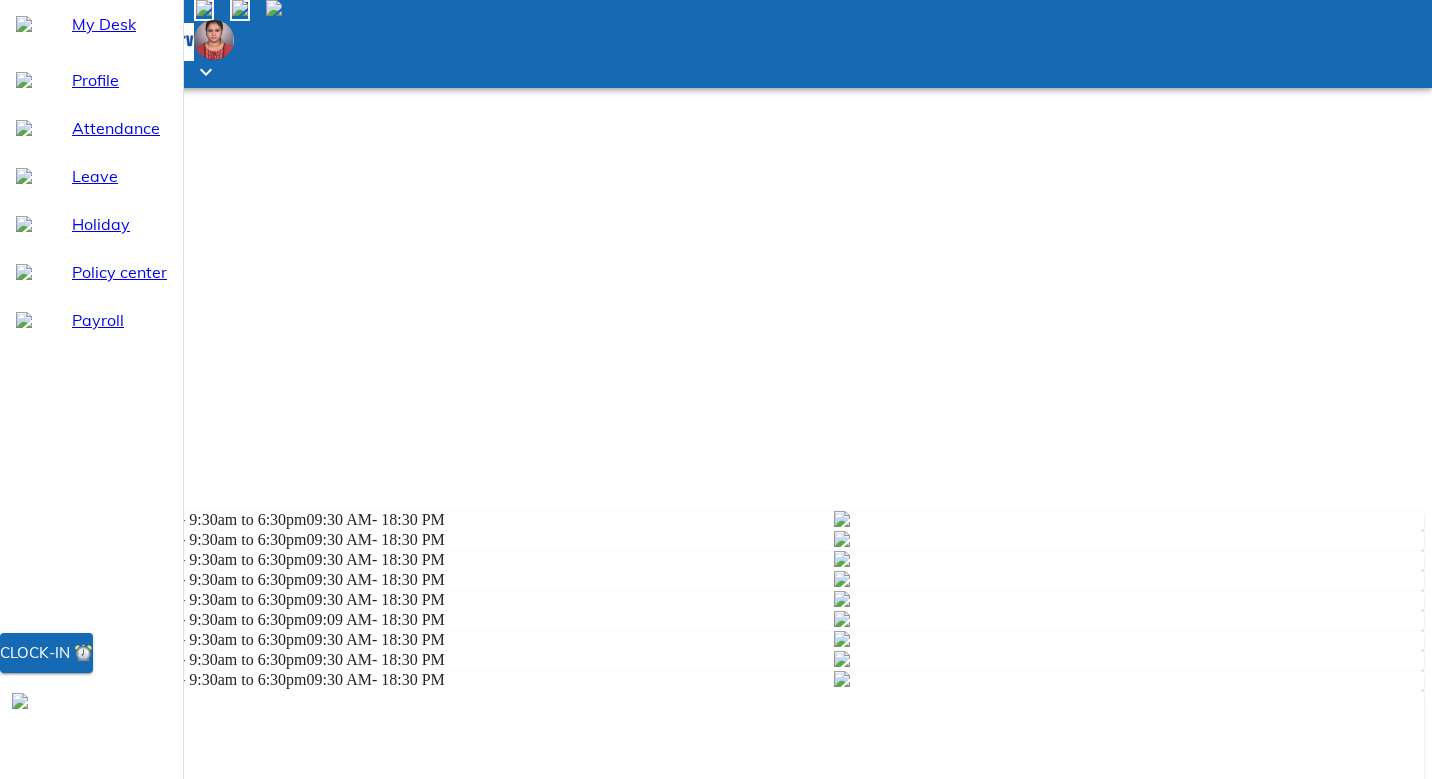 scroll, scrollTop: 464, scrollLeft: 0, axis: vertical 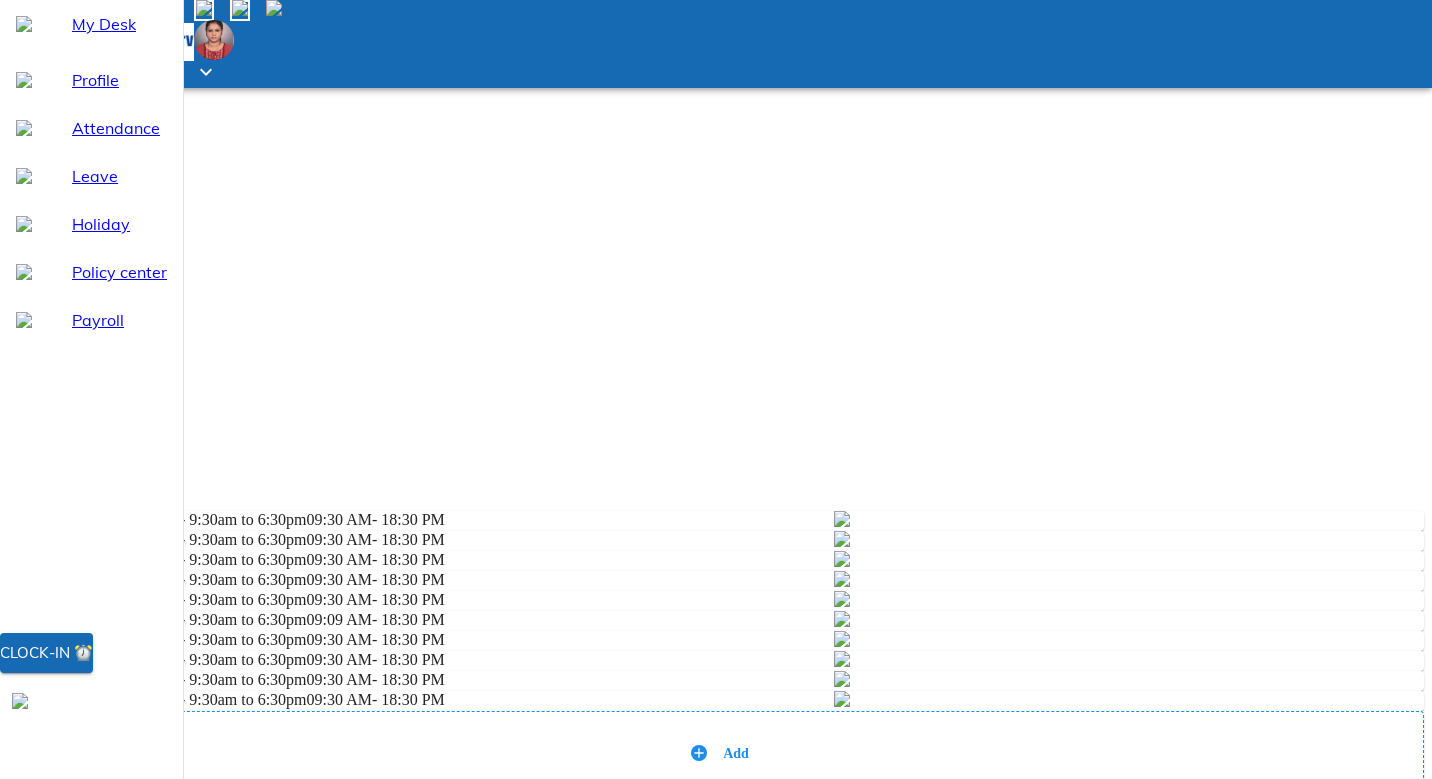 click 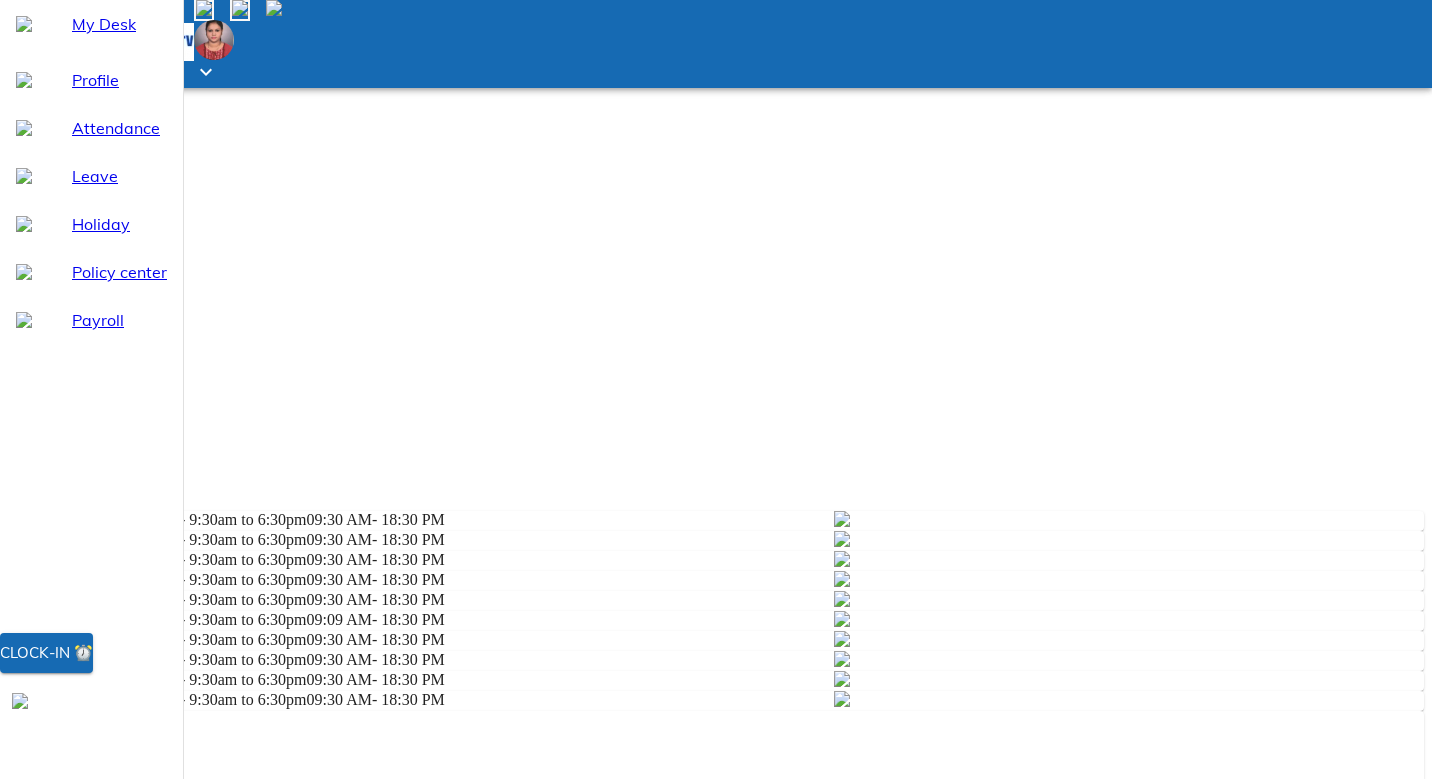 drag, startPoint x: 1422, startPoint y: 624, endPoint x: 1421, endPoint y: 721, distance: 97.00516 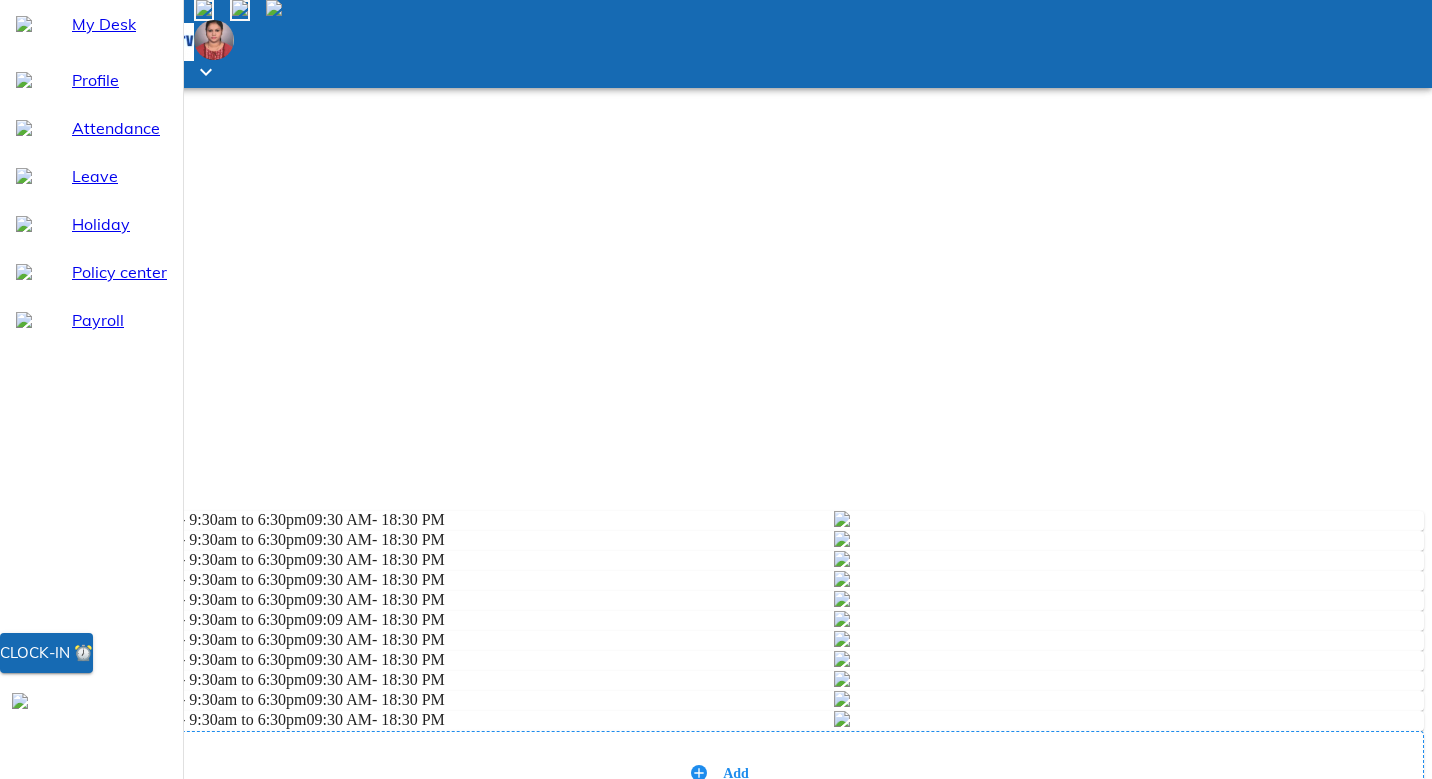scroll, scrollTop: 548, scrollLeft: 0, axis: vertical 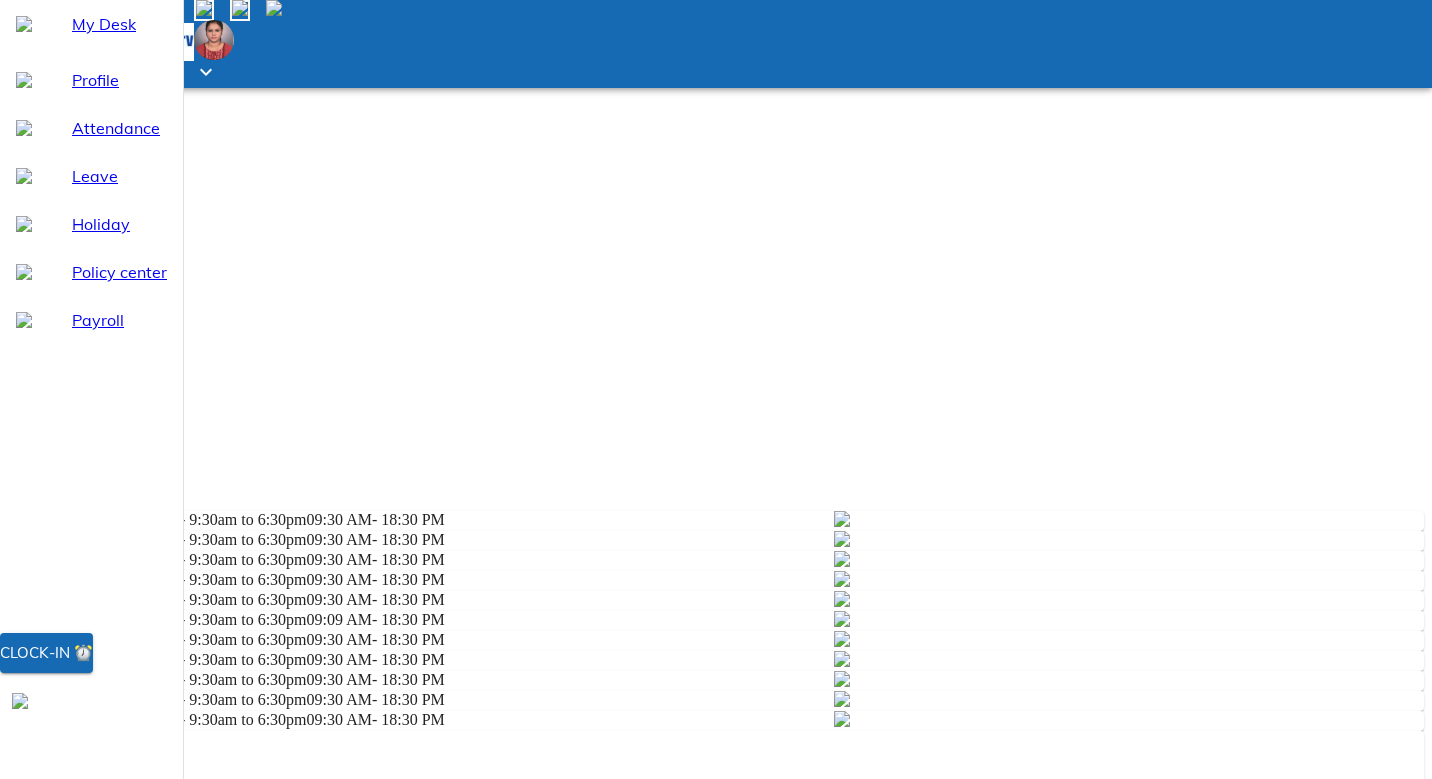 click on "-- Jan Feb Mar Apr May Jun [DATE] Aug Sep Oct Nov Dec   ," at bounding box center (716, 1109) 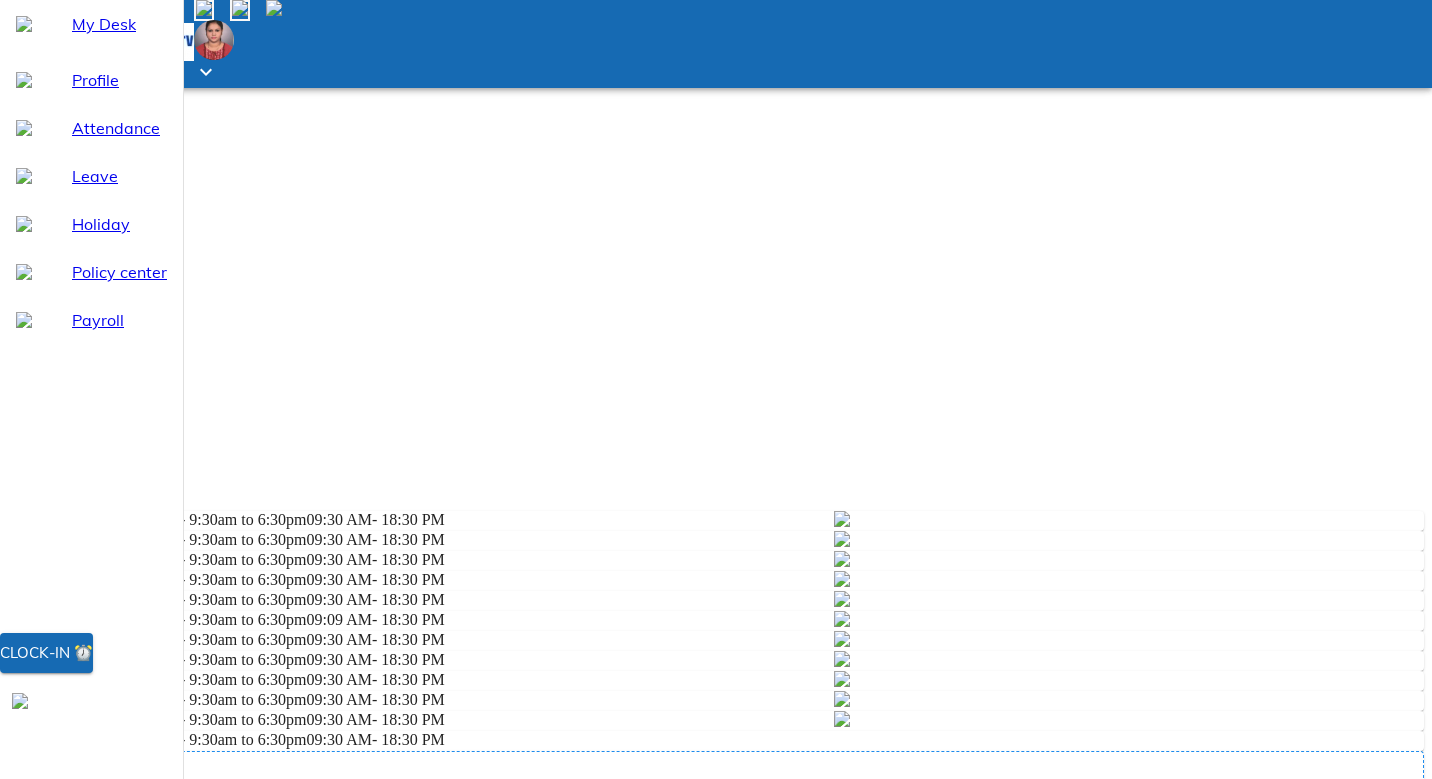 scroll, scrollTop: 647, scrollLeft: 0, axis: vertical 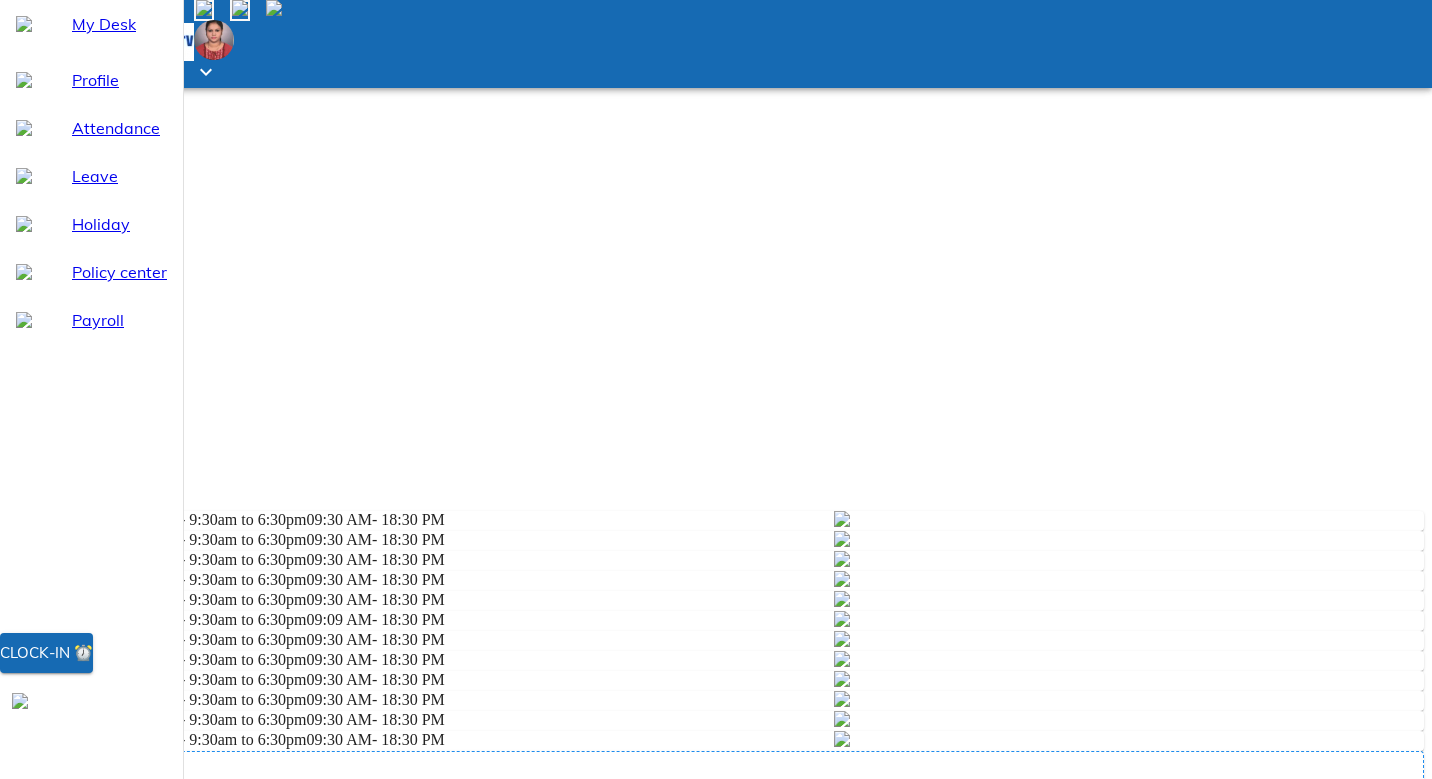 click at bounding box center [842, 739] 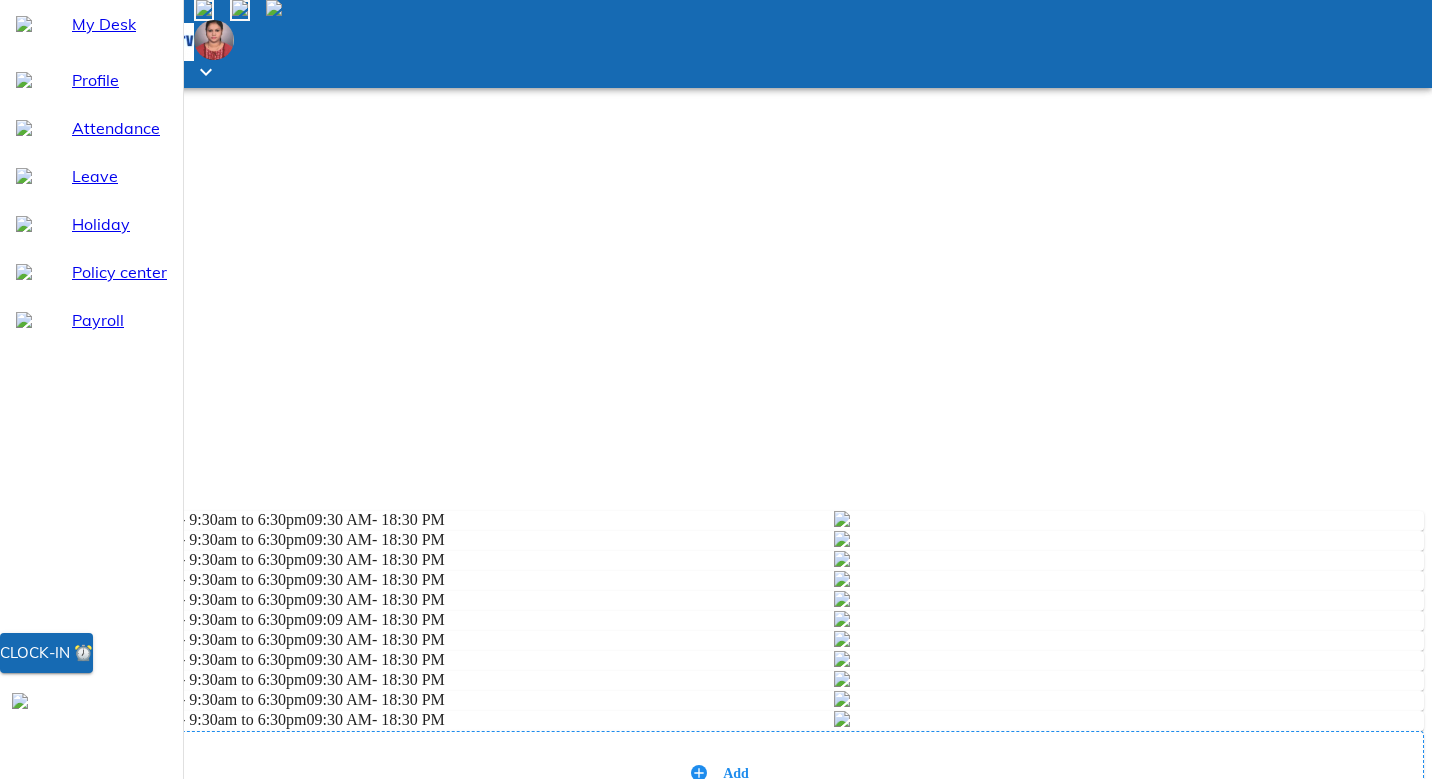 click 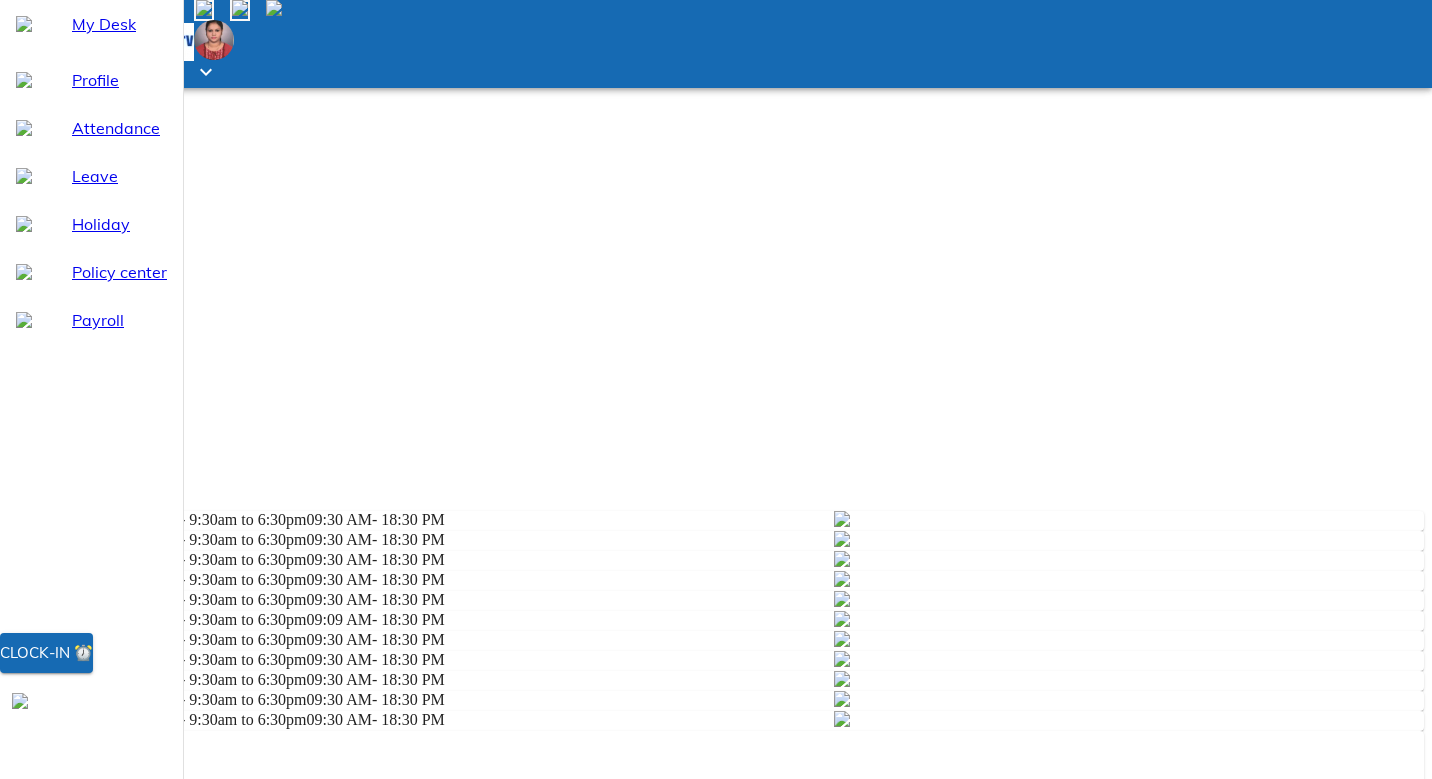 click at bounding box center [842, 639] 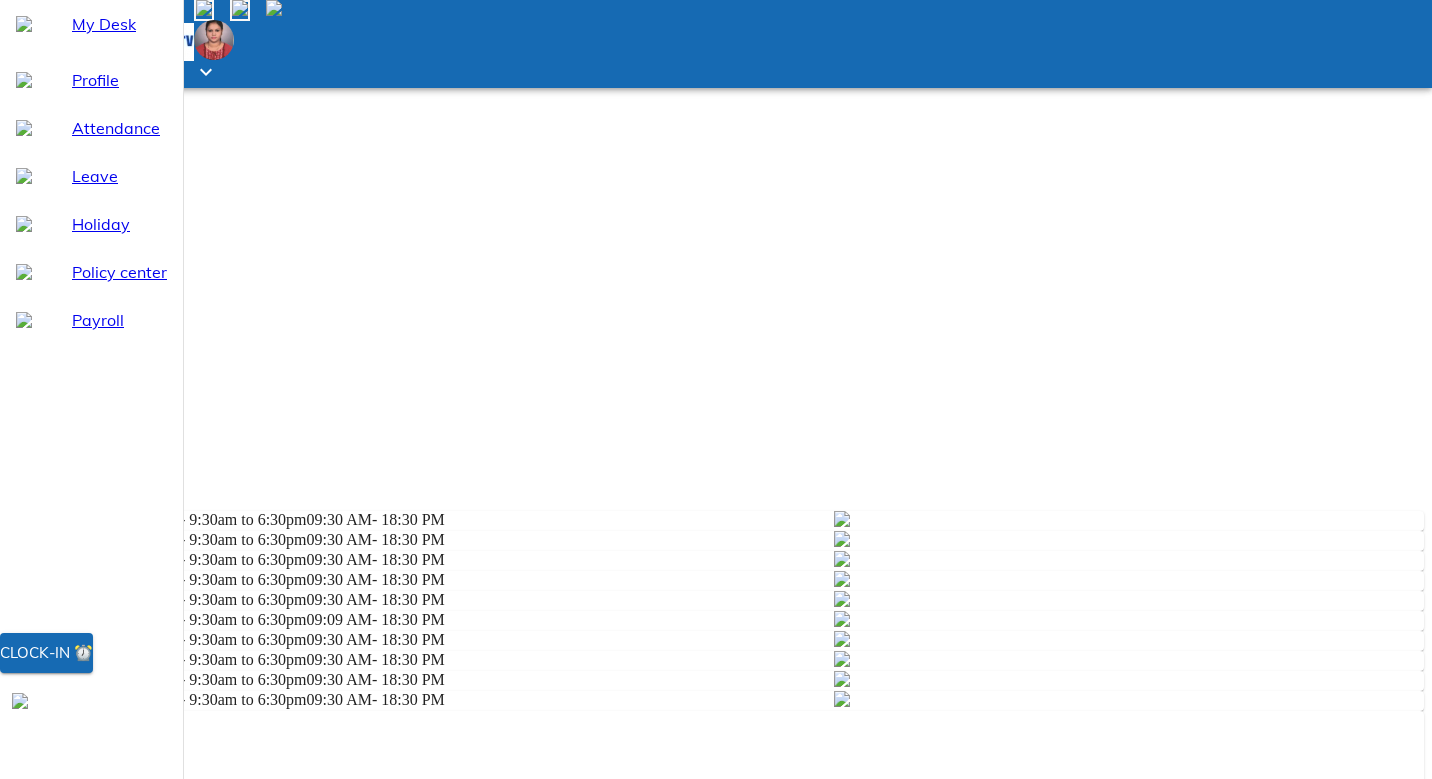 drag, startPoint x: 1414, startPoint y: 390, endPoint x: 1422, endPoint y: 513, distance: 123.25989 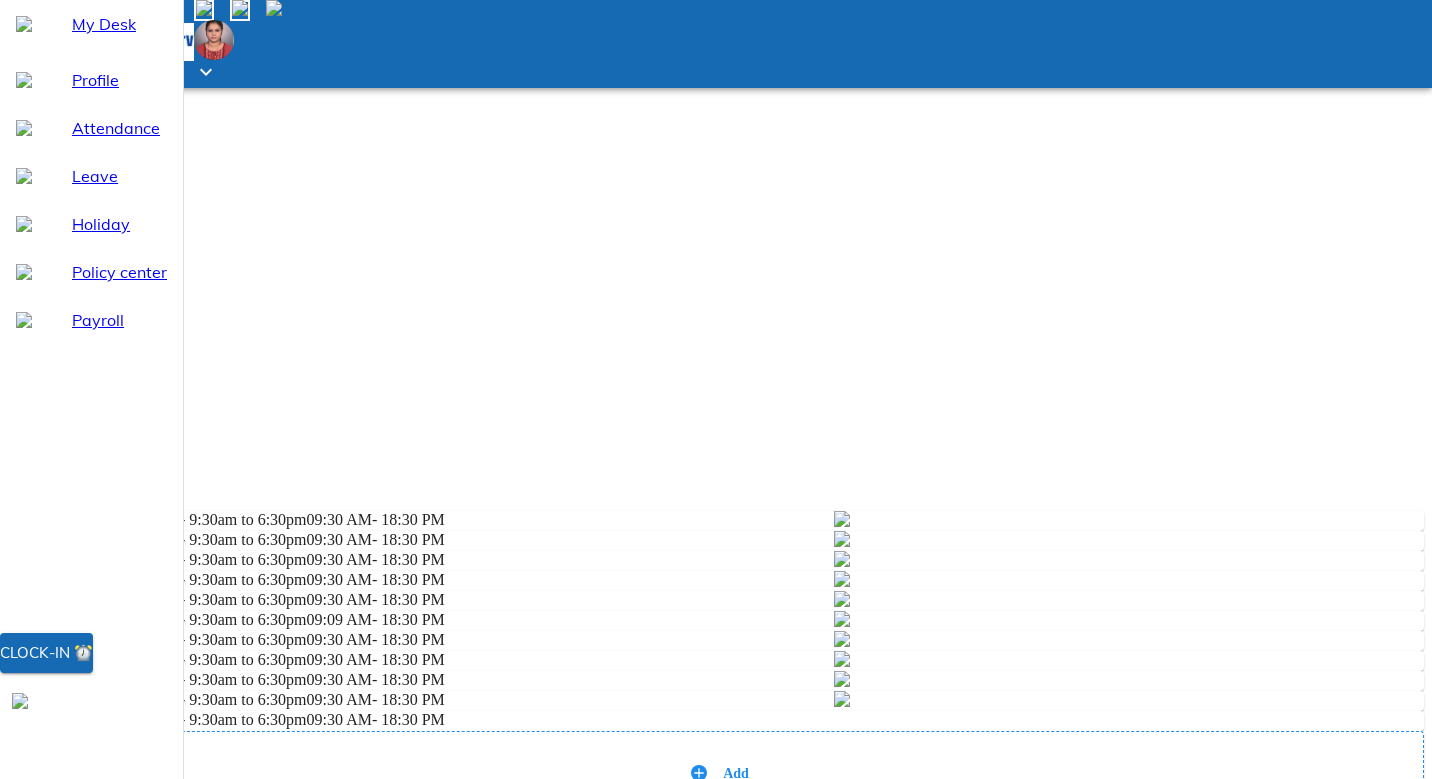 scroll, scrollTop: 548, scrollLeft: 0, axis: vertical 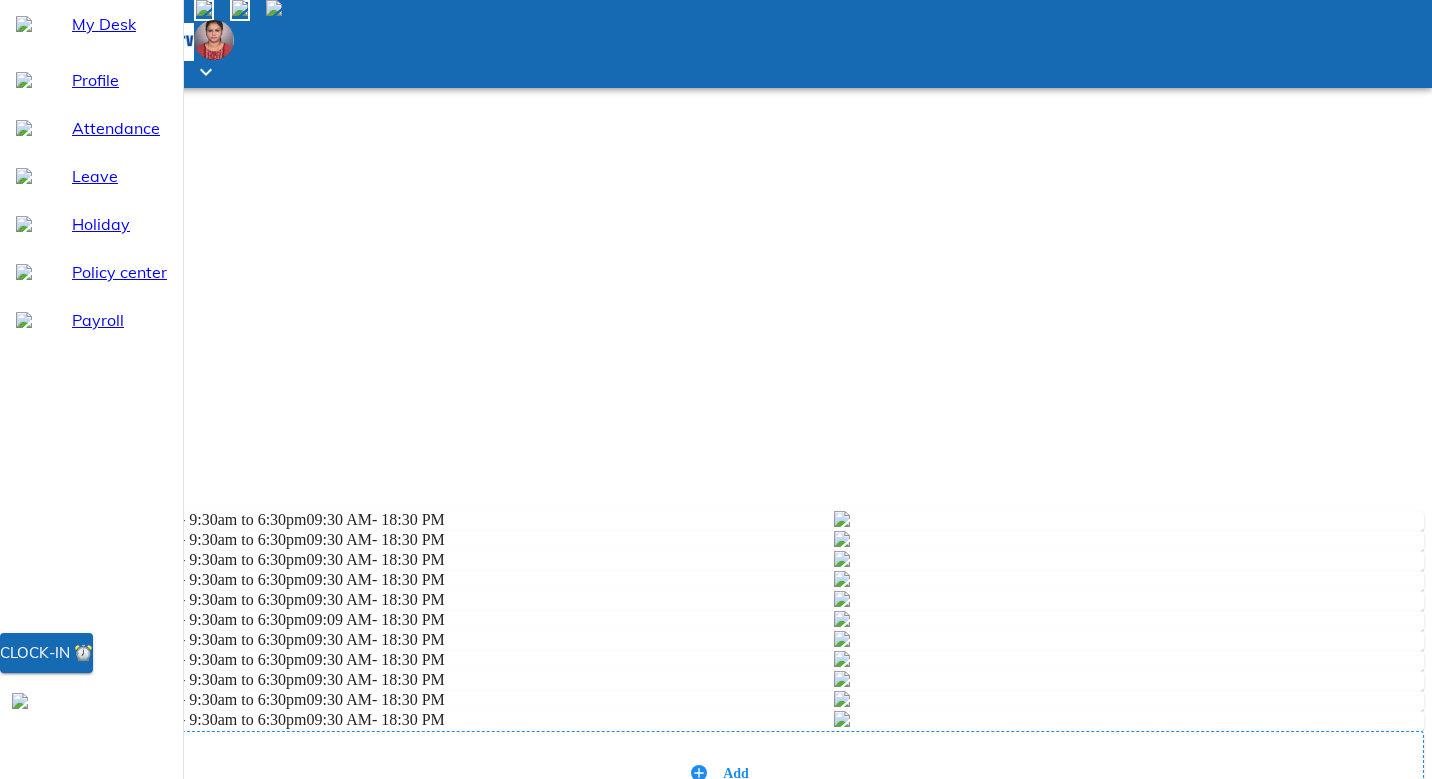 click 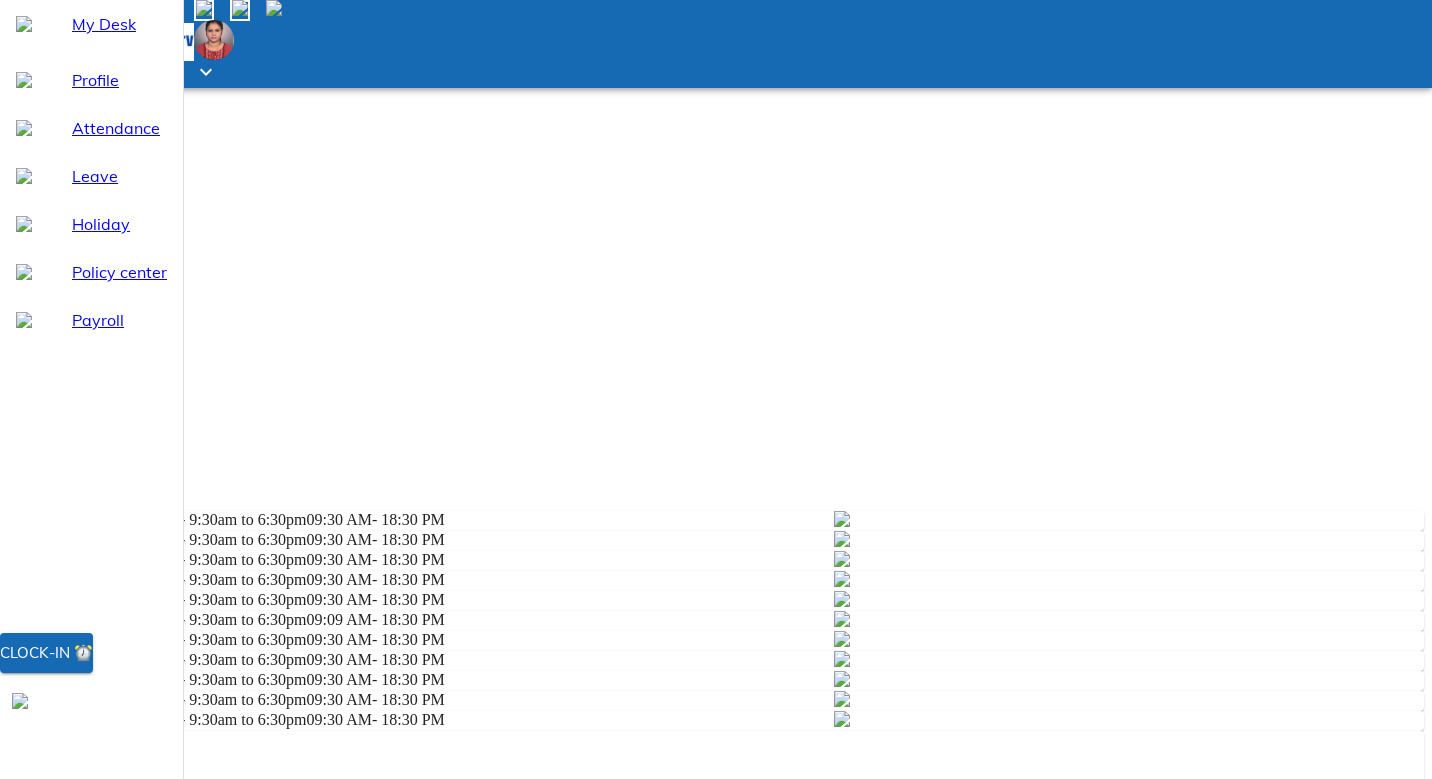 scroll, scrollTop: 662, scrollLeft: 0, axis: vertical 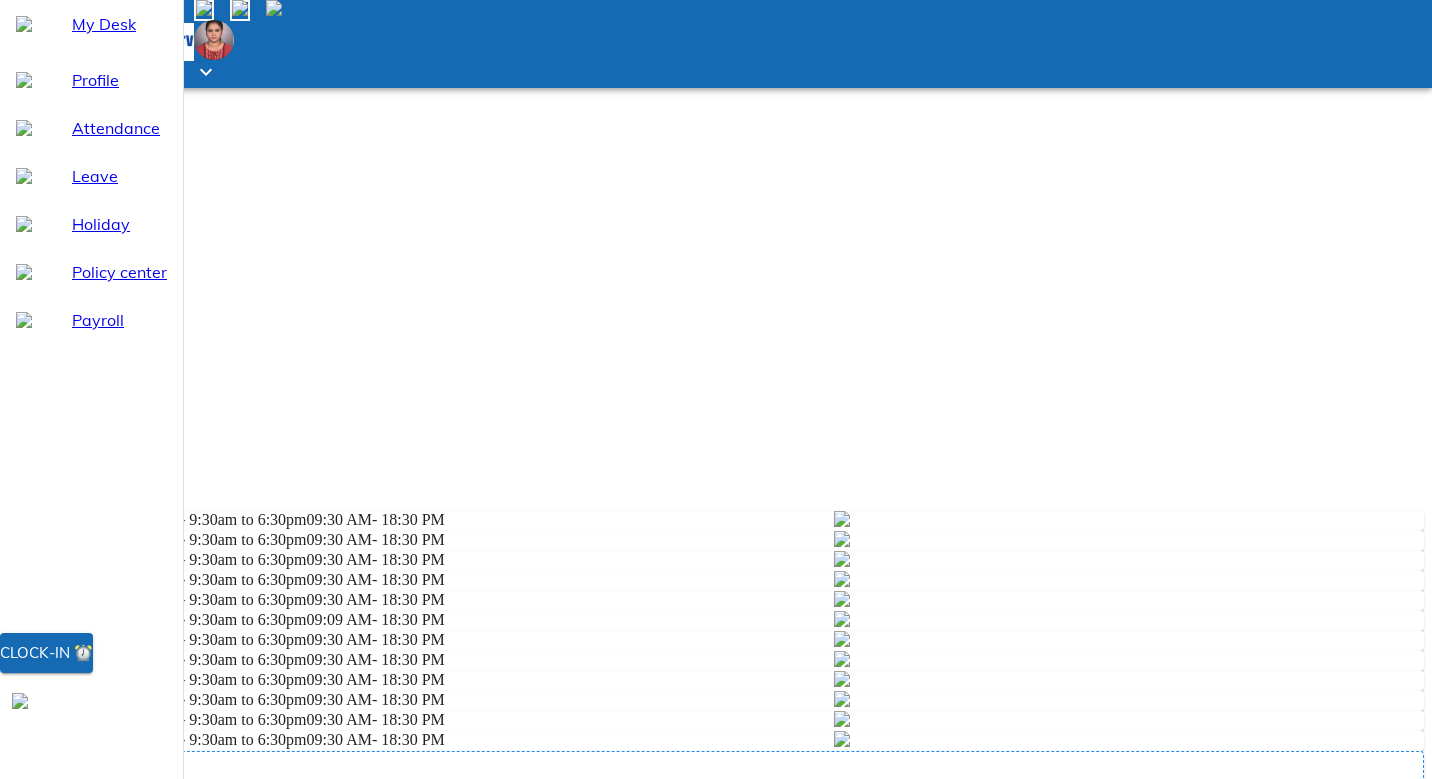 click 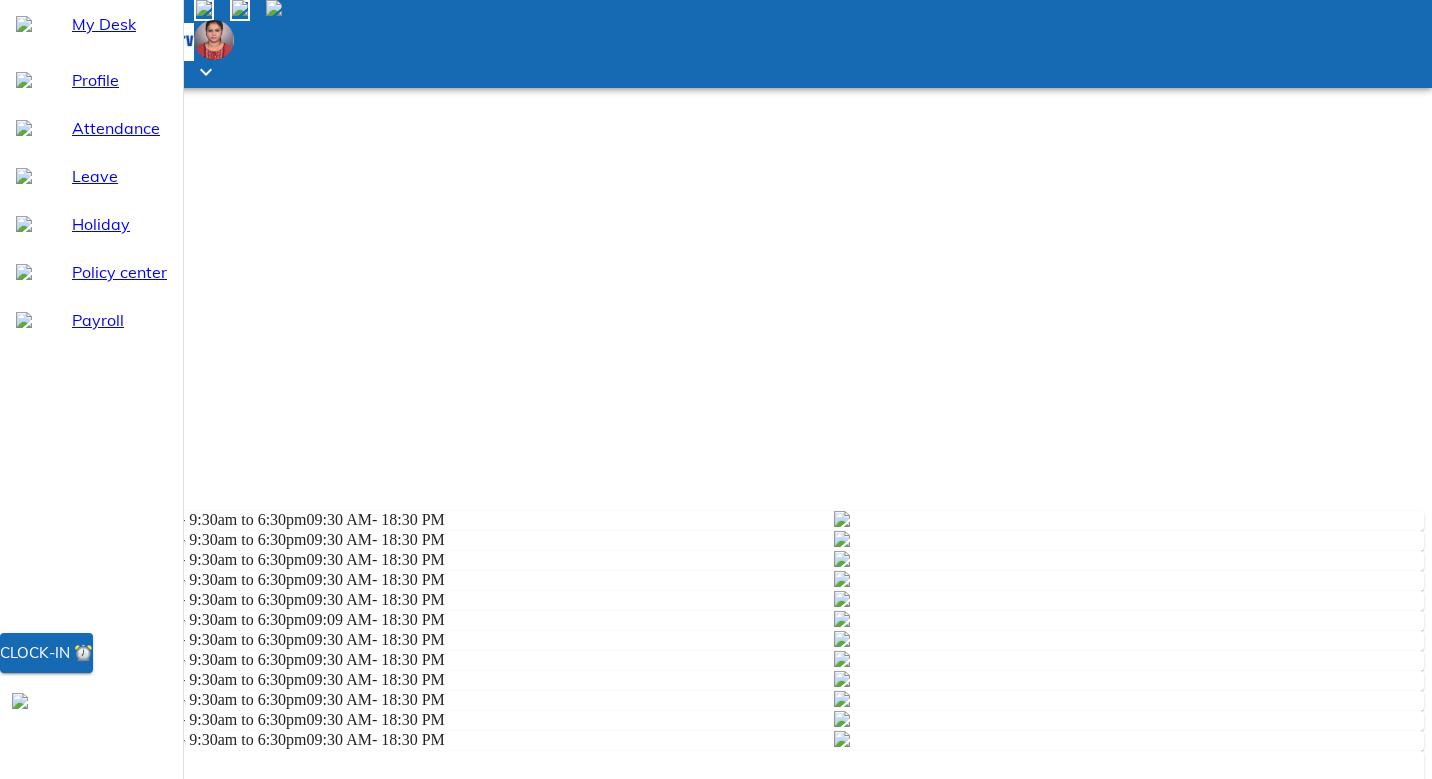 scroll, scrollTop: 762, scrollLeft: 0, axis: vertical 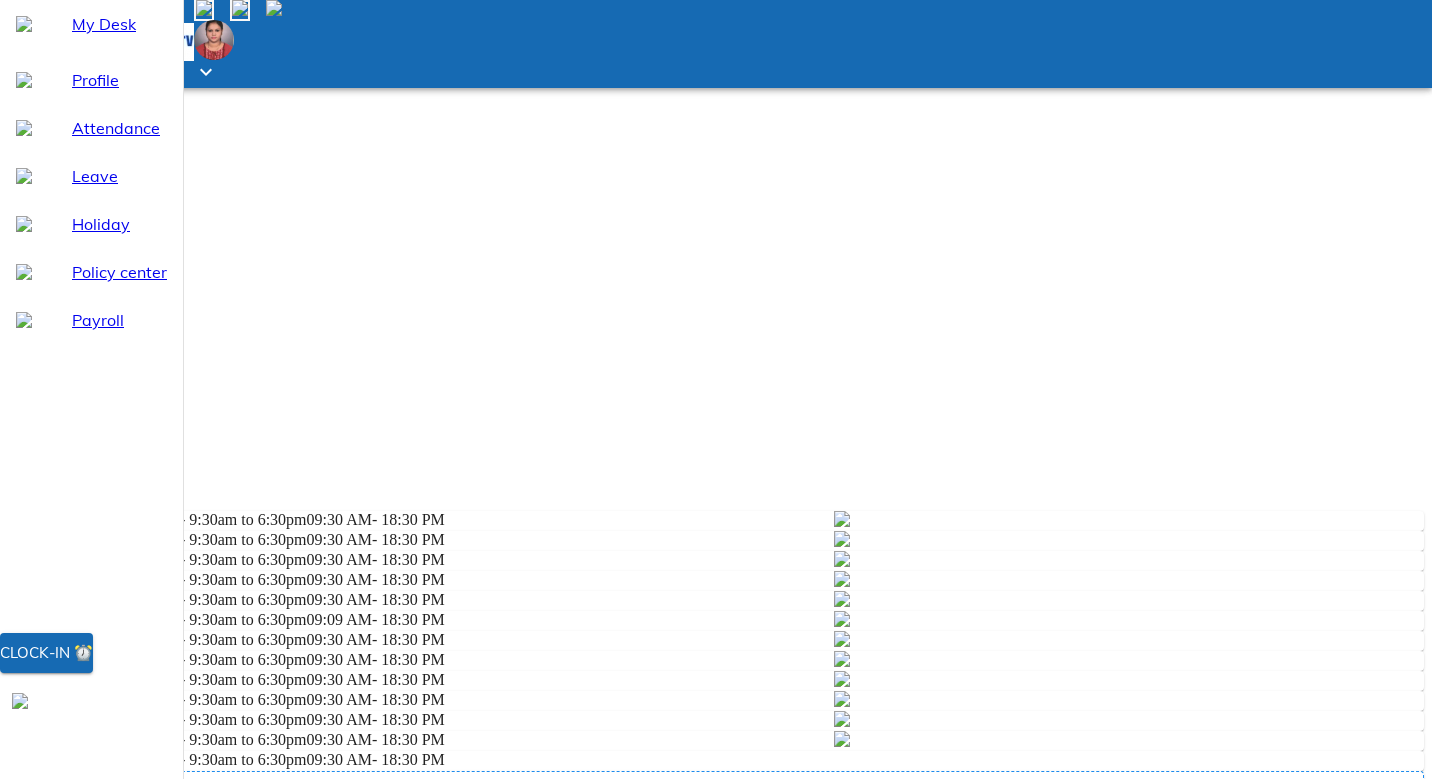 click on "Bulk Regularize [DATE]   9:30am to 6:30pm 09:30 AM  -   18:30 PM [DATE]   9:30am to 6:30pm 09:30 AM  -   18:30 PM [DATE]   9:30am to 6:30pm 09:30 AM  -   18:30 PM [DATE]   9:30am to 6:30pm 09:30 AM  -   18:30 PM [DATE]   9:30am to 6:30pm 09:30 AM  -   18:30 PM [DATE]   9:30am to 6:30pm 09:09 AM  -   18:30 PM [DATE]   9:30am to 6:30pm 09:30 AM  -   18:30 PM [DATE]   9:30am to 6:30pm 09:30 AM  -   18:30 PM [DATE]   9:30am to 6:30pm 09:30 AM  -   18:30 PM [DATE]   9:30am to 6:30pm 09:30 AM  -   18:30 PM [DATE]   9:30am to 6:30pm 09:30 AM  -   18:30 PM [DATE]   9:30am to 6:30pm 09:30 AM  -   18:30 PM [DATE]   9:30am to 6:30pm 09:30 AM  -   18:30 PM Add Send request" at bounding box center [716, 690] 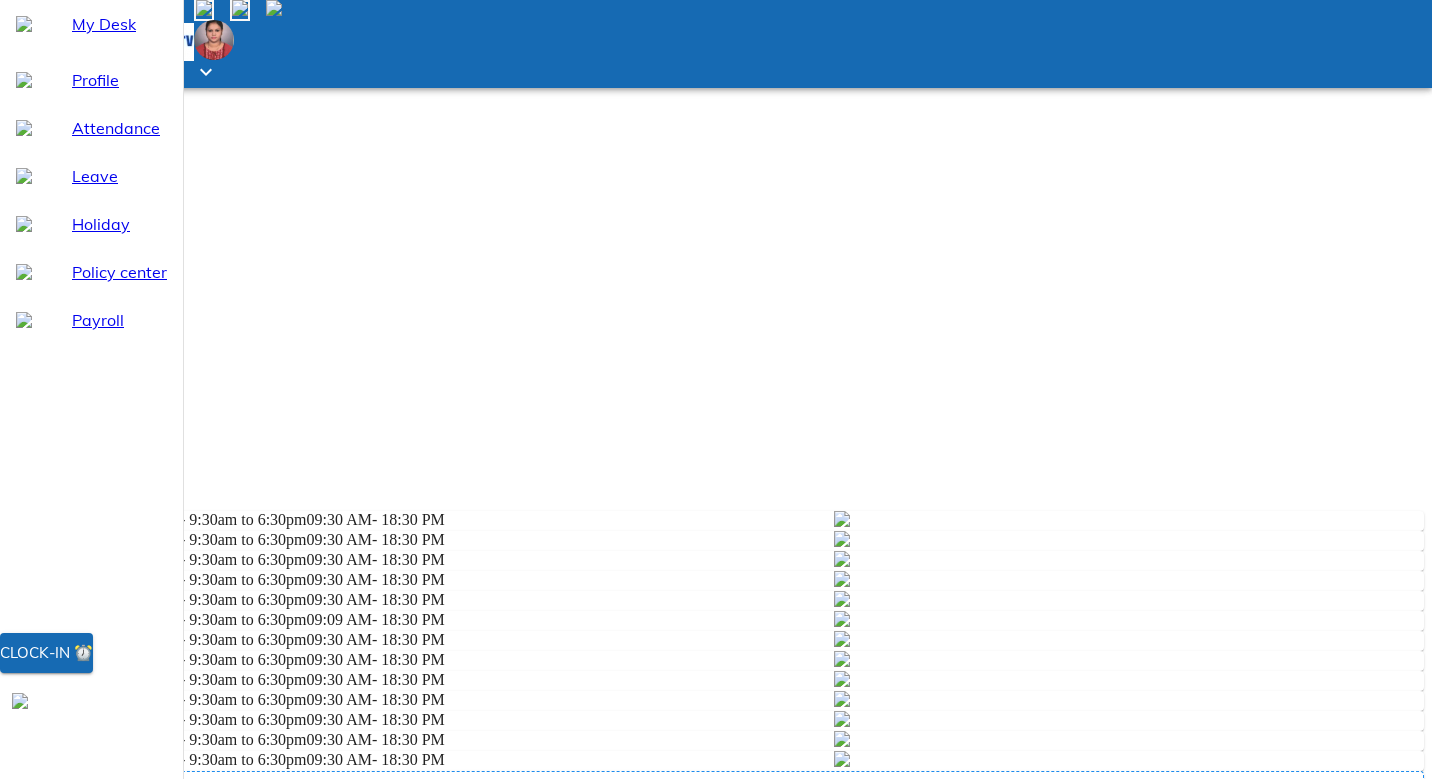 scroll, scrollTop: 0, scrollLeft: 0, axis: both 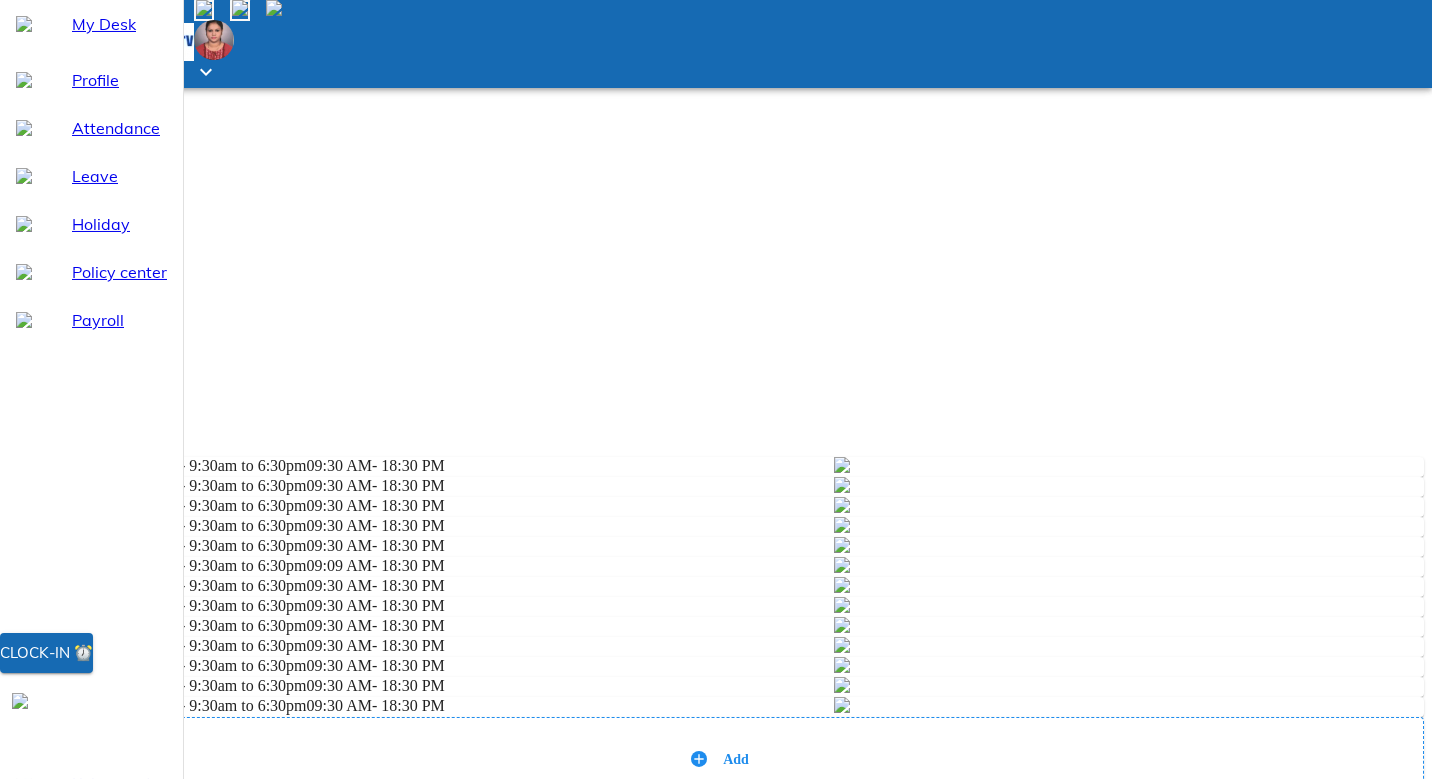 click on "[DATE]   9:30am to 6:30pm 09:30 AM  -   18:30 PM" at bounding box center [716, 547] 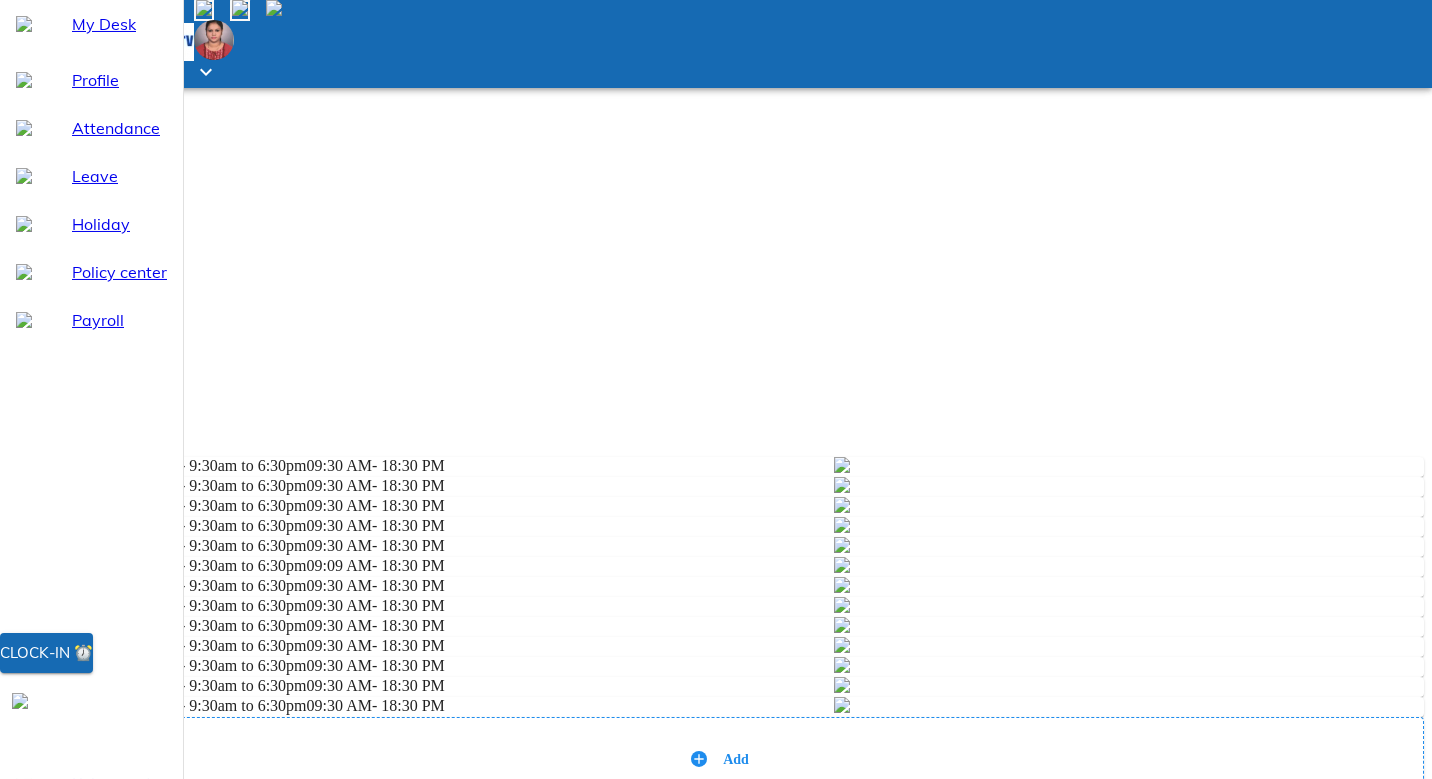 scroll, scrollTop: 746, scrollLeft: 0, axis: vertical 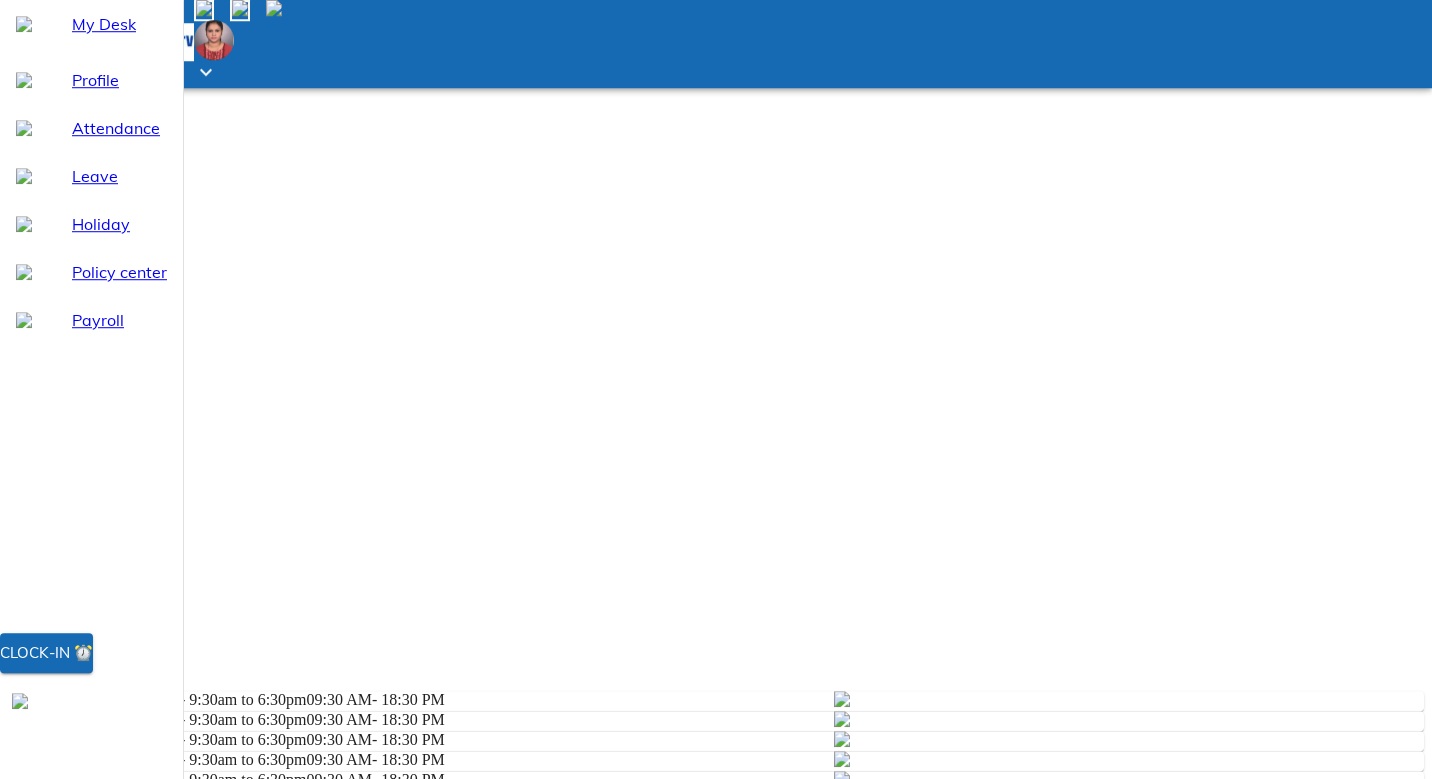 click on "Send request" at bounding box center [76, 1051] 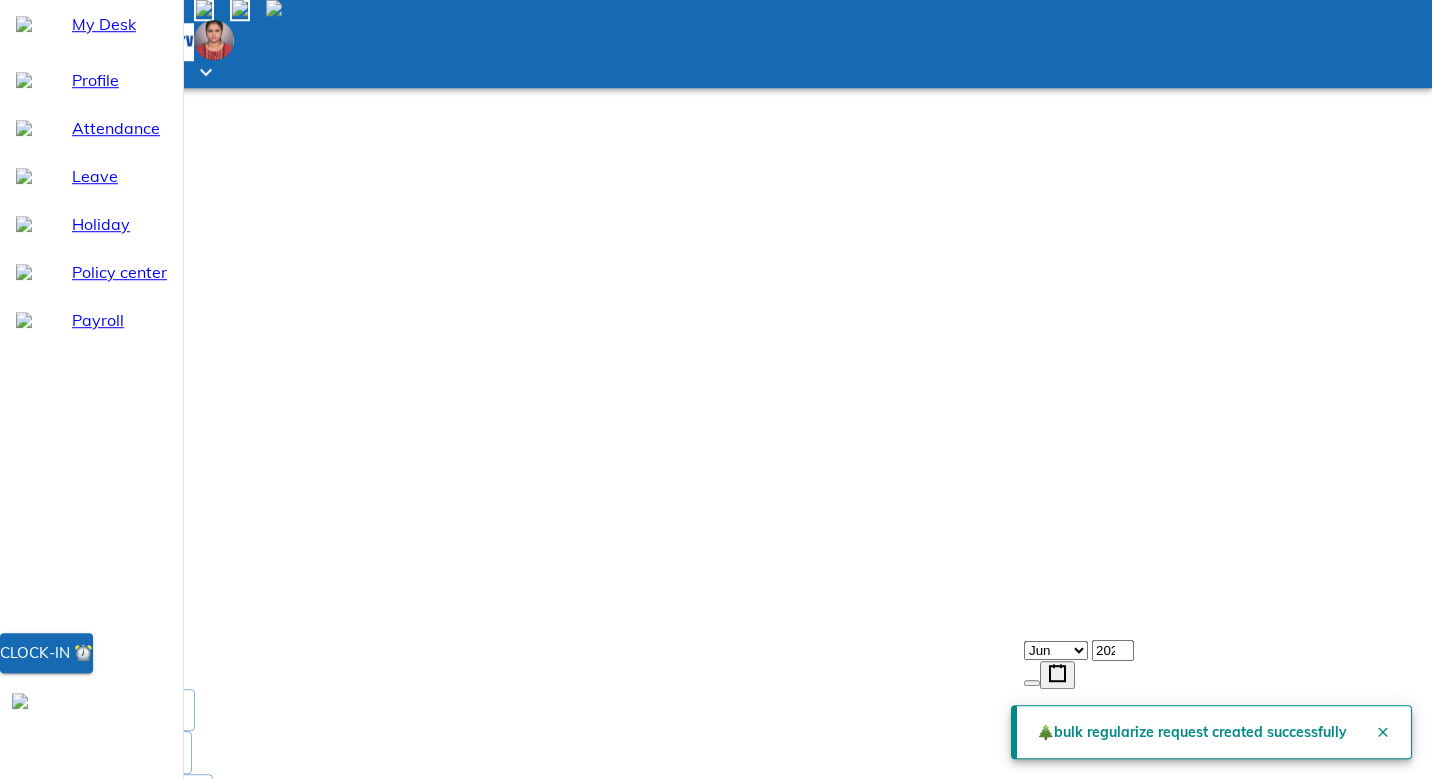 scroll, scrollTop: 0, scrollLeft: 0, axis: both 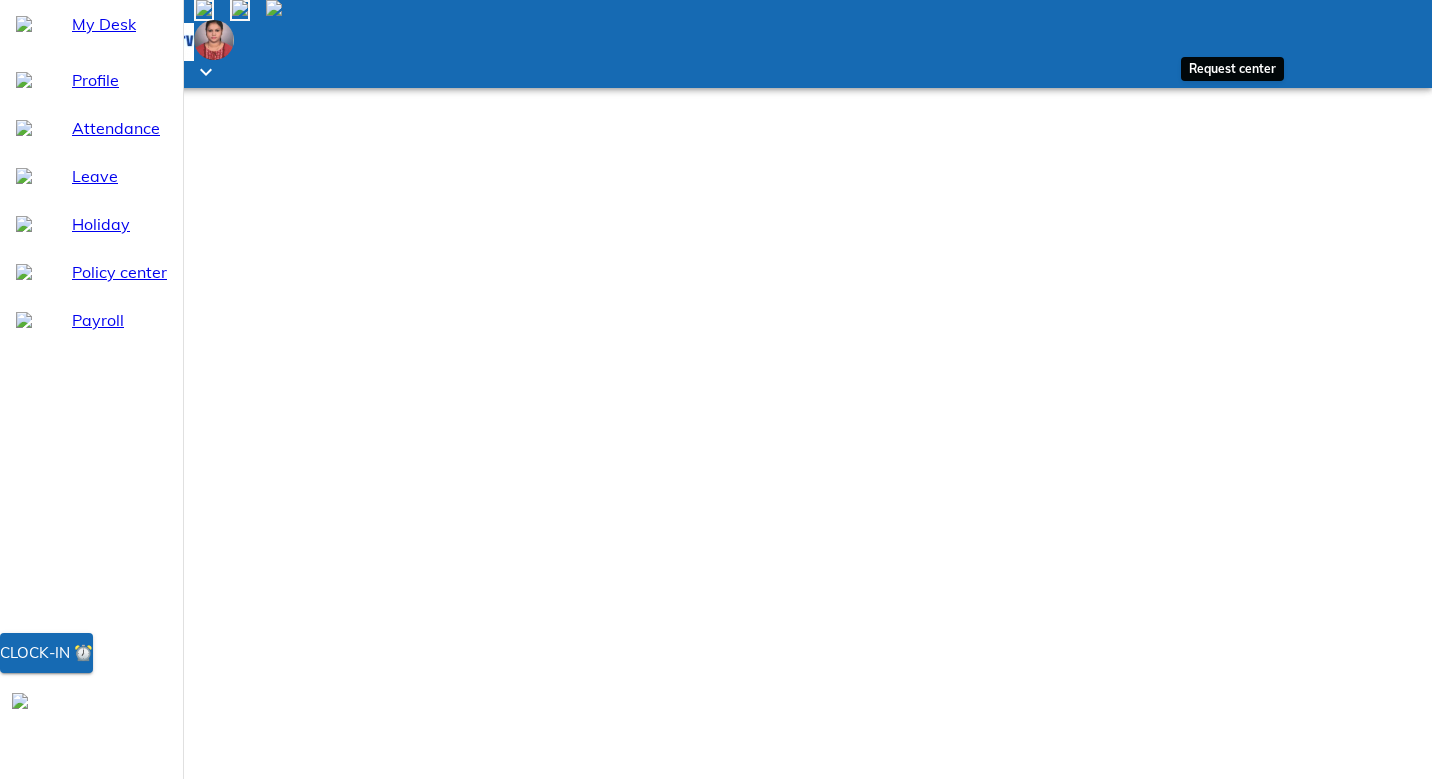click at bounding box center (240, 10) 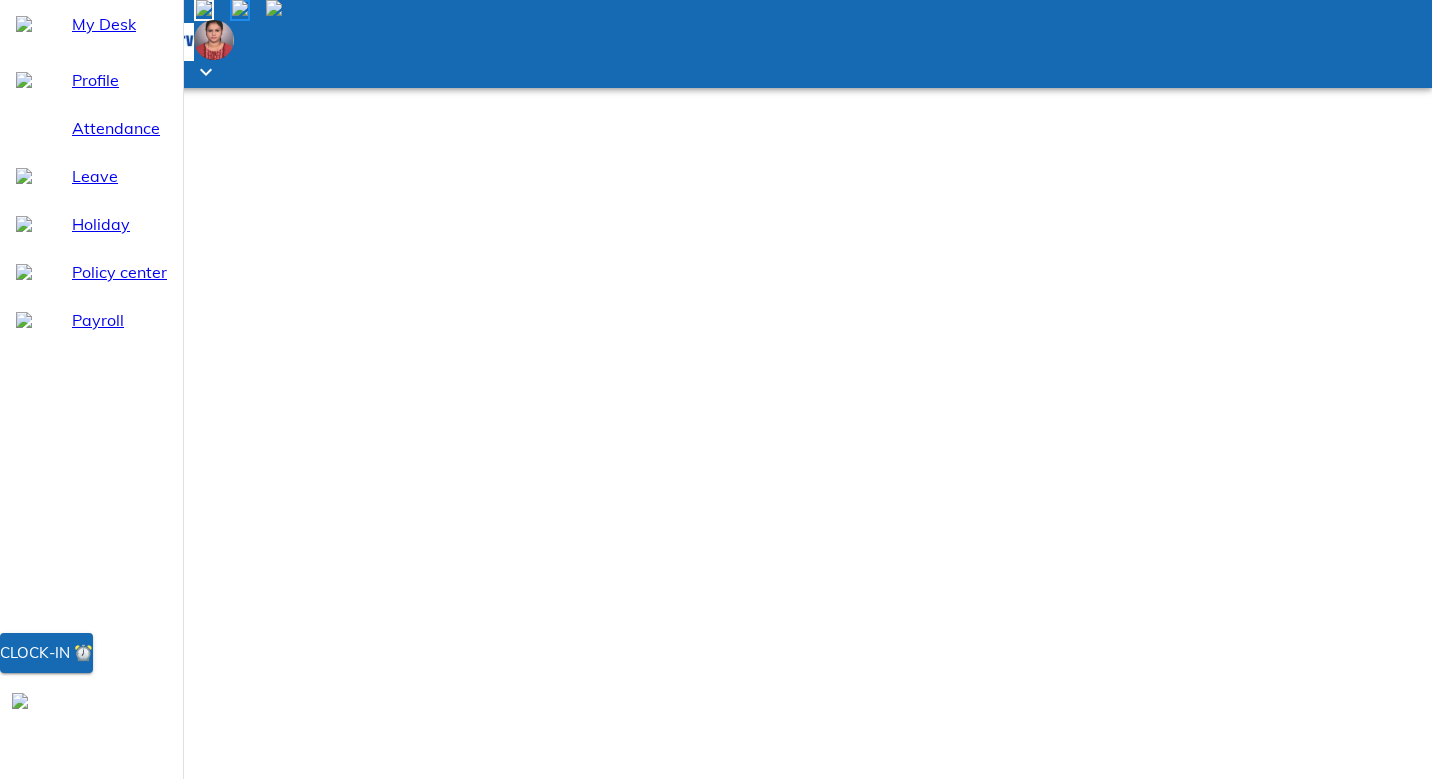click on "Leaves Request" at bounding box center (155, 1327) 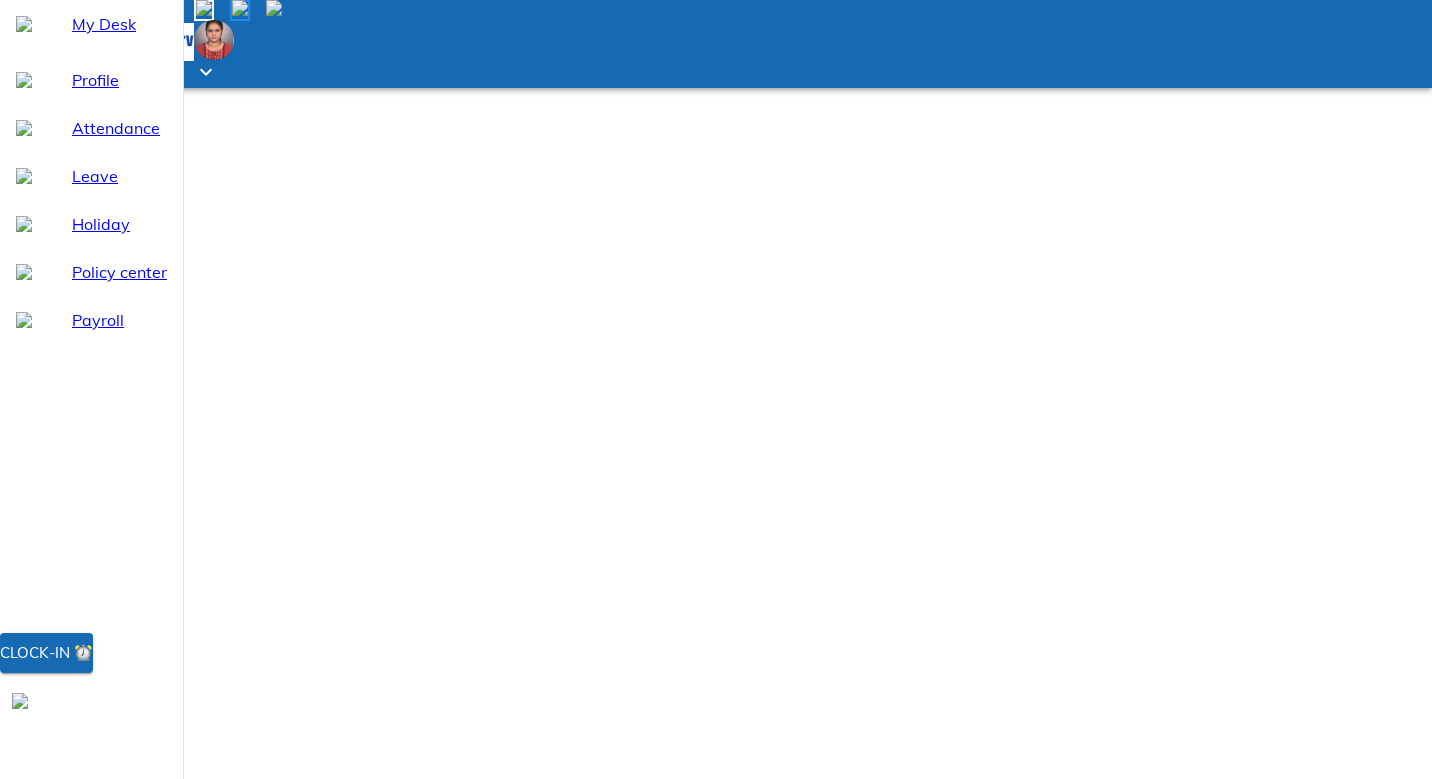 drag, startPoint x: 762, startPoint y: 206, endPoint x: 800, endPoint y: 302, distance: 103.24728 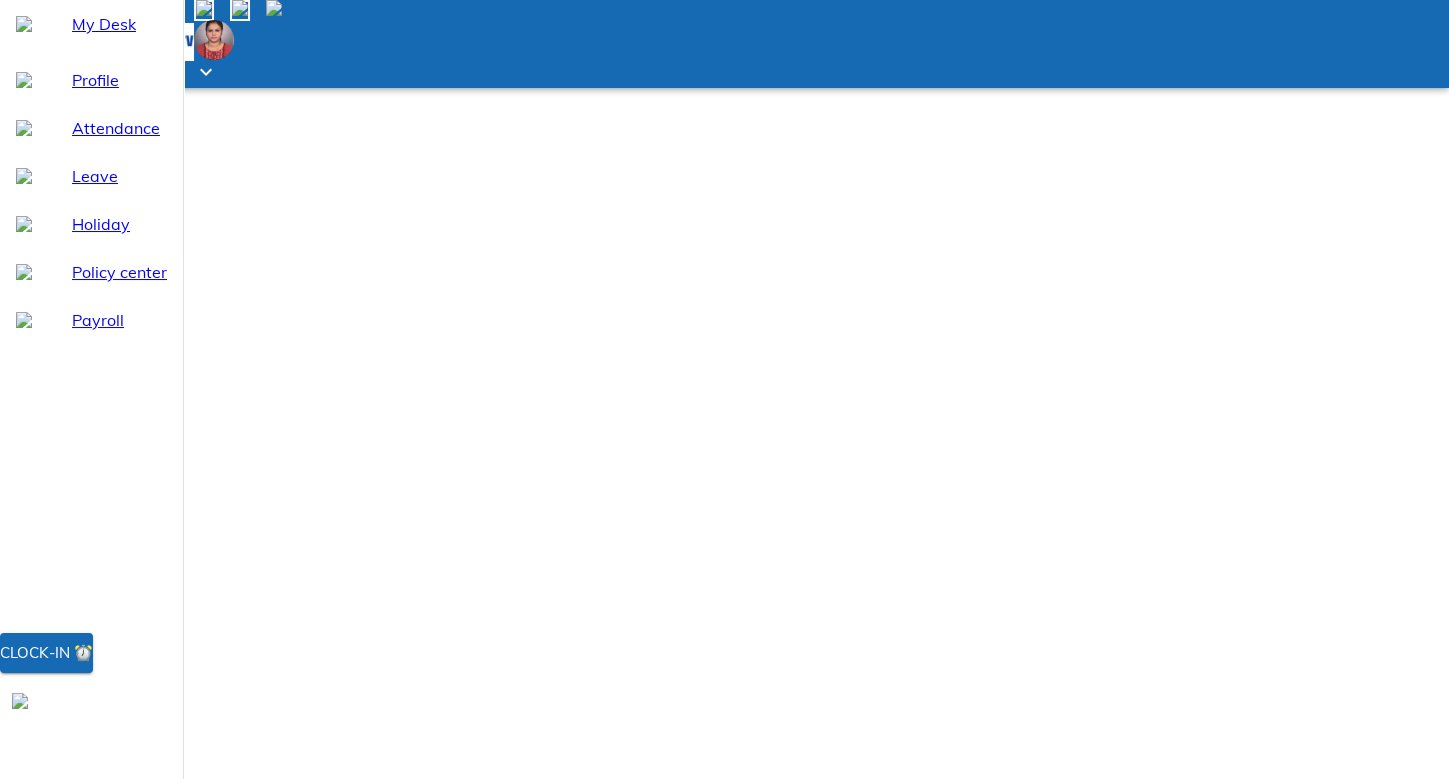 click on "Apply Leave" at bounding box center [308, 1042] 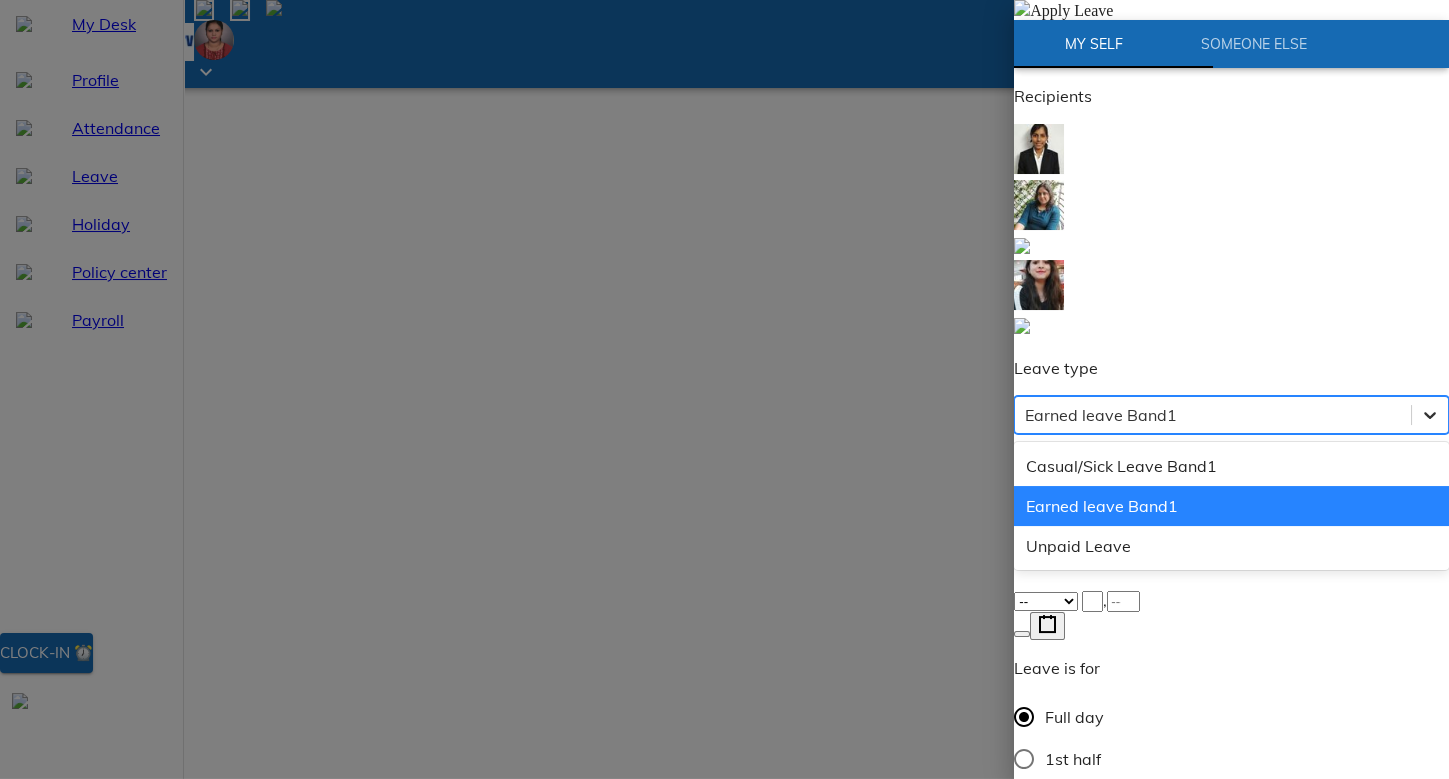 click 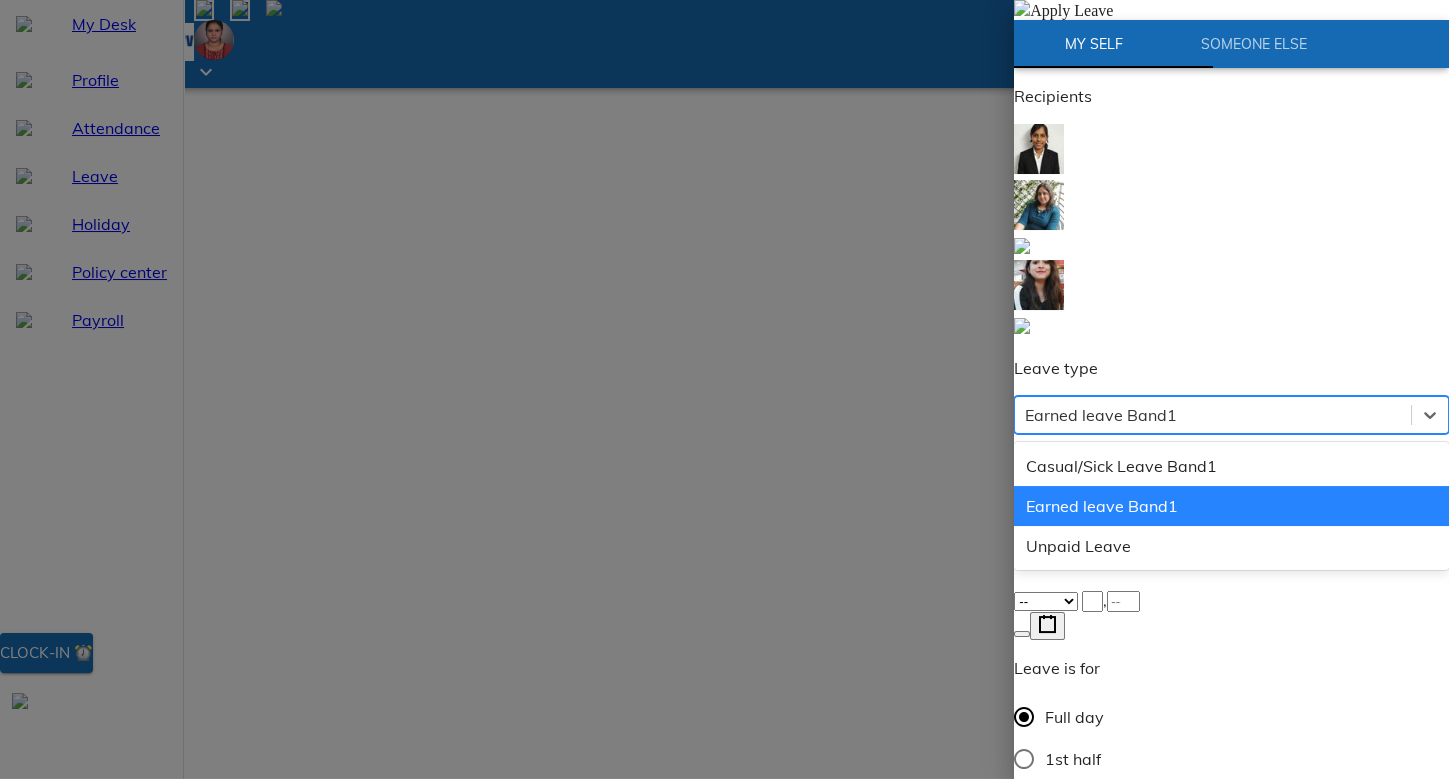 click on "Earned leave Band1" at bounding box center [1231, 506] 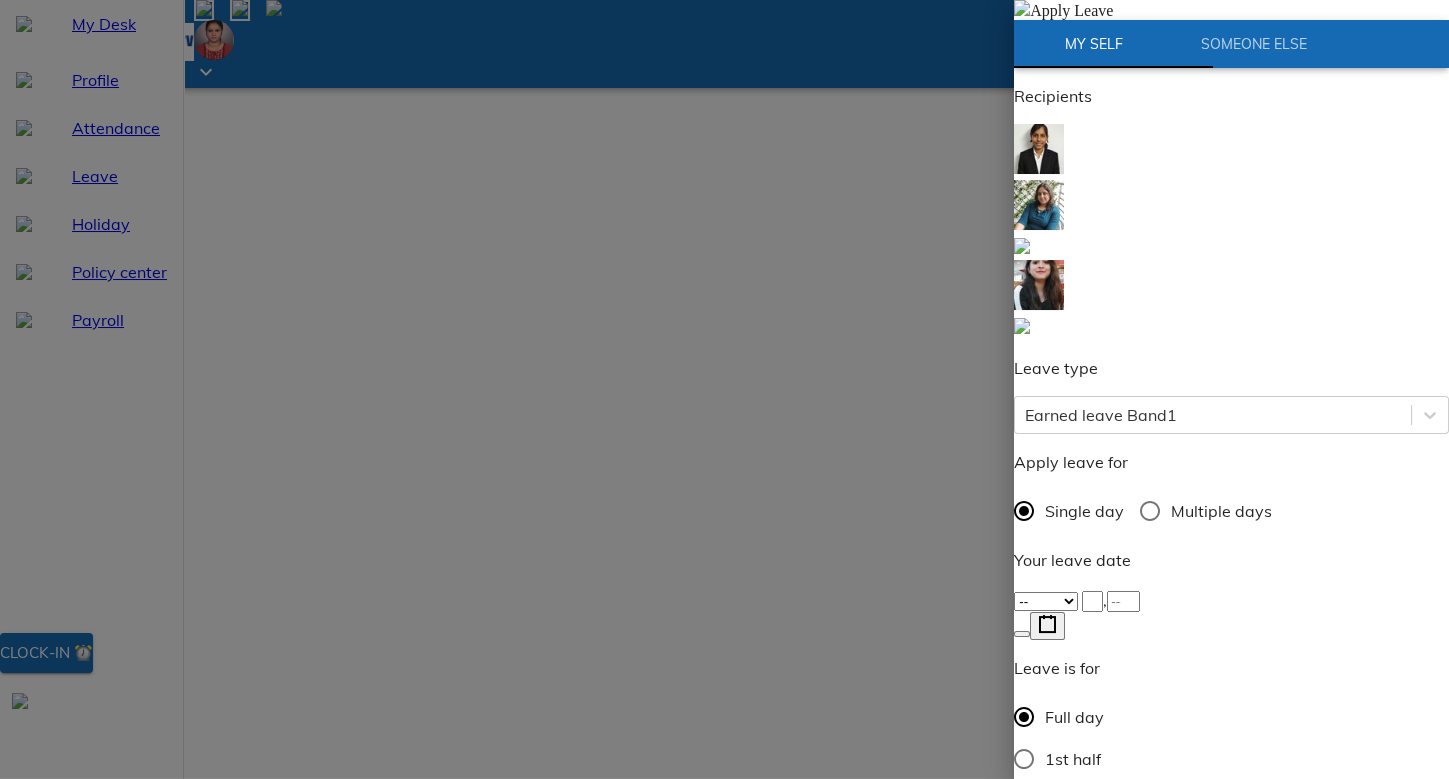 click on "-- Jan Feb Mar Apr May Jun [DATE] Aug Sep Oct Nov Dec   ," at bounding box center (1231, 600) 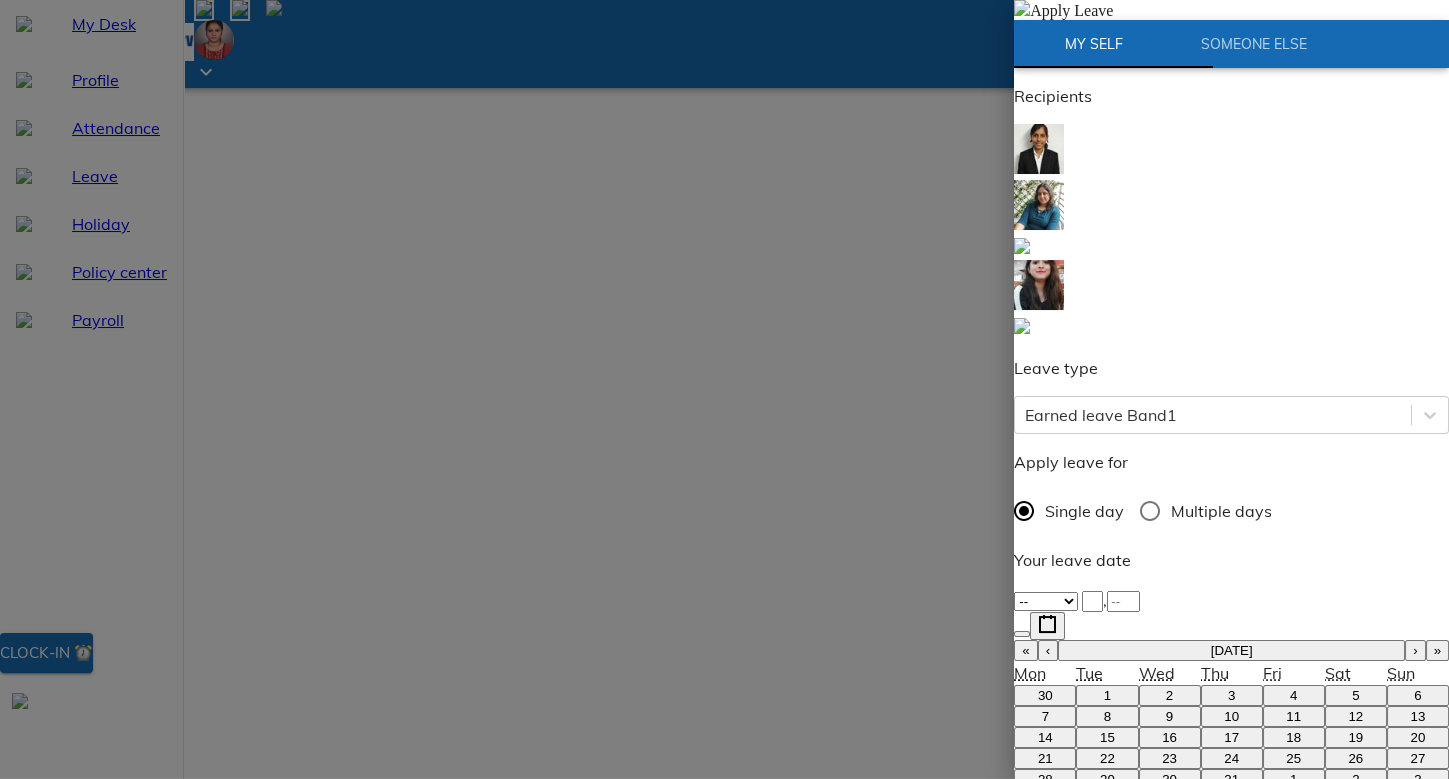 click on "‹" at bounding box center [1048, 650] 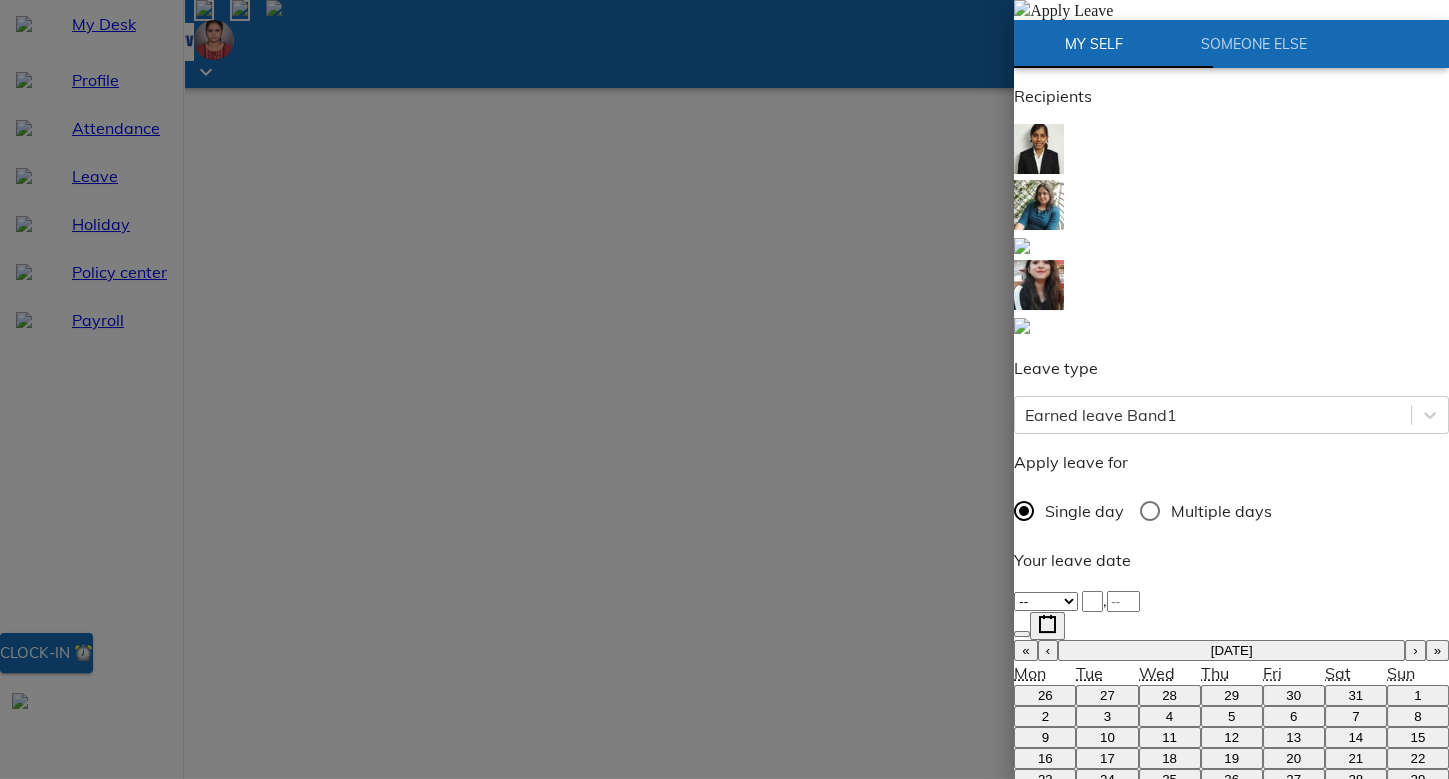 drag, startPoint x: 1249, startPoint y: 611, endPoint x: 1222, endPoint y: 618, distance: 27.89265 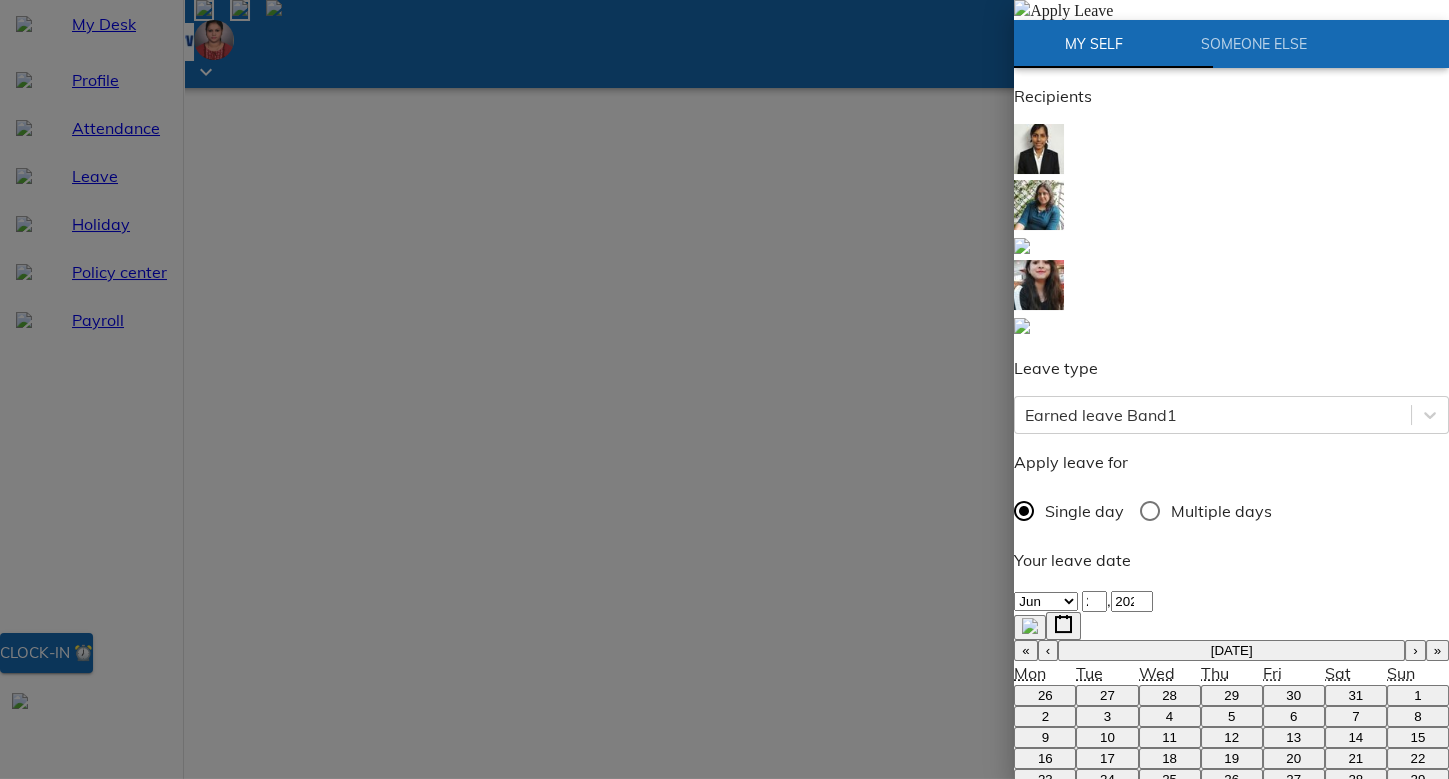 click on "Enter employee name" at bounding box center [1106, 1068] 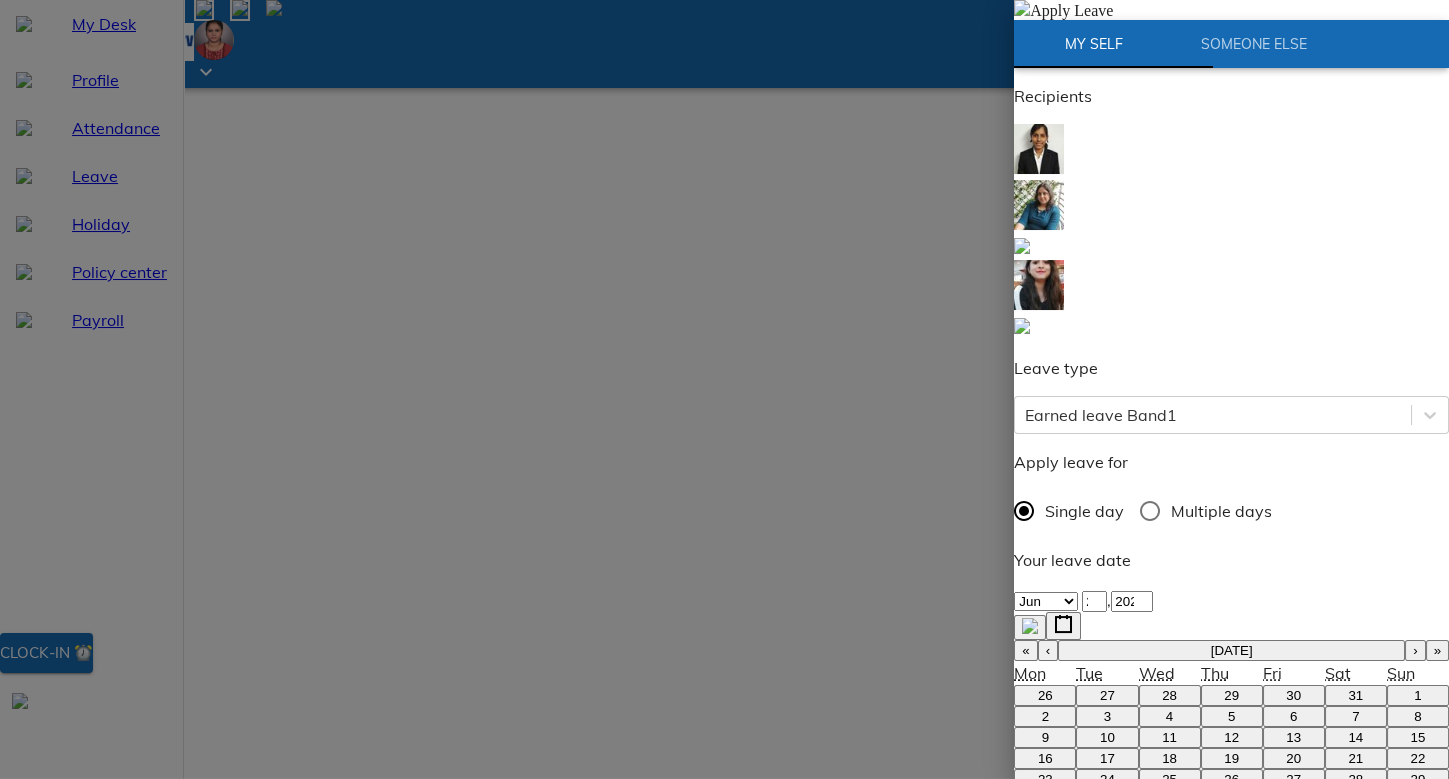 click on "[PERSON_NAME] [10119]" at bounding box center [1231, 1148] 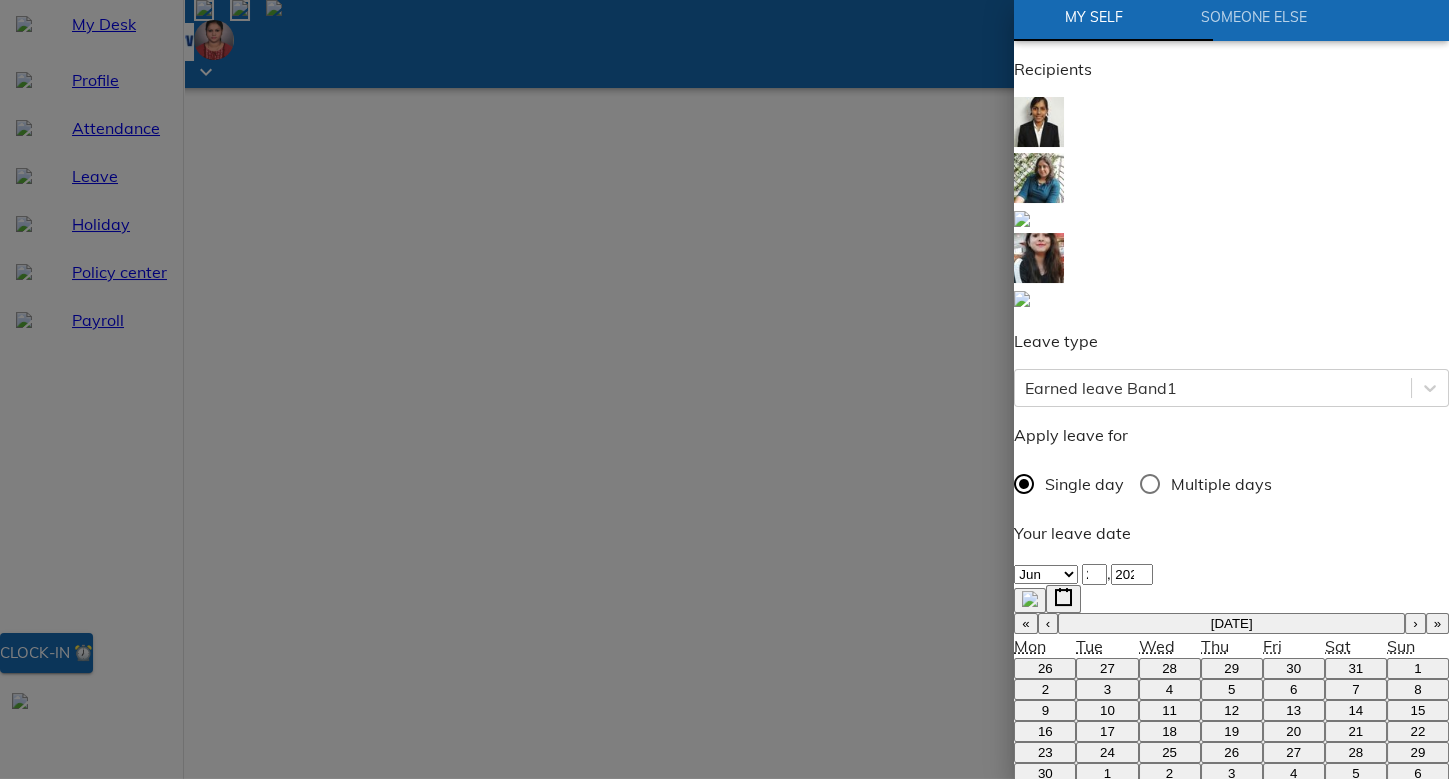 scroll, scrollTop: 95, scrollLeft: 0, axis: vertical 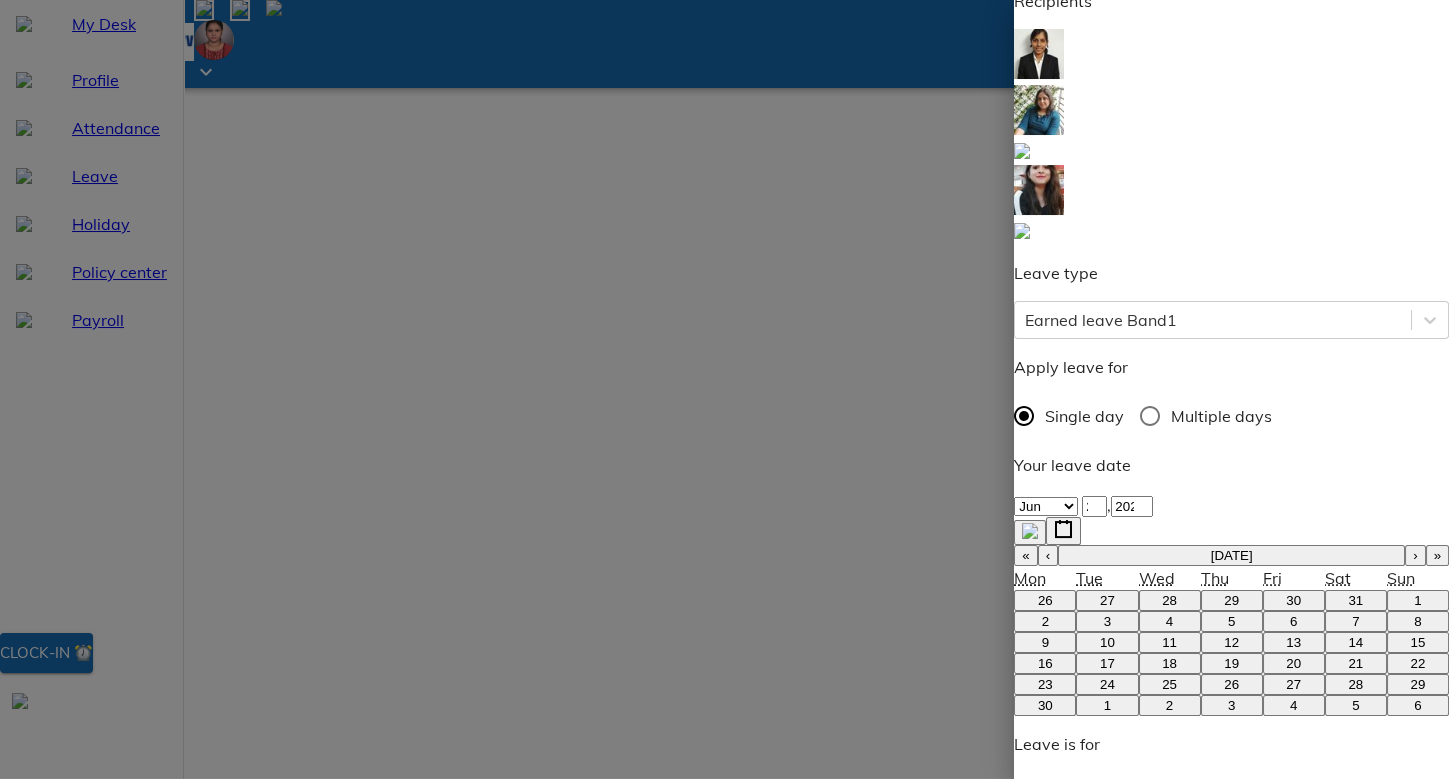 click on "Apply Leave" at bounding box center [1075, 1358] 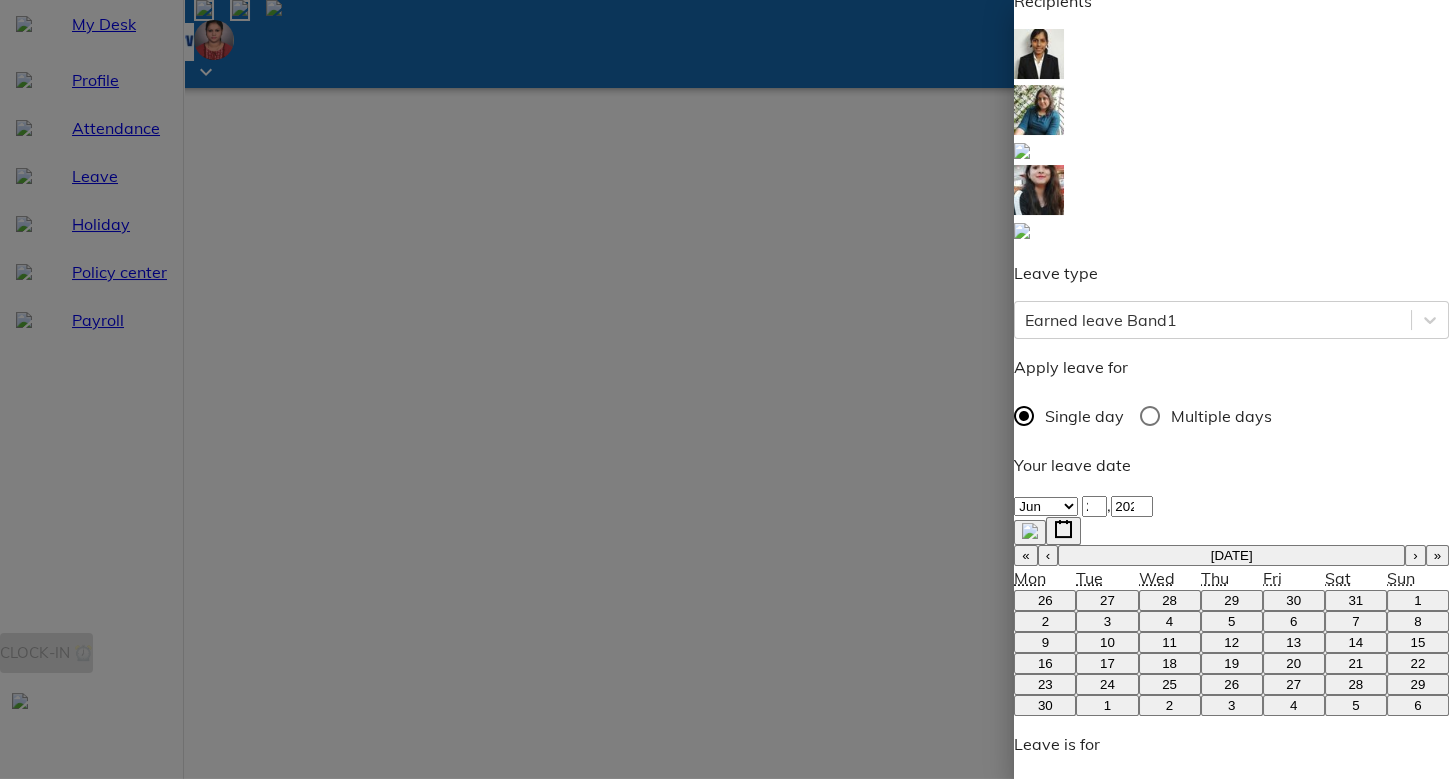 click on "Apply Leave" at bounding box center (1231, 1358) 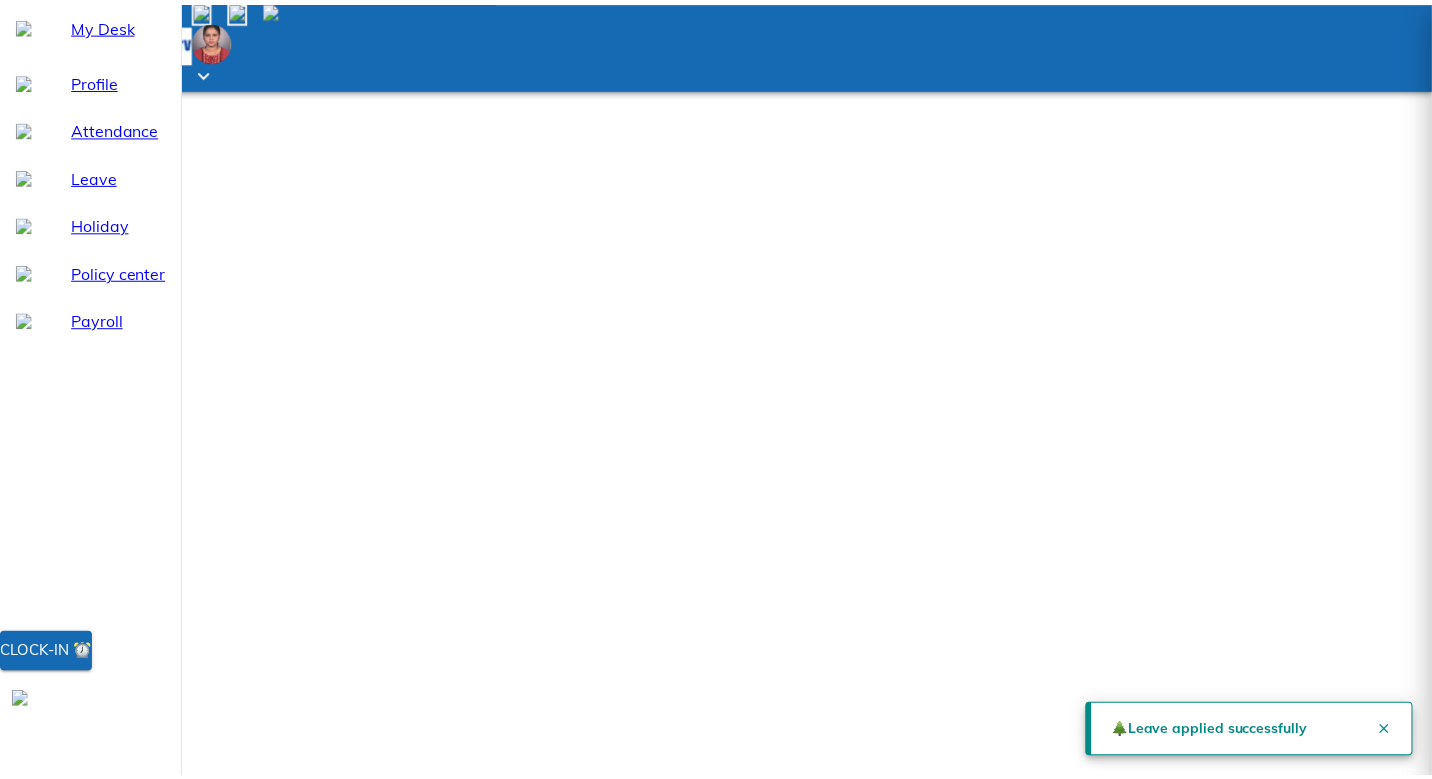 scroll, scrollTop: 0, scrollLeft: 0, axis: both 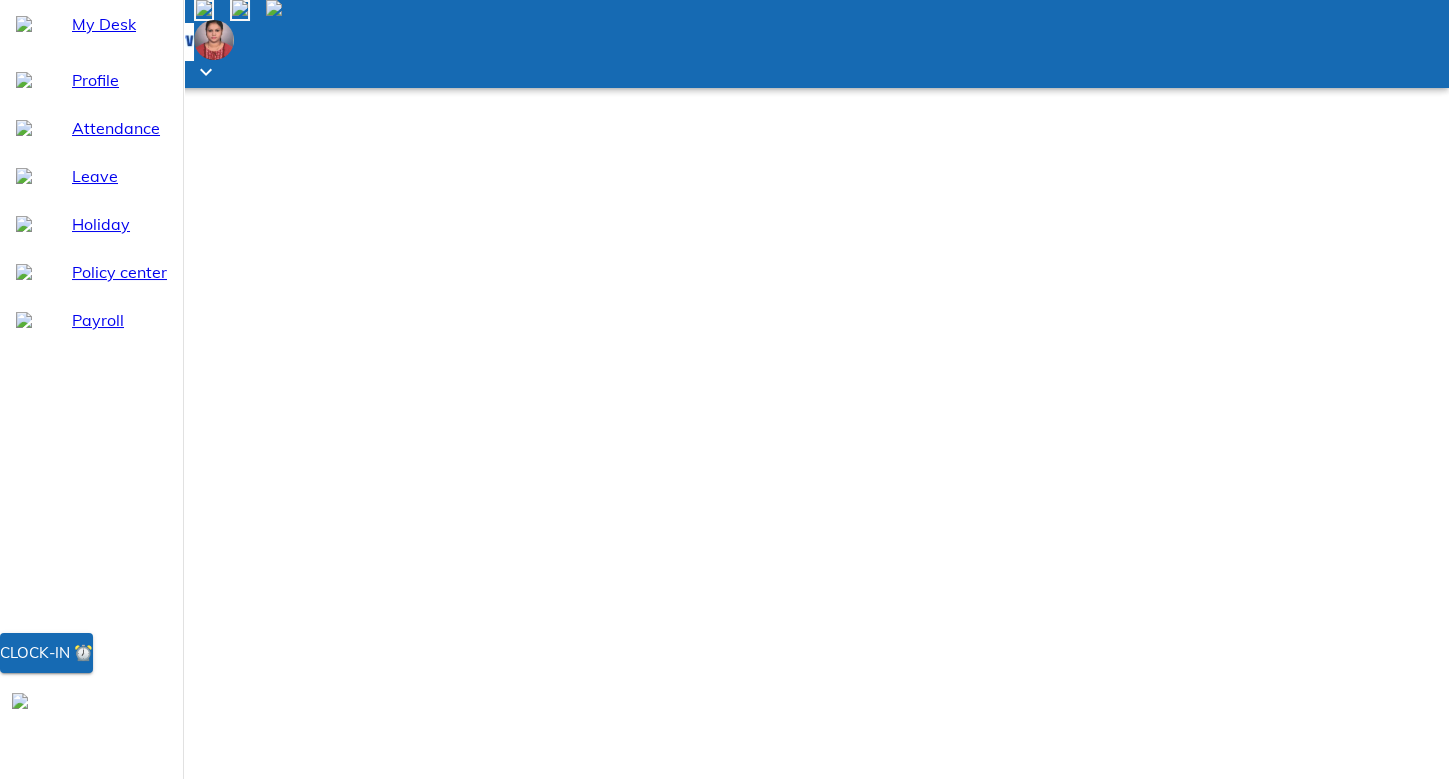 click on "Ledger" at bounding box center (528, 1014) 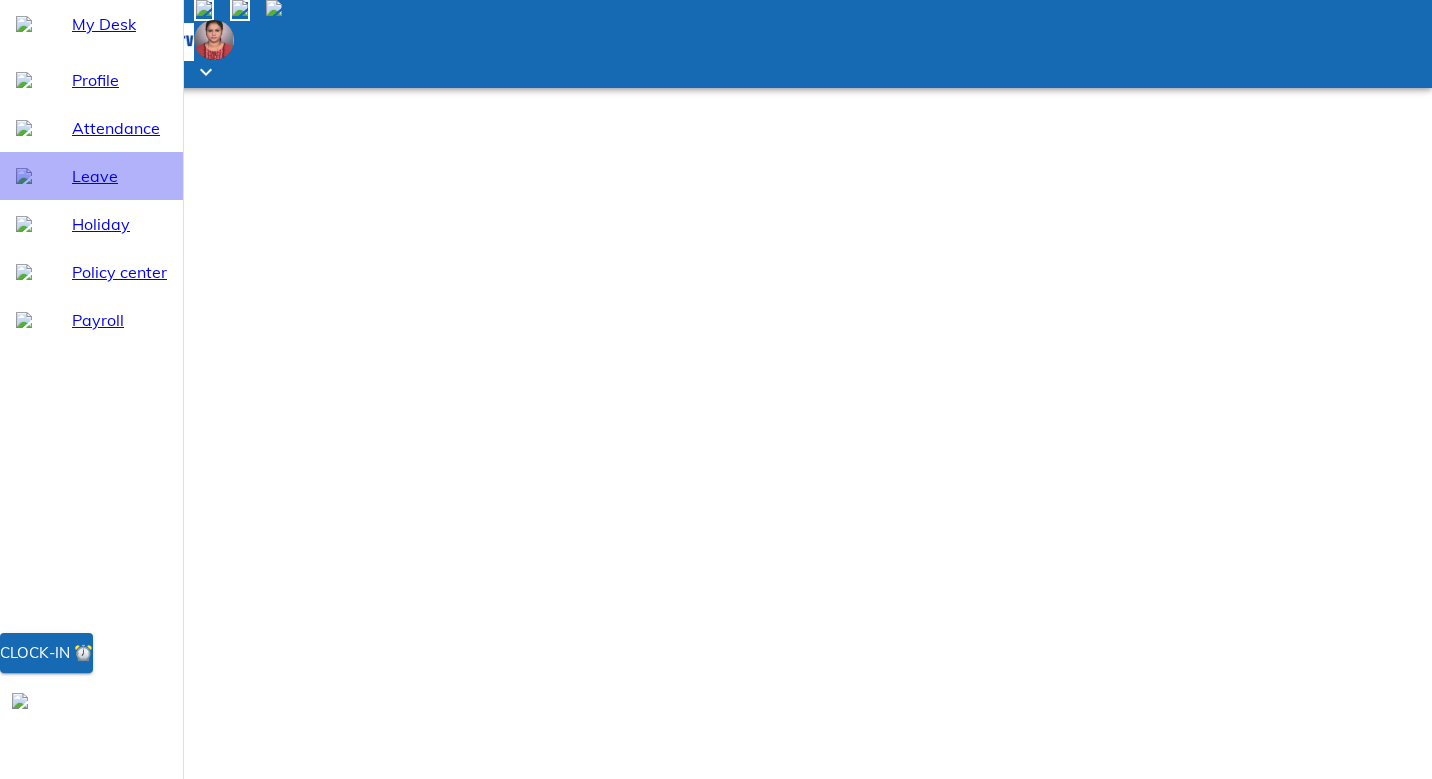 click on "Leave" at bounding box center [91, 176] 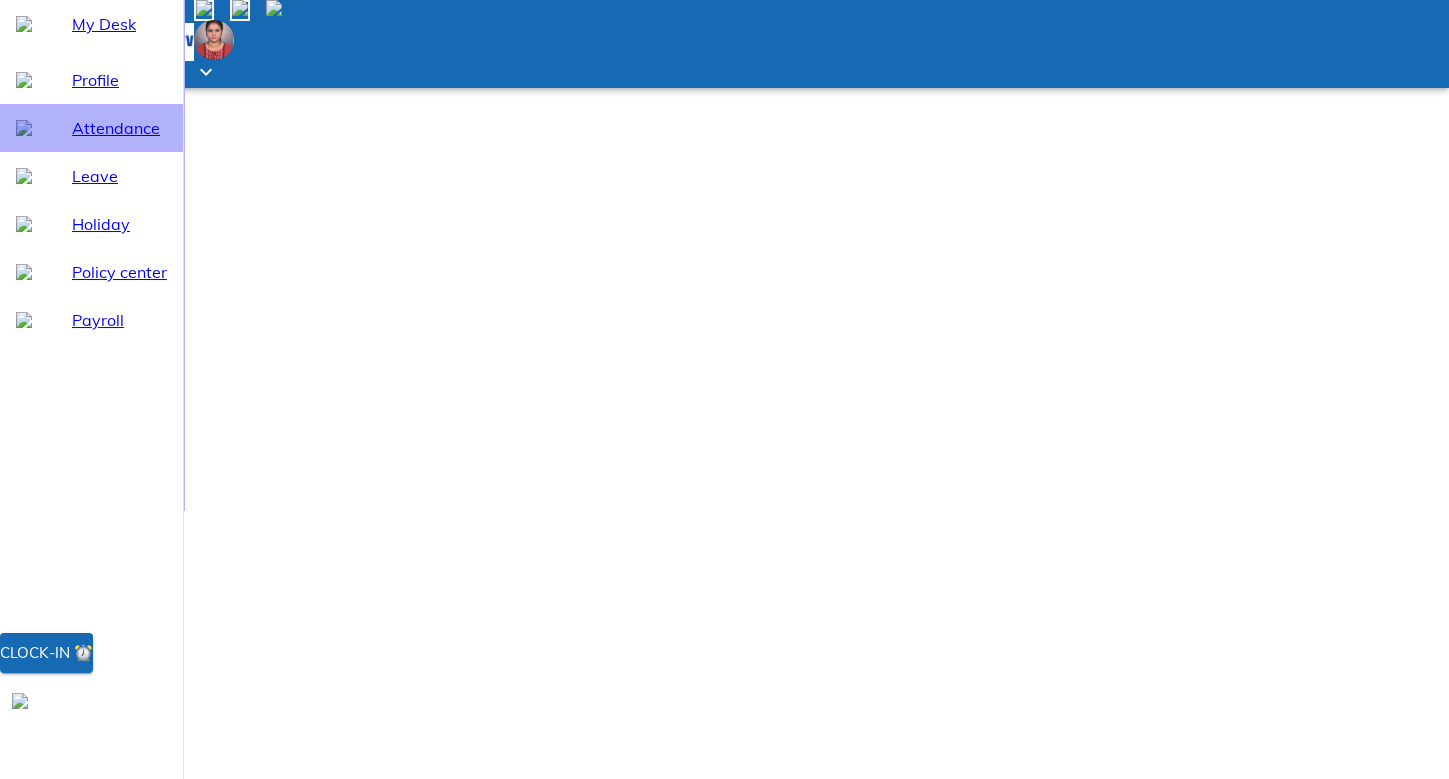 click on "Attendance" at bounding box center (91, 128) 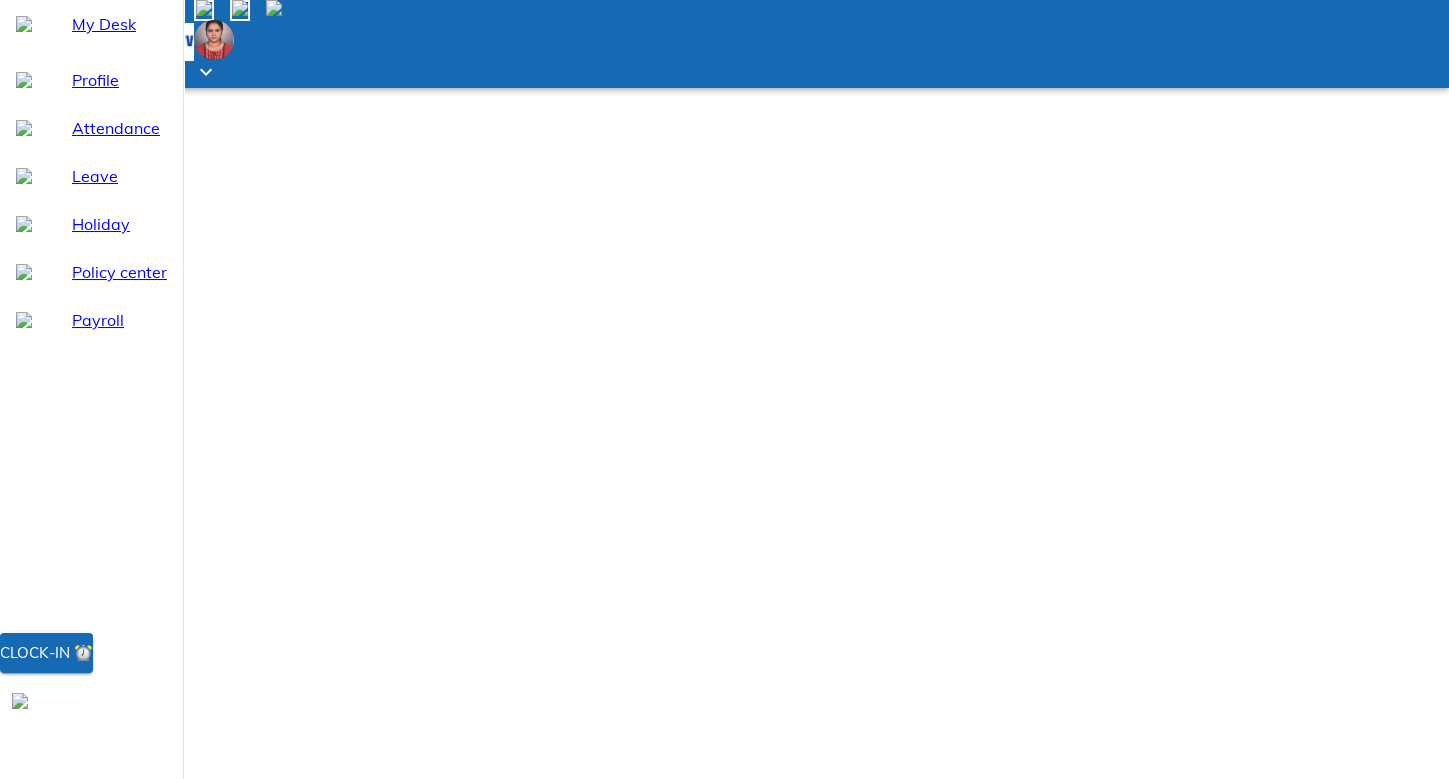 click on "Attendance" at bounding box center [91, 128] 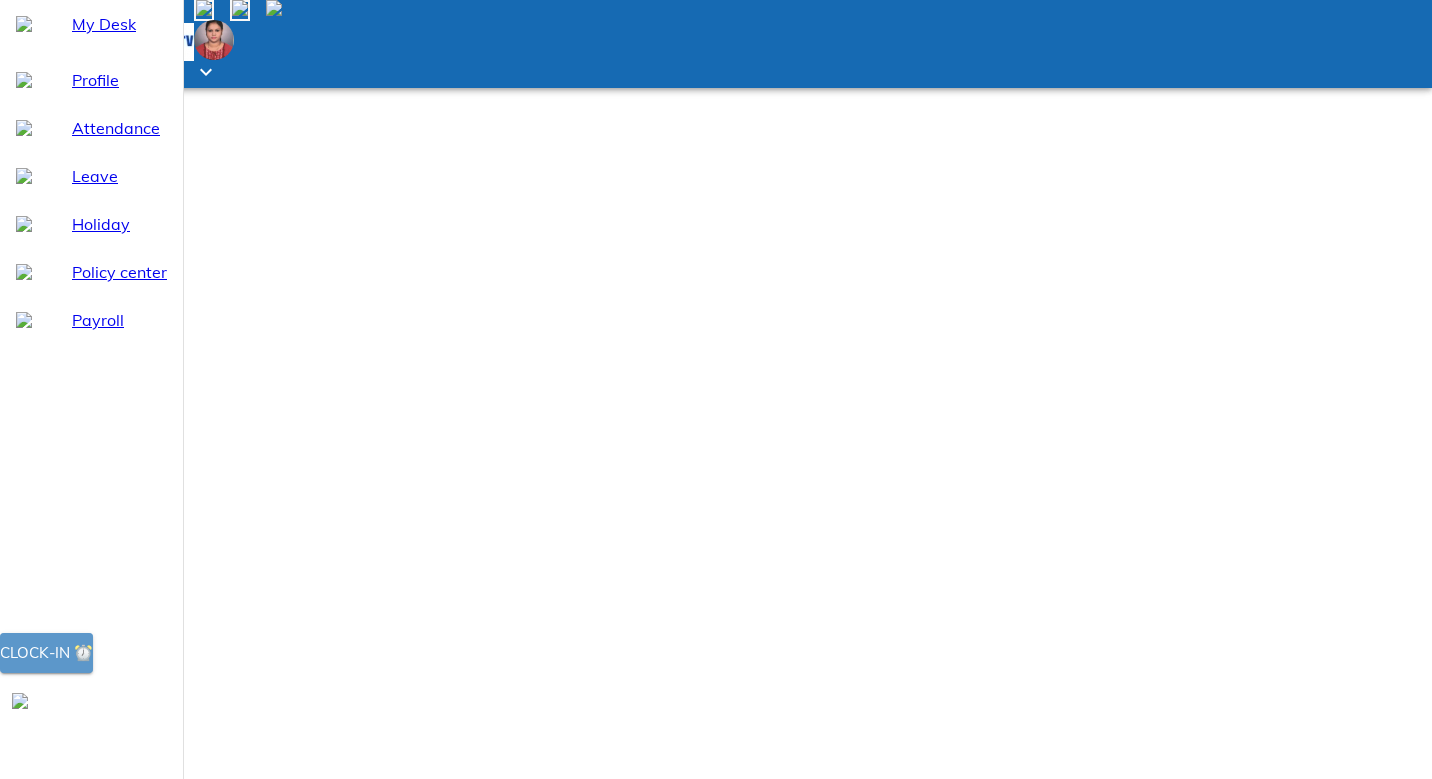 click on "Clock-in ⏰" at bounding box center (46, 653) 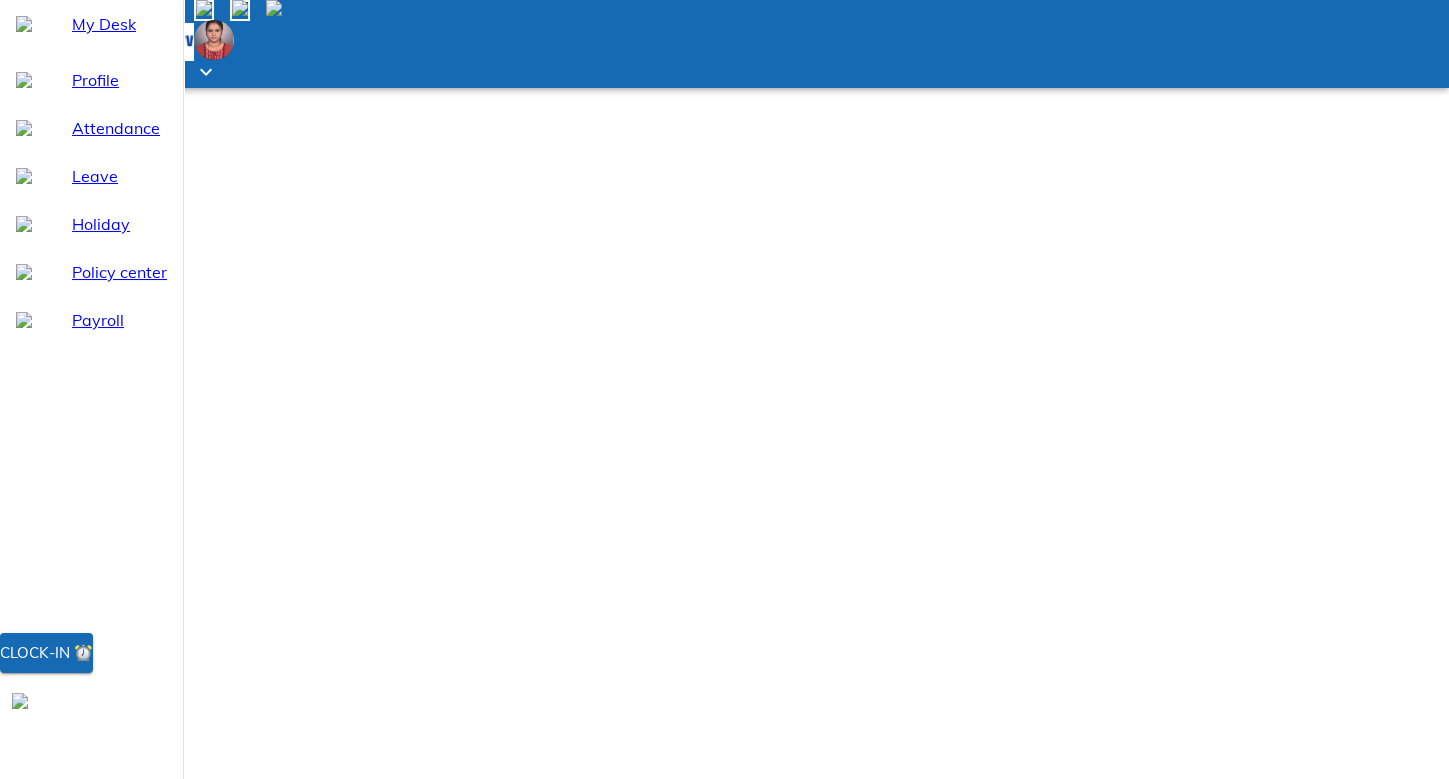 click at bounding box center [214, 40] 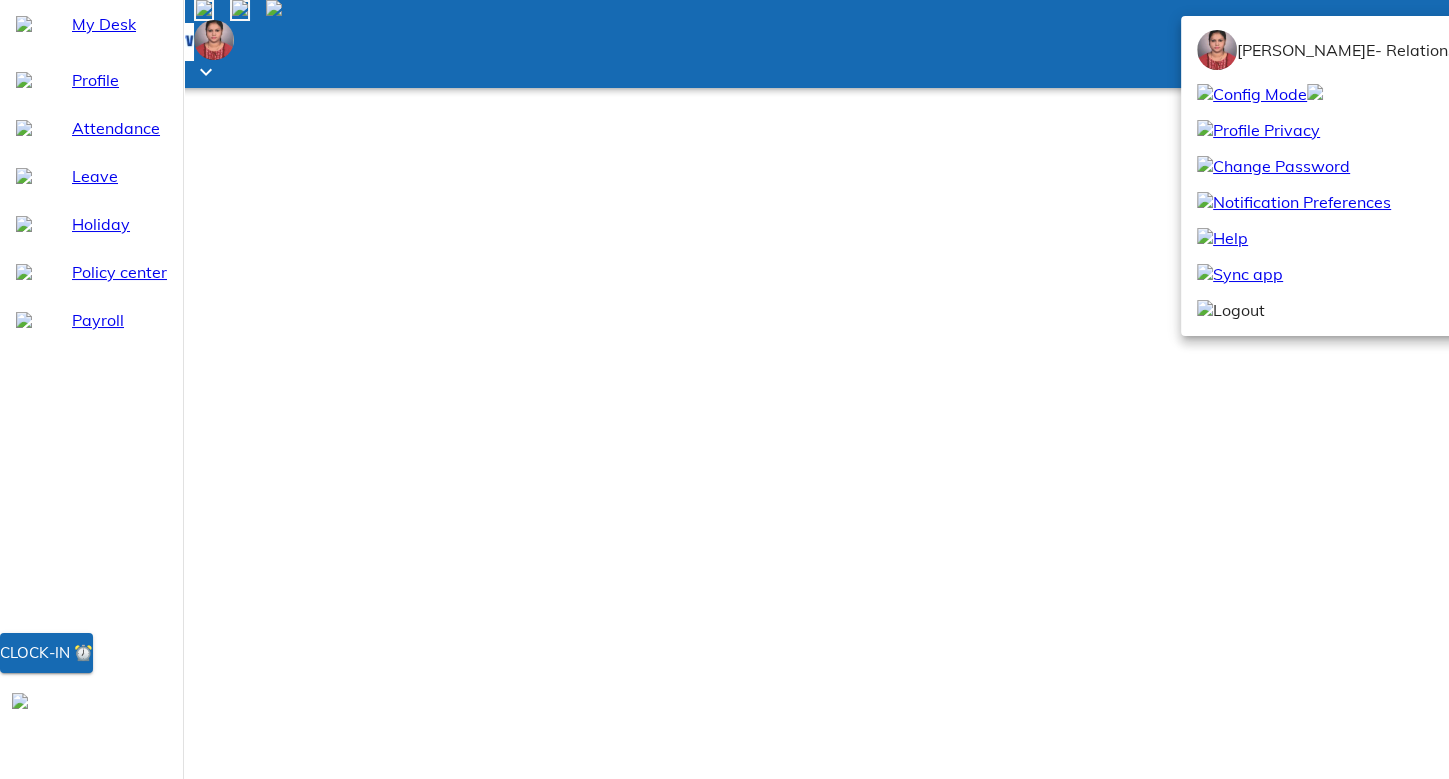 click at bounding box center (724, 389) 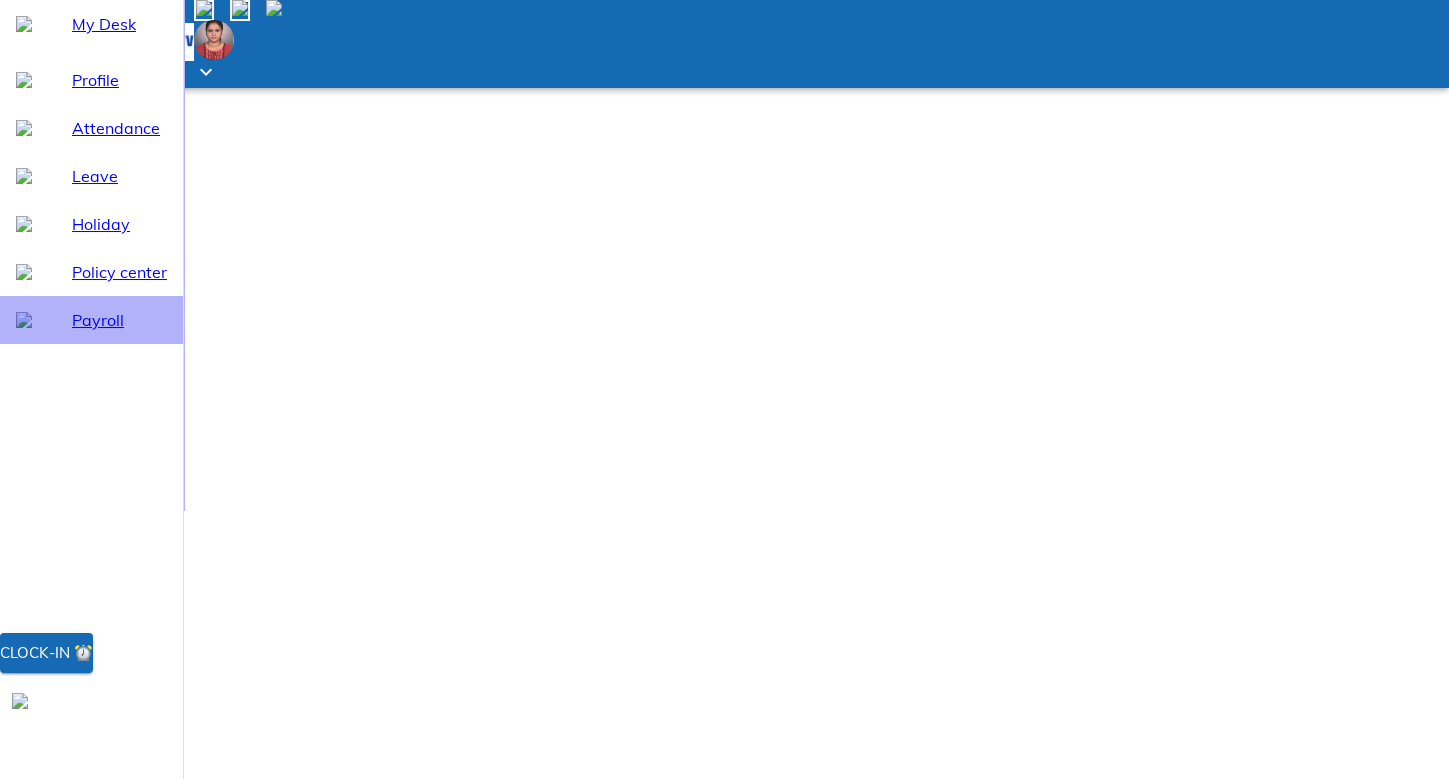 click on "Payroll" at bounding box center (119, 320) 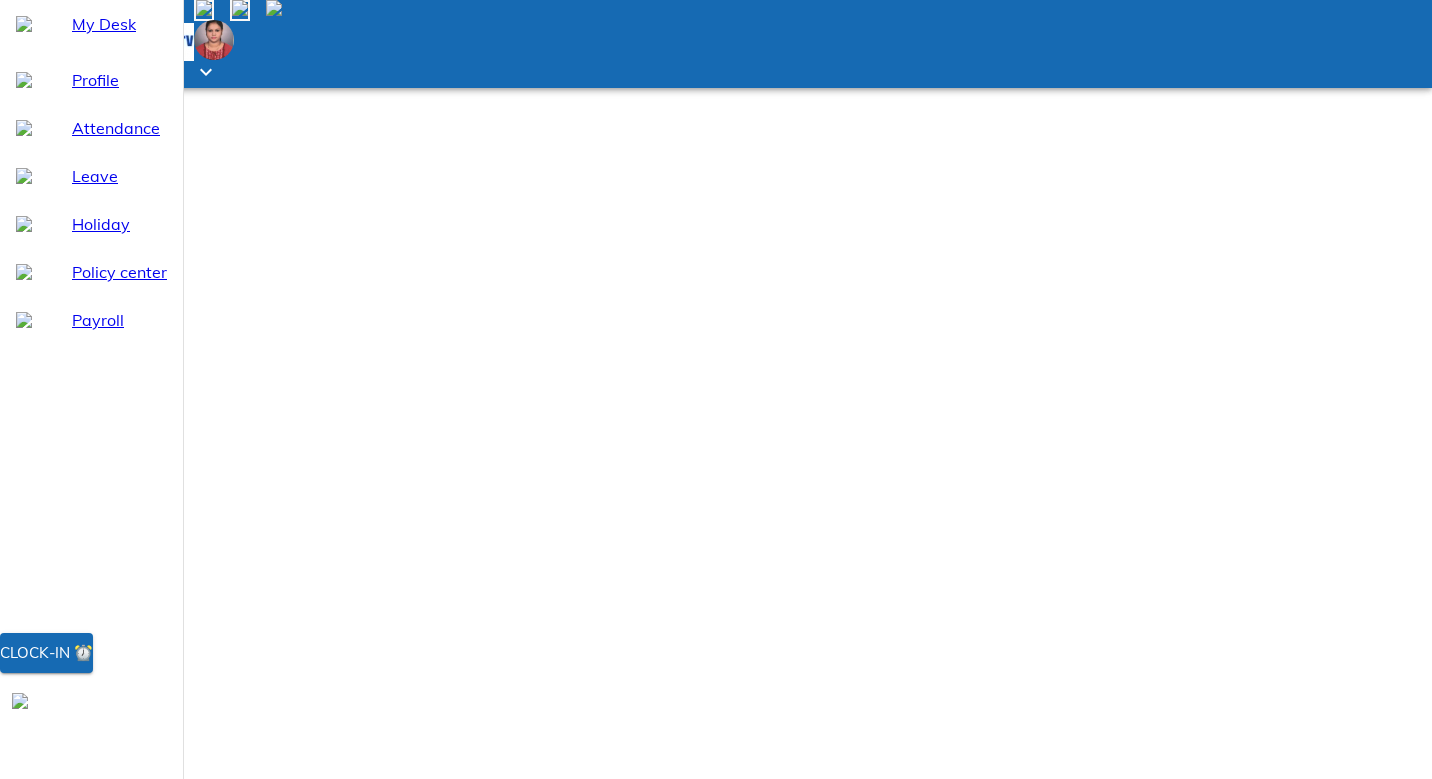 click at bounding box center (50, 883) 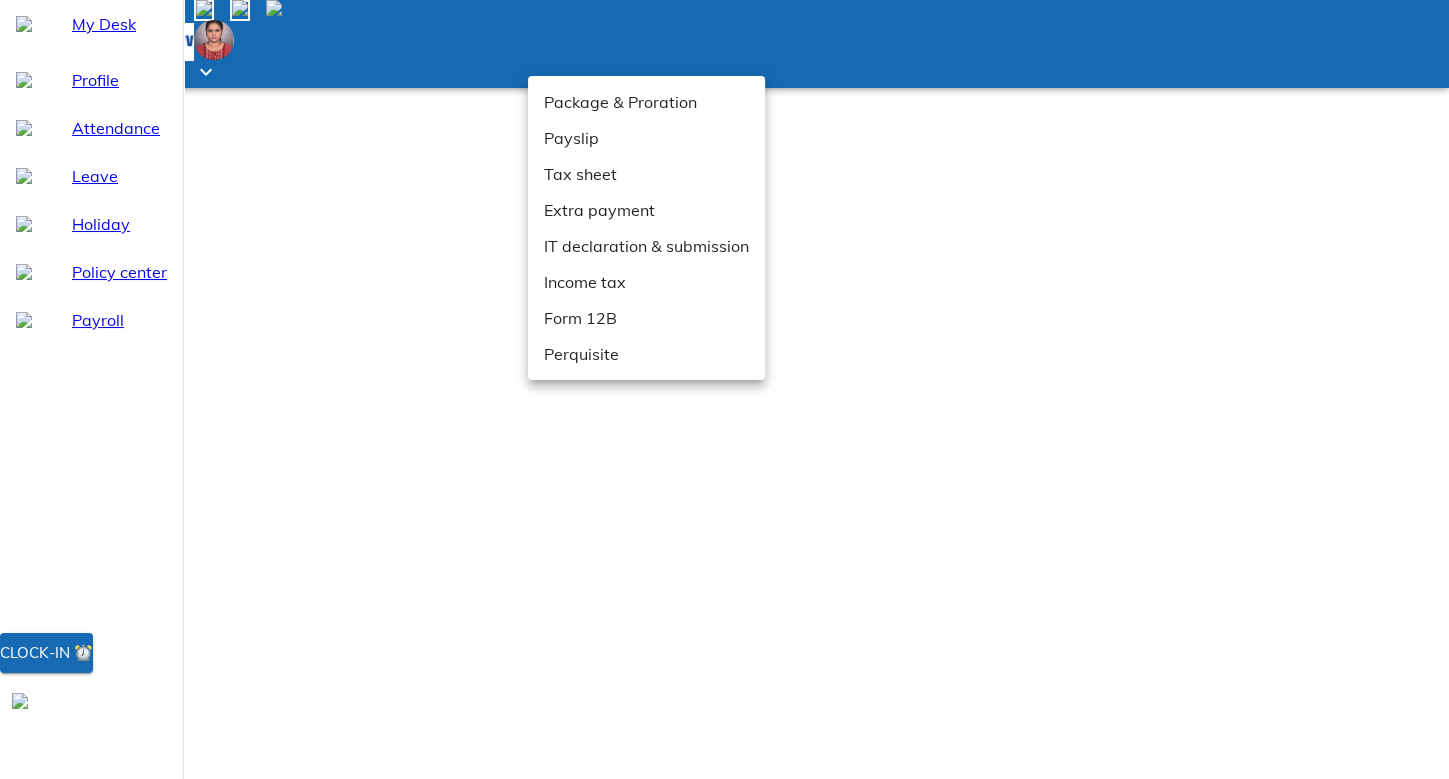 click at bounding box center (724, 389) 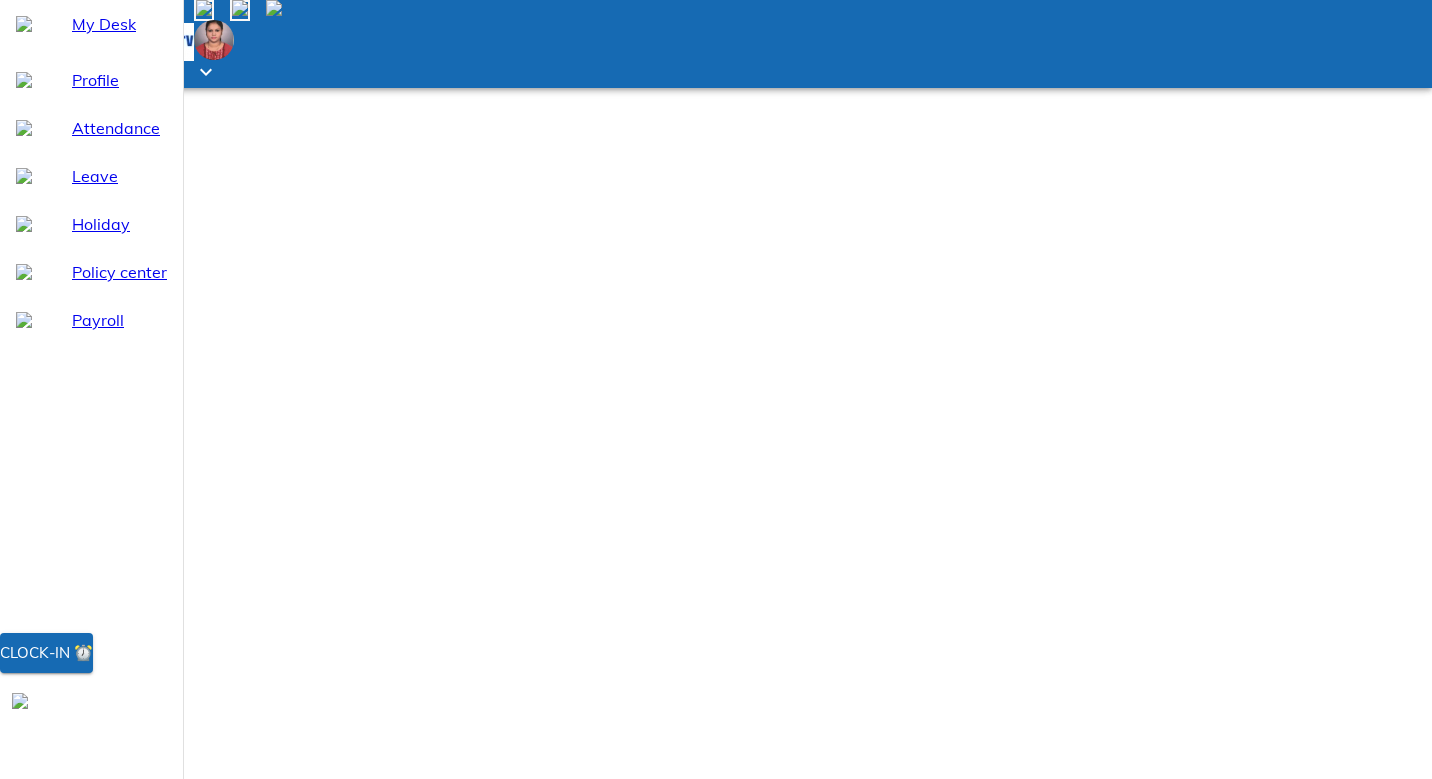 click on "Profile" at bounding box center [119, 80] 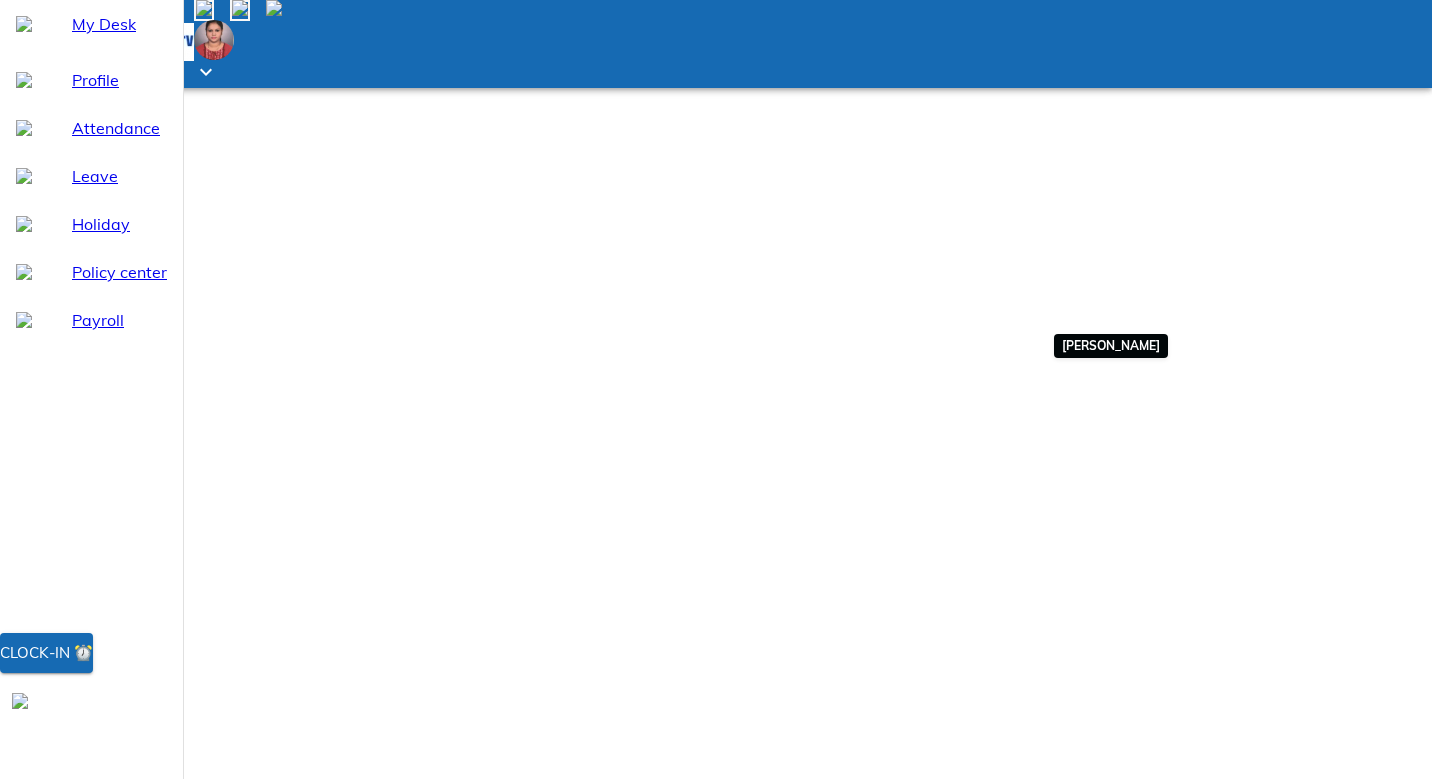 click at bounding box center [988, 1020] 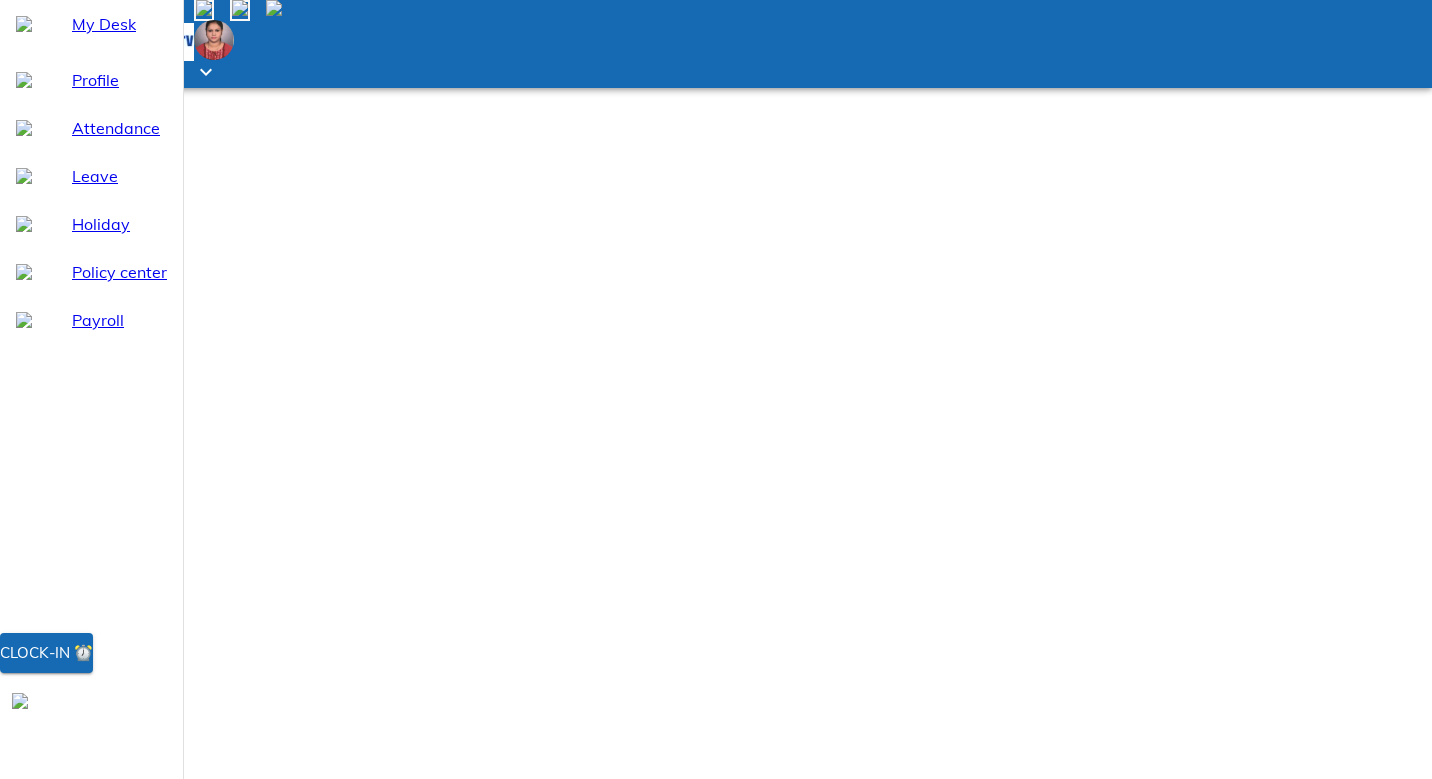 click on "Team 😎 You are a one person team" at bounding box center [238, 1024] 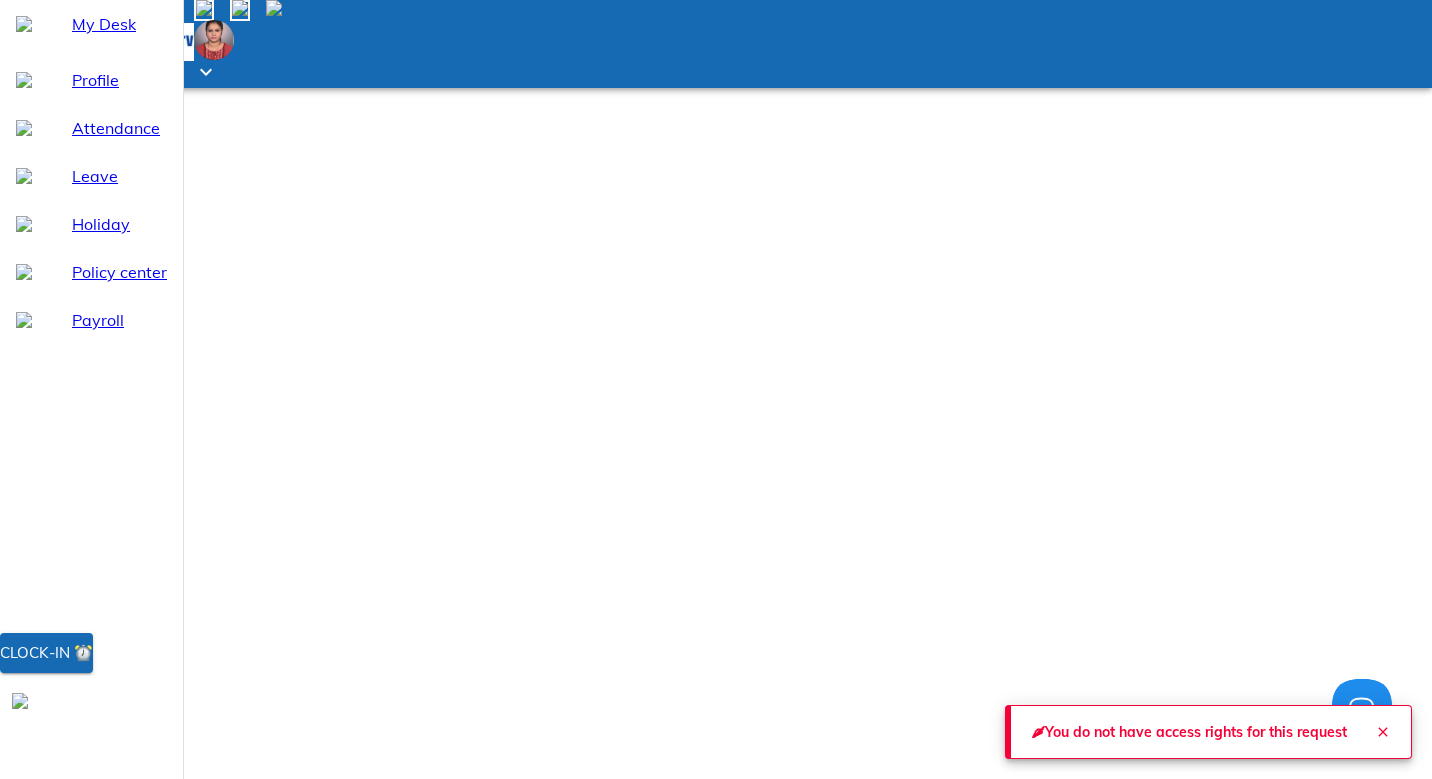scroll, scrollTop: 0, scrollLeft: 0, axis: both 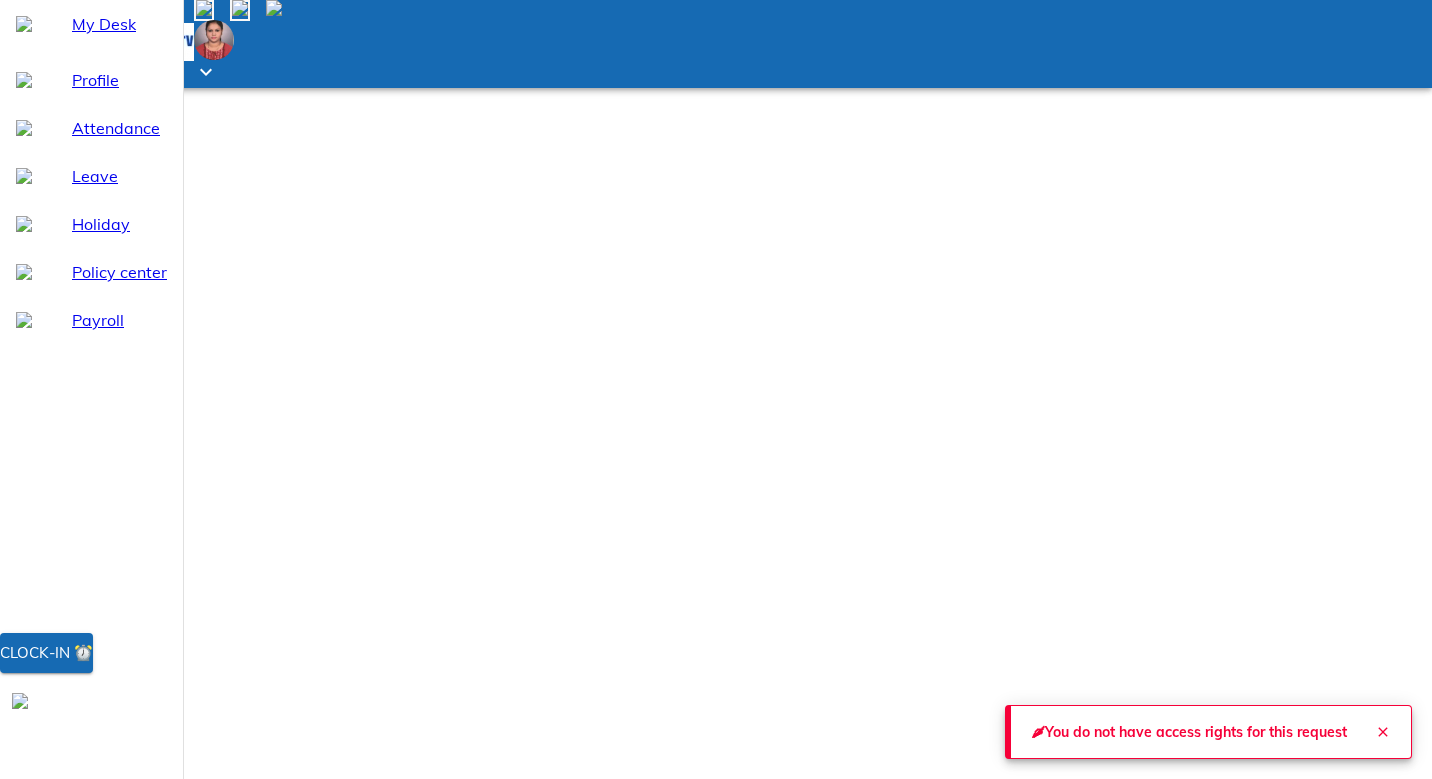 click on "Payroll" at bounding box center (119, 320) 